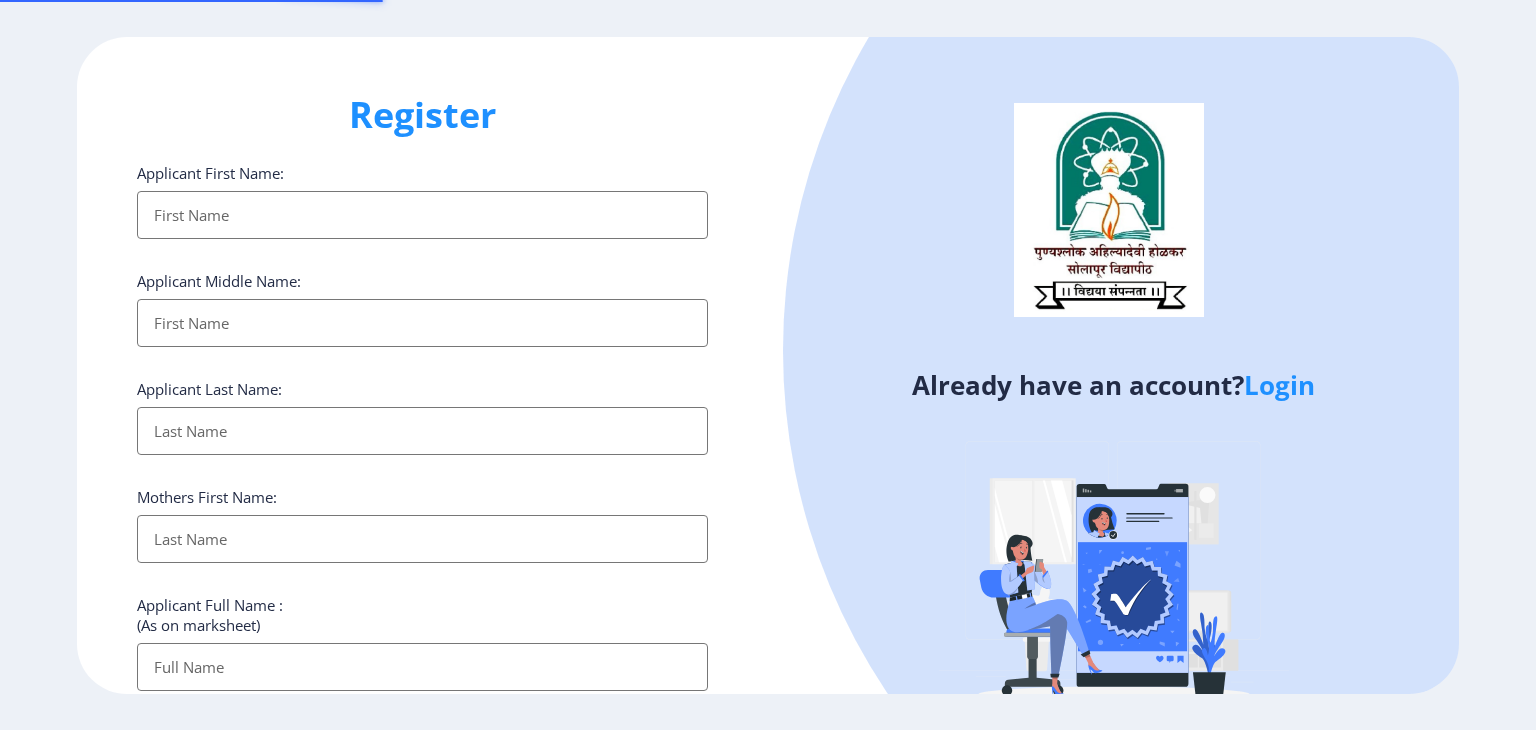 select 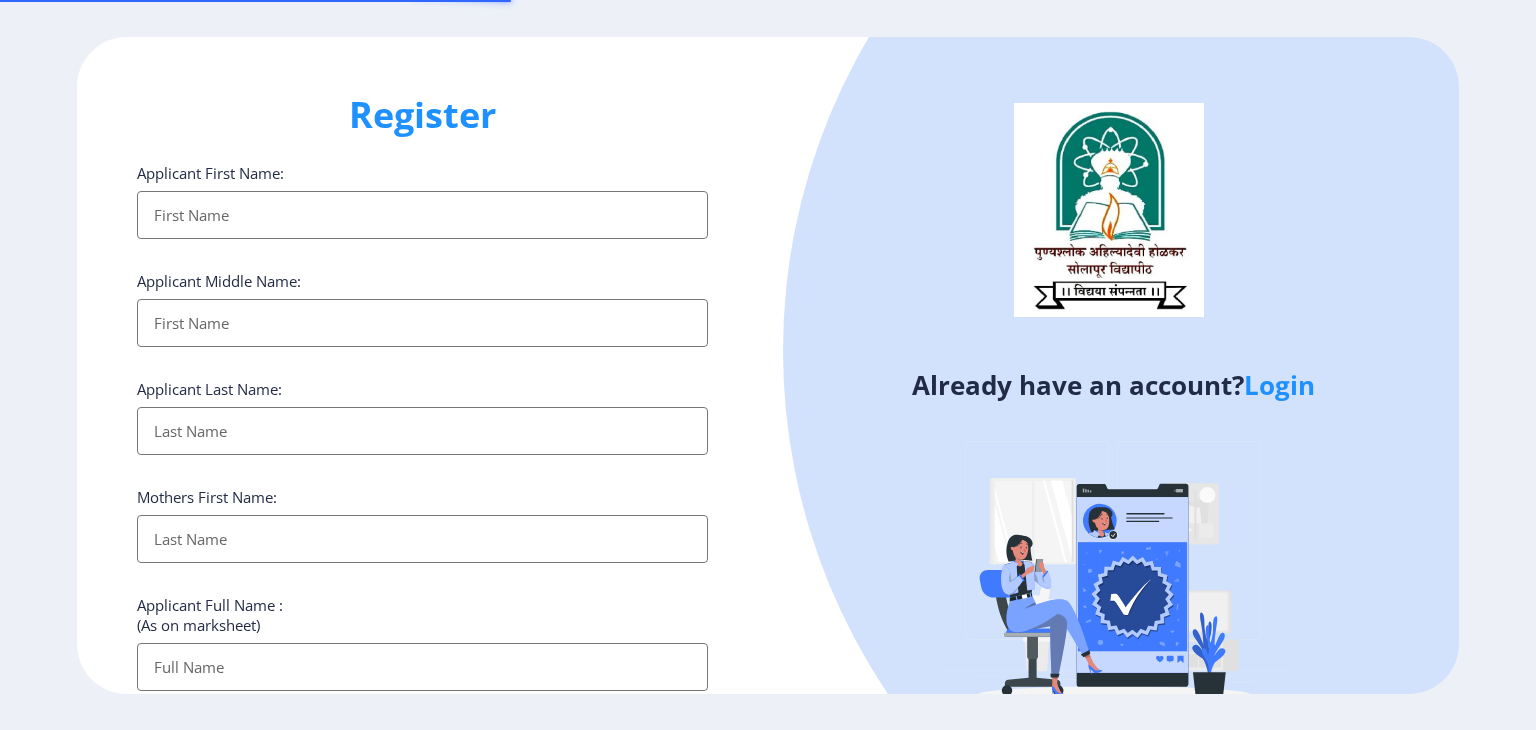 scroll, scrollTop: 0, scrollLeft: 0, axis: both 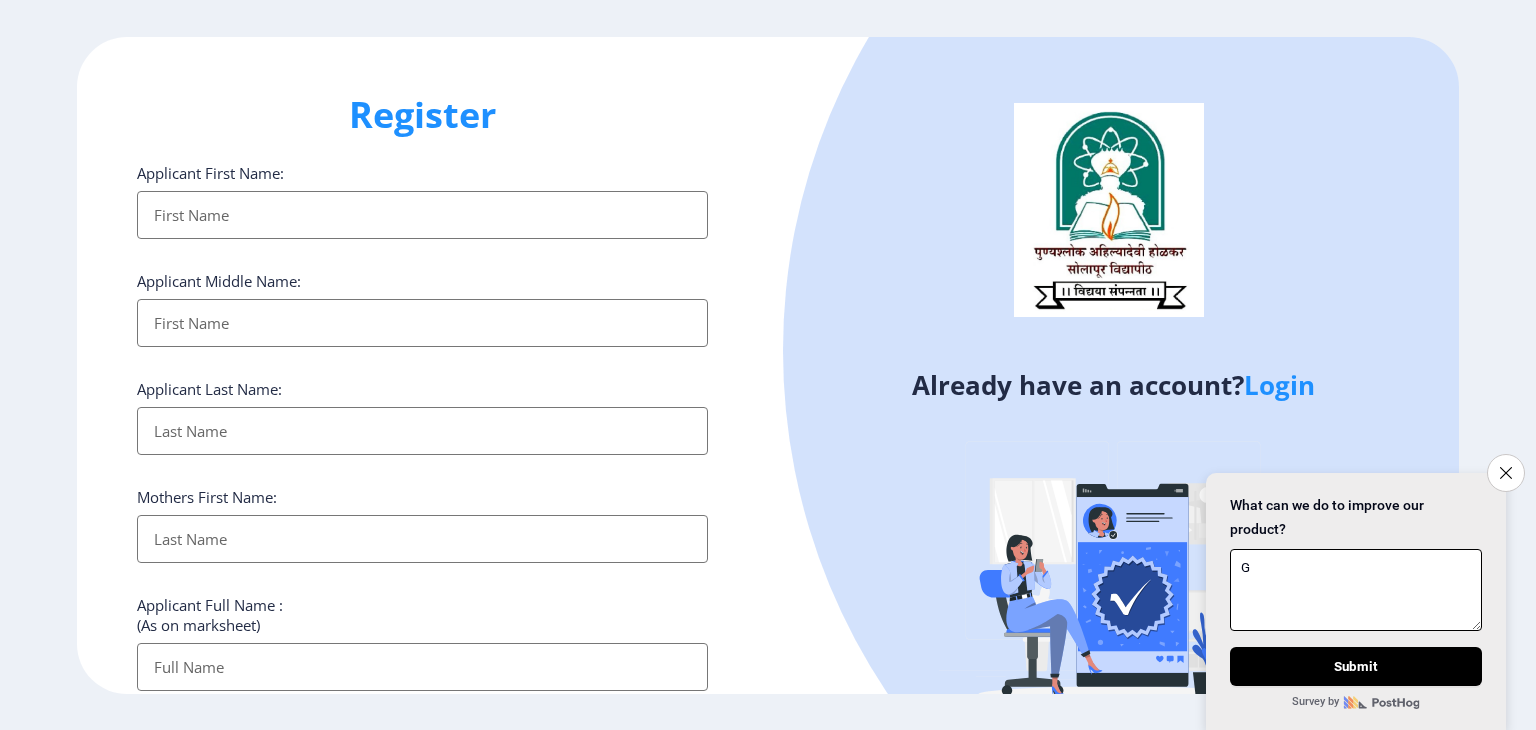 type on "G" 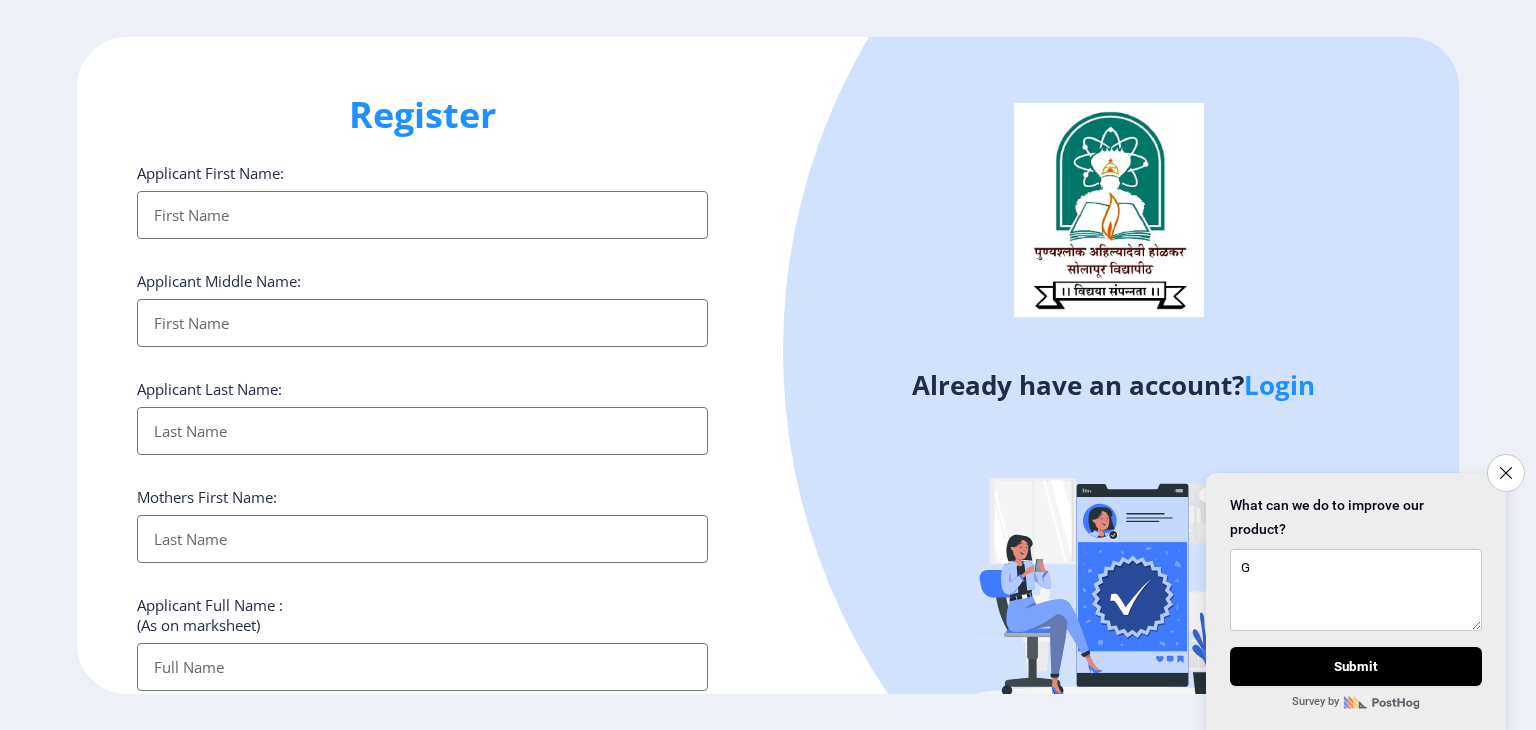 click on "Applicant First Name:" at bounding box center (422, 215) 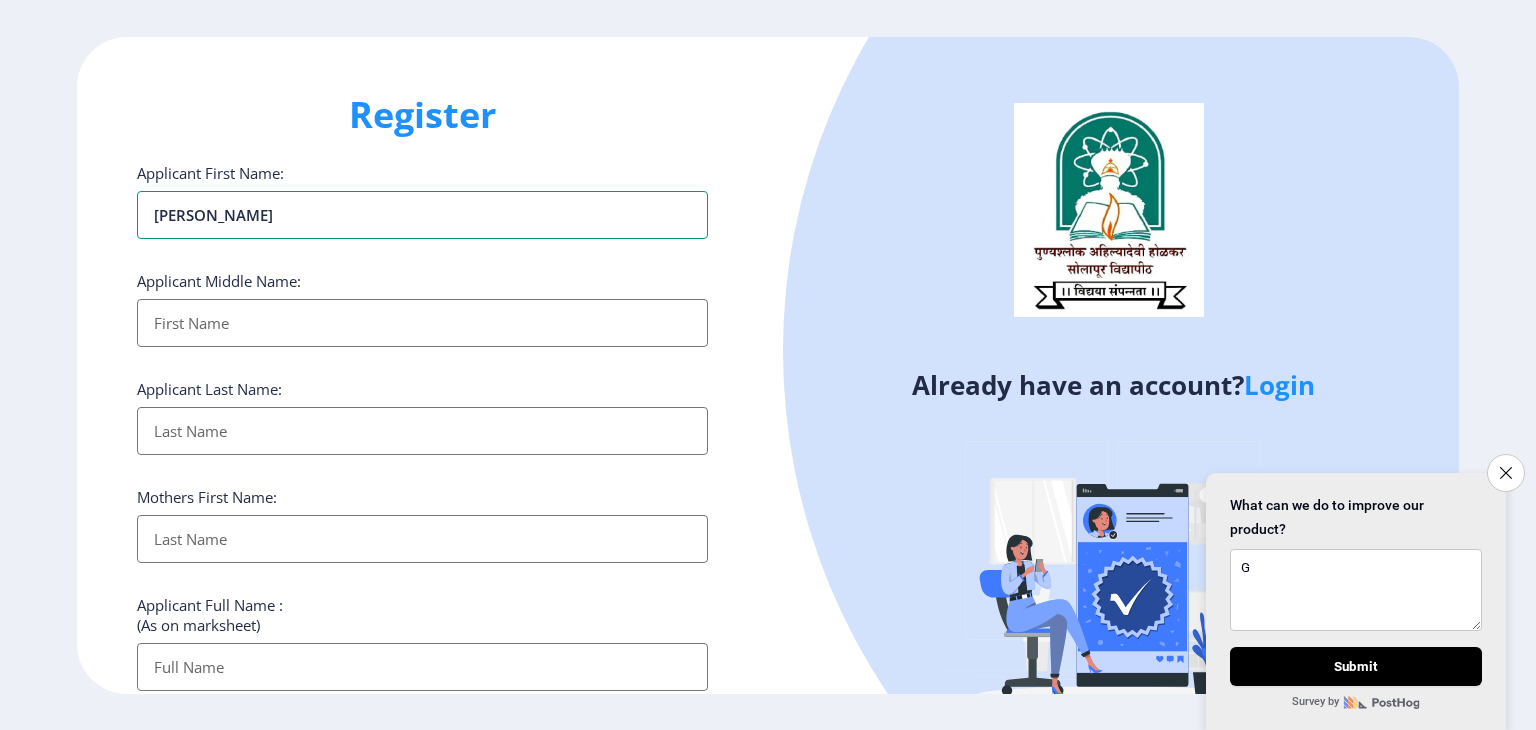 type on "Geetanjali" 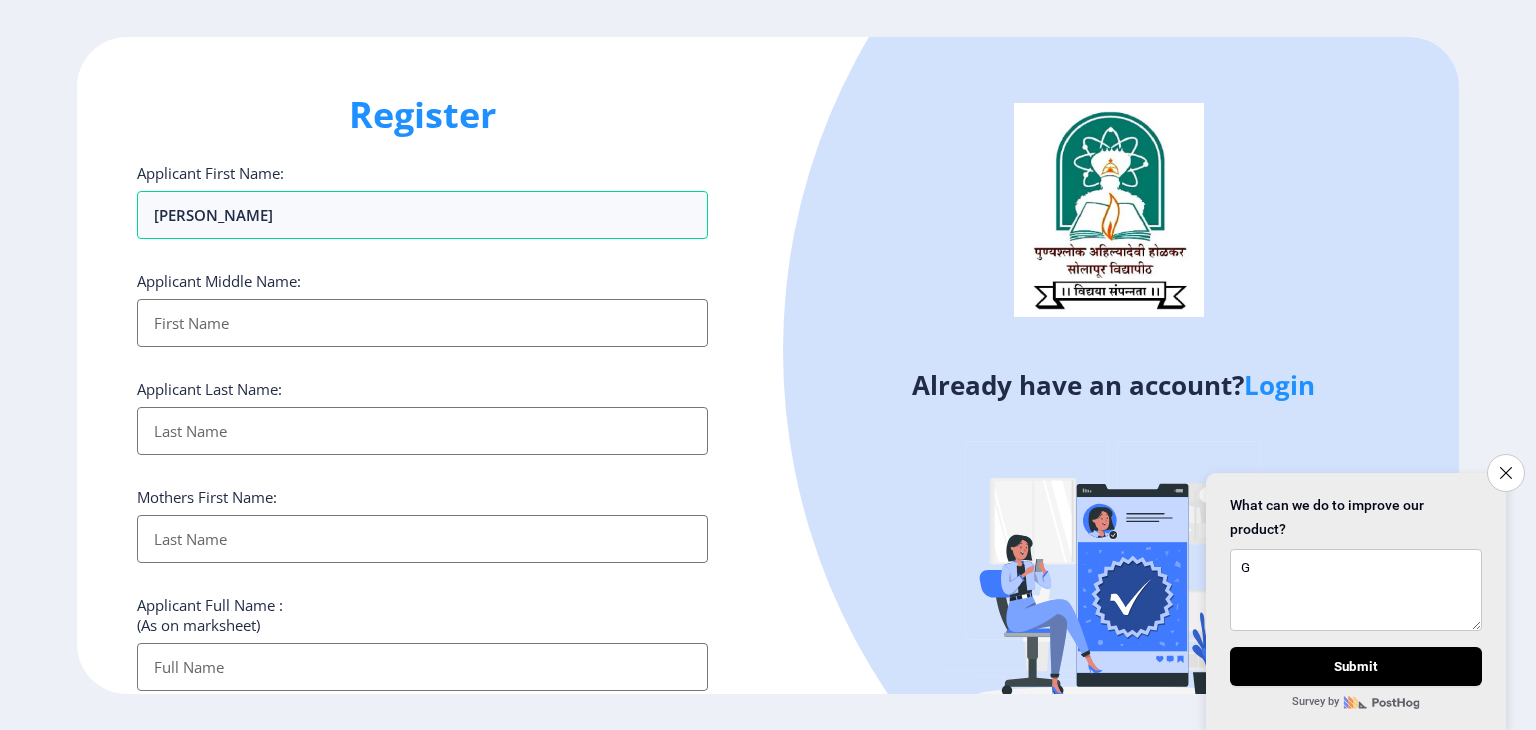 click on "Applicant First Name:" at bounding box center (422, 323) 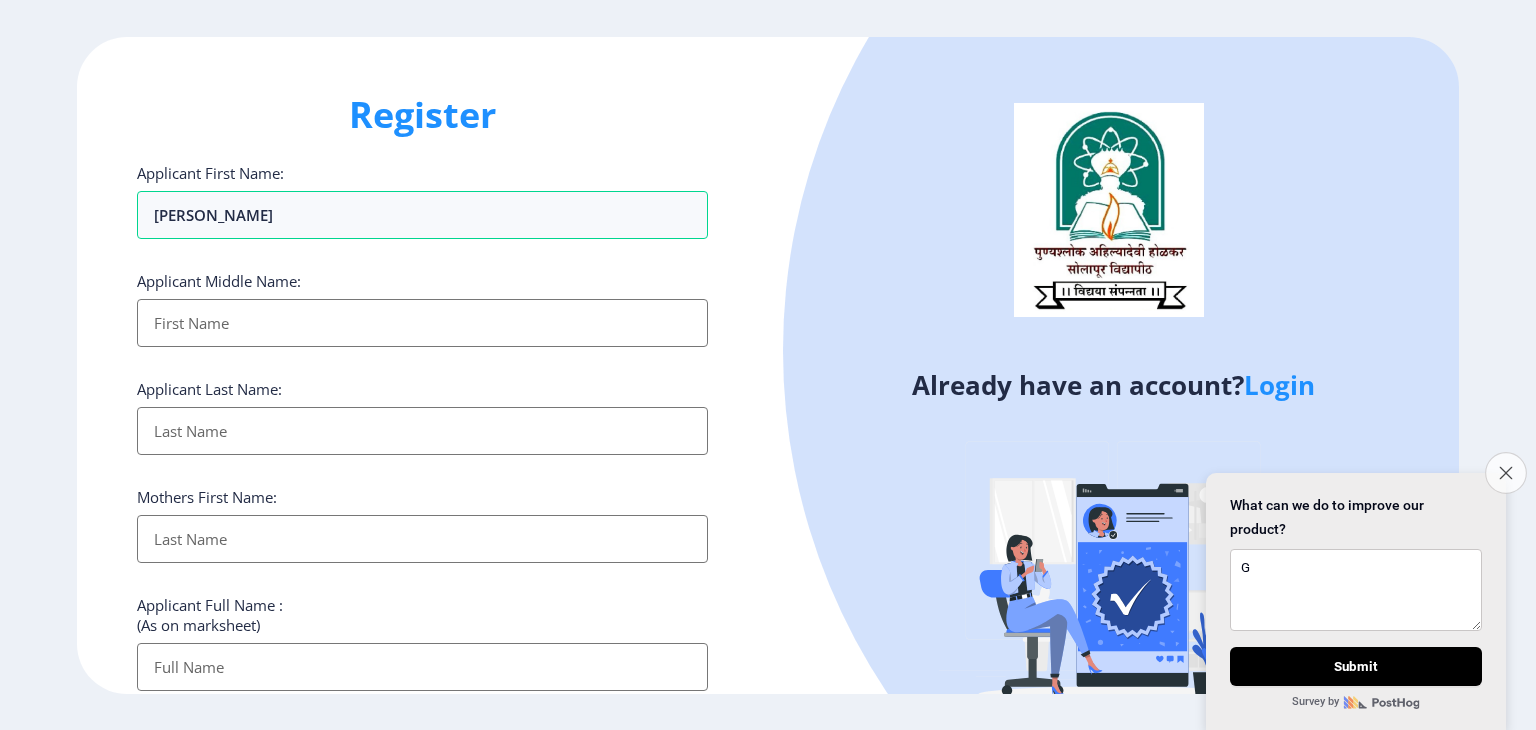 click on "Close survey" 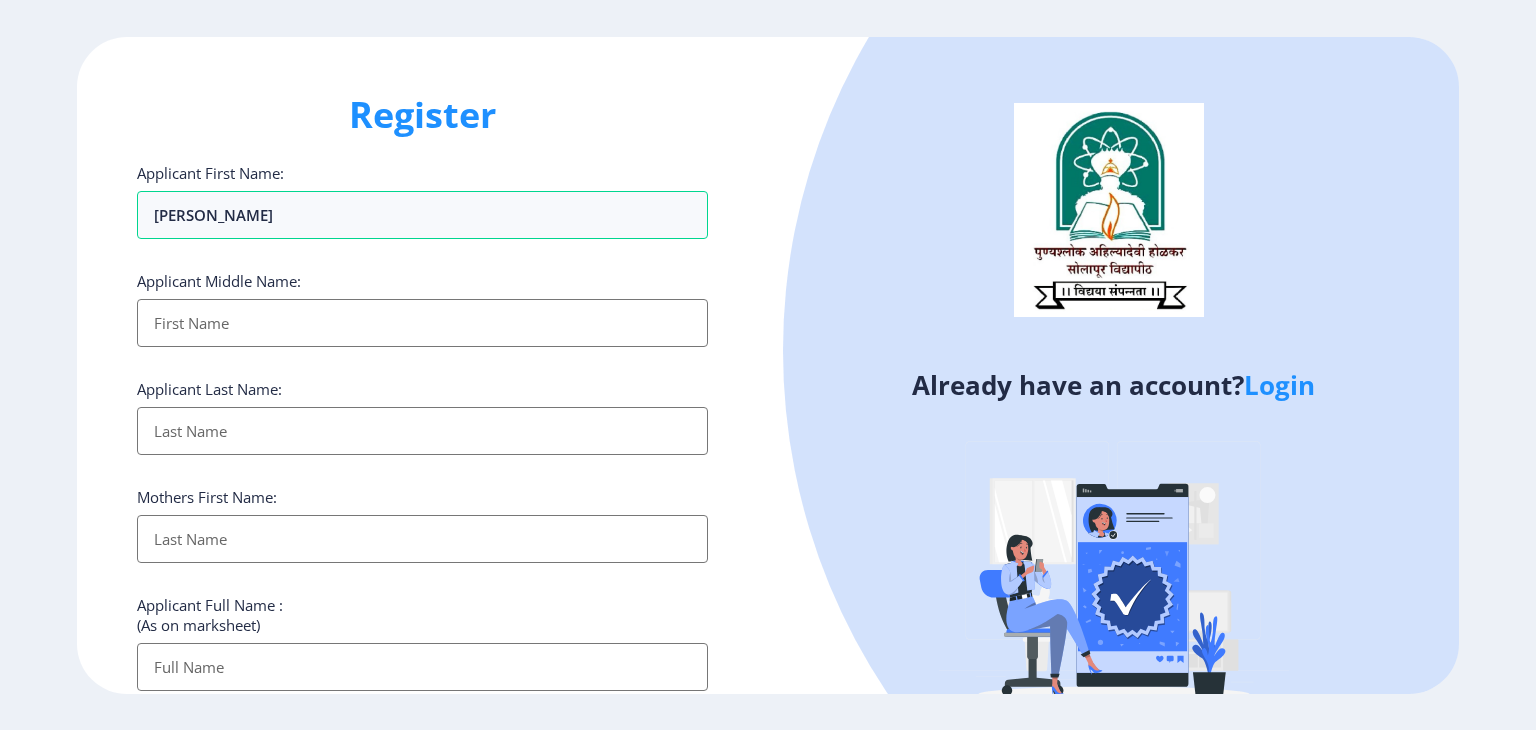 click on "Applicant First Name:" at bounding box center [422, 323] 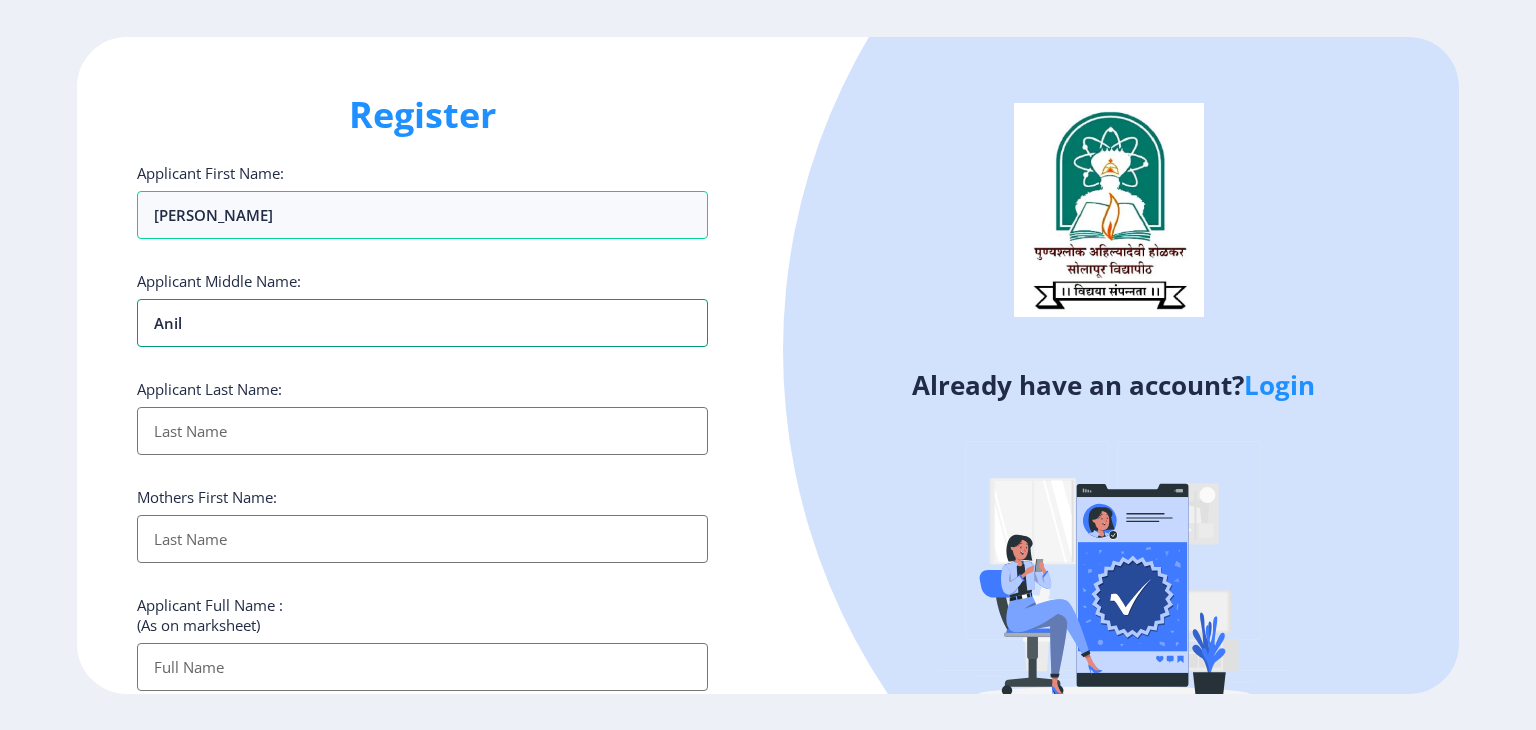 type on "Anil" 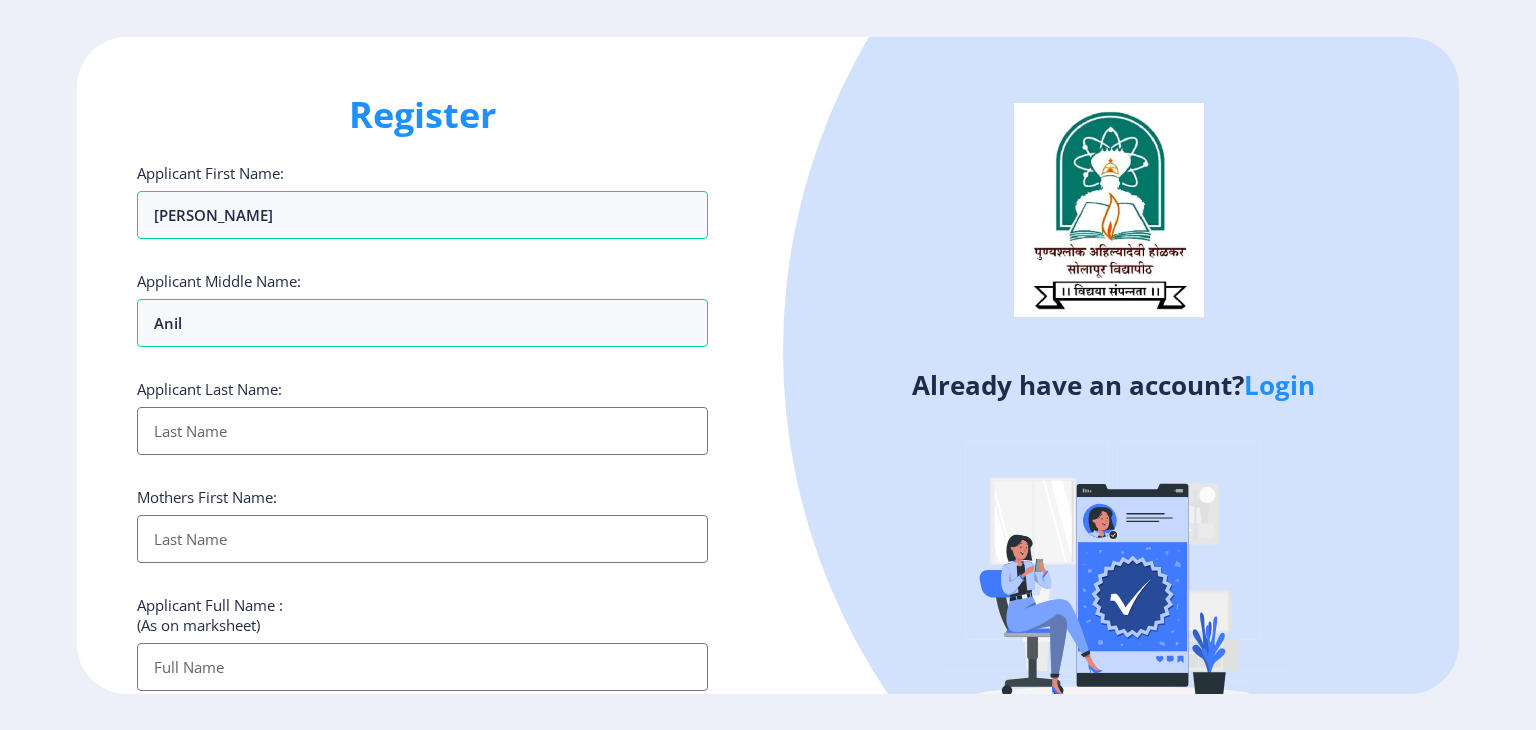 click on "Applicant First Name:" at bounding box center (422, 431) 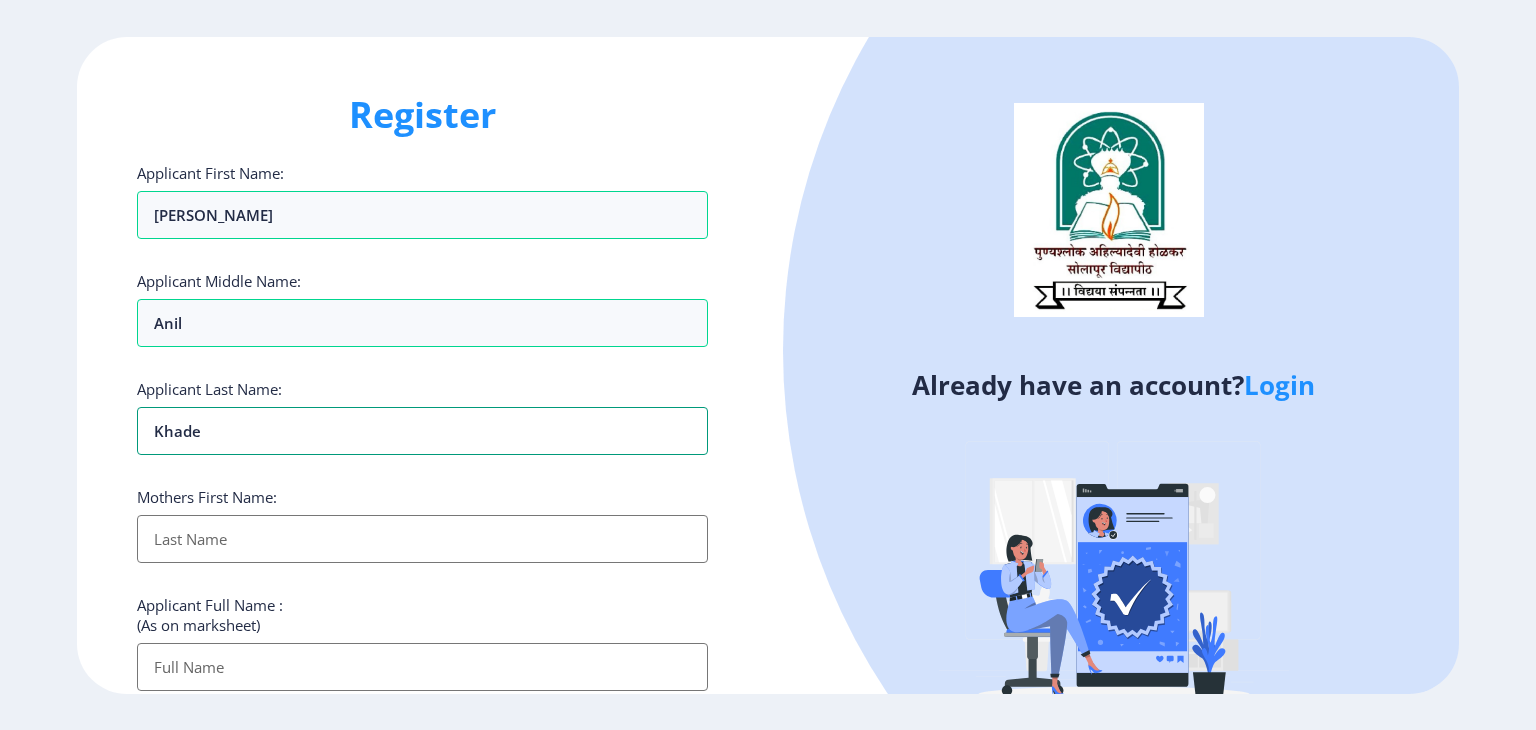 type on "Khade" 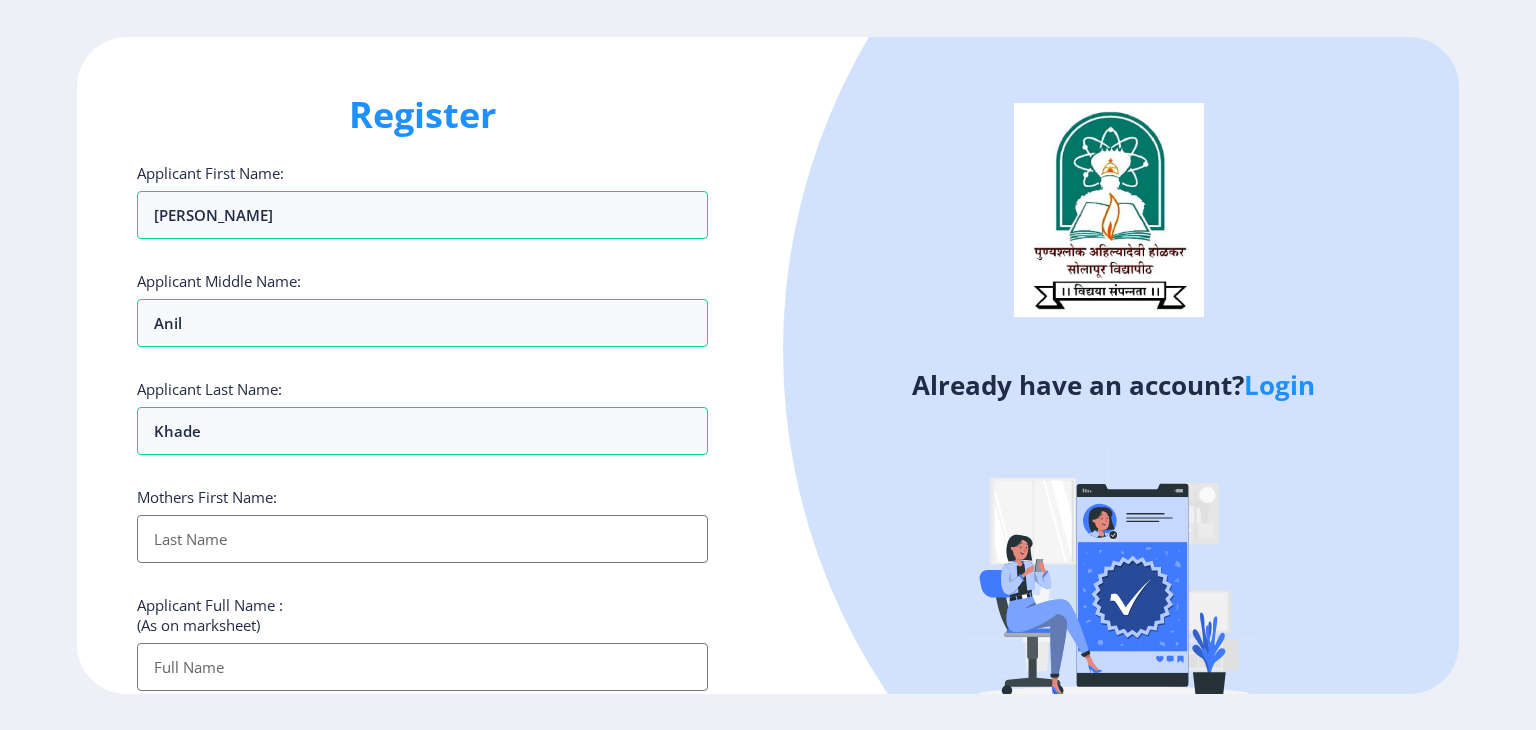 click on "Register Applicant First Name: Geetanjali Applicant Middle Name: Anil Applicant Last Name: Khade Mothers First Name: Applicant Full Name : (As on marksheet) Aadhar Number :  Gender: Select Gender Male Female Other  Country Code and Mobile number  *  +91 India (भारत) +91 Afghanistan (‫افغانستان‬‎) +93 Albania (Shqipëri) +355 Algeria (‫الجزائر‬‎) +213 American Samoa +1 Andorra +376 Angola +244 Anguilla +1 Antigua and Barbuda +1 Argentina +54 Armenia (Հայաստան) +374 Aruba +297 Australia +61 Austria (Österreich) +43 Azerbaijan (Azərbaycan) +994 Bahamas +1 Bahrain (‫البحرين‬‎) +973 Bangladesh (বাংলাদেশ) +880 Barbados +1 Belarus (Беларусь) +375 Belgium (België) +32 Belize +501 Benin (Bénin) +229 Bermuda +1 Bhutan (འབྲུག) +975 Bolivia +591 Bosnia and Herzegovina (Босна и Херцеговина) +387 Botswana +267 Brazil (Brasil) +55 British Indian Ocean Territory +246 British Virgin Islands +1 Brunei +673 +359 +226" 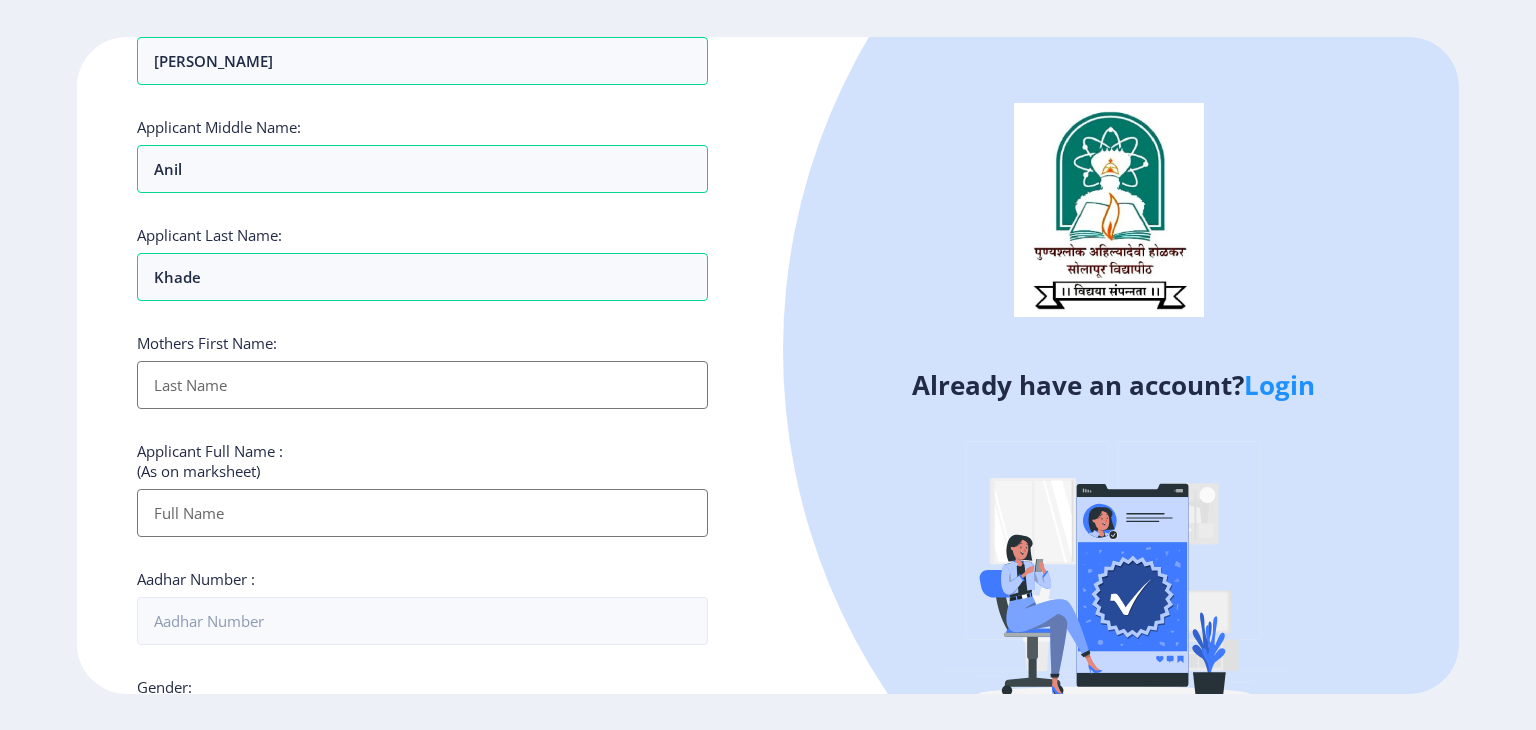 scroll, scrollTop: 176, scrollLeft: 0, axis: vertical 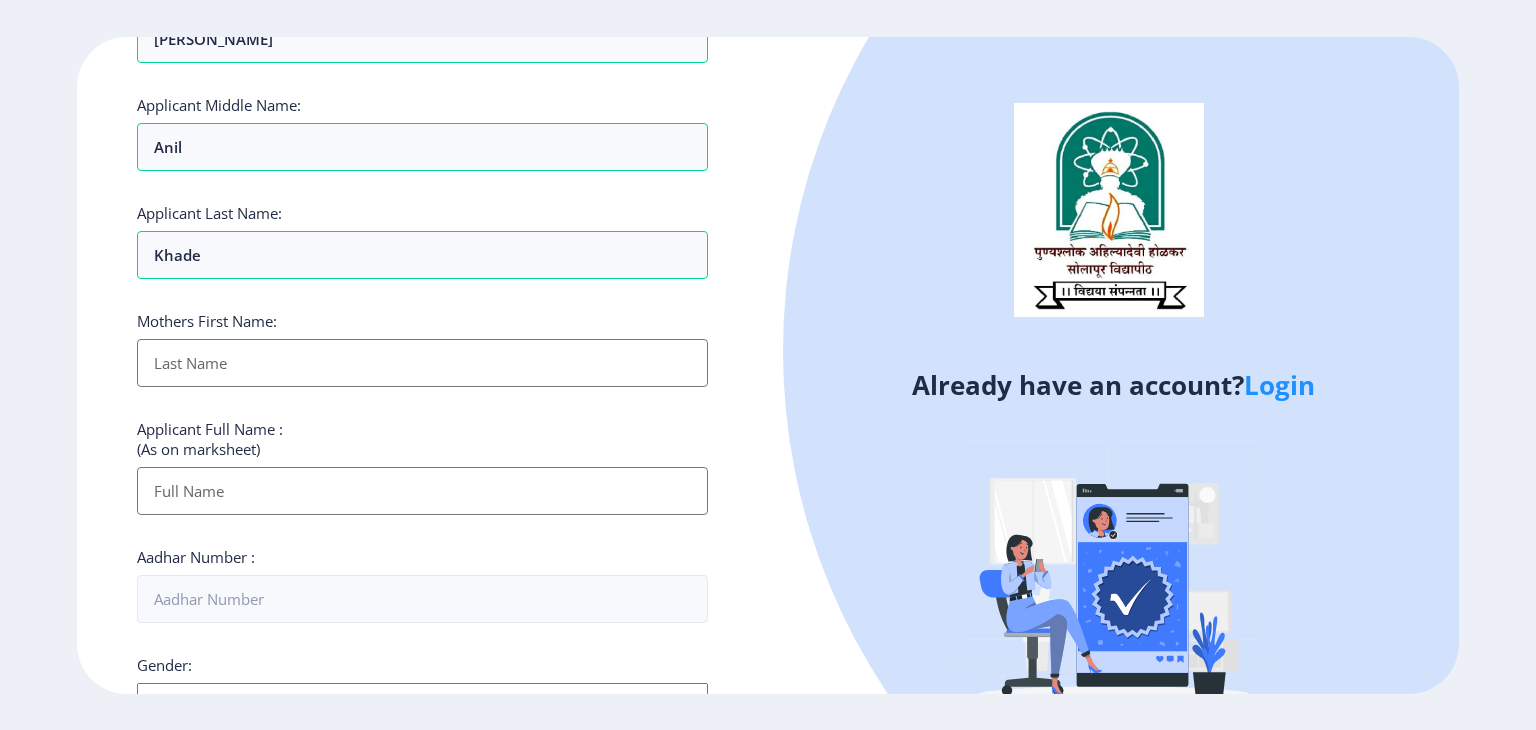 click on "Applicant First Name:" at bounding box center (422, 363) 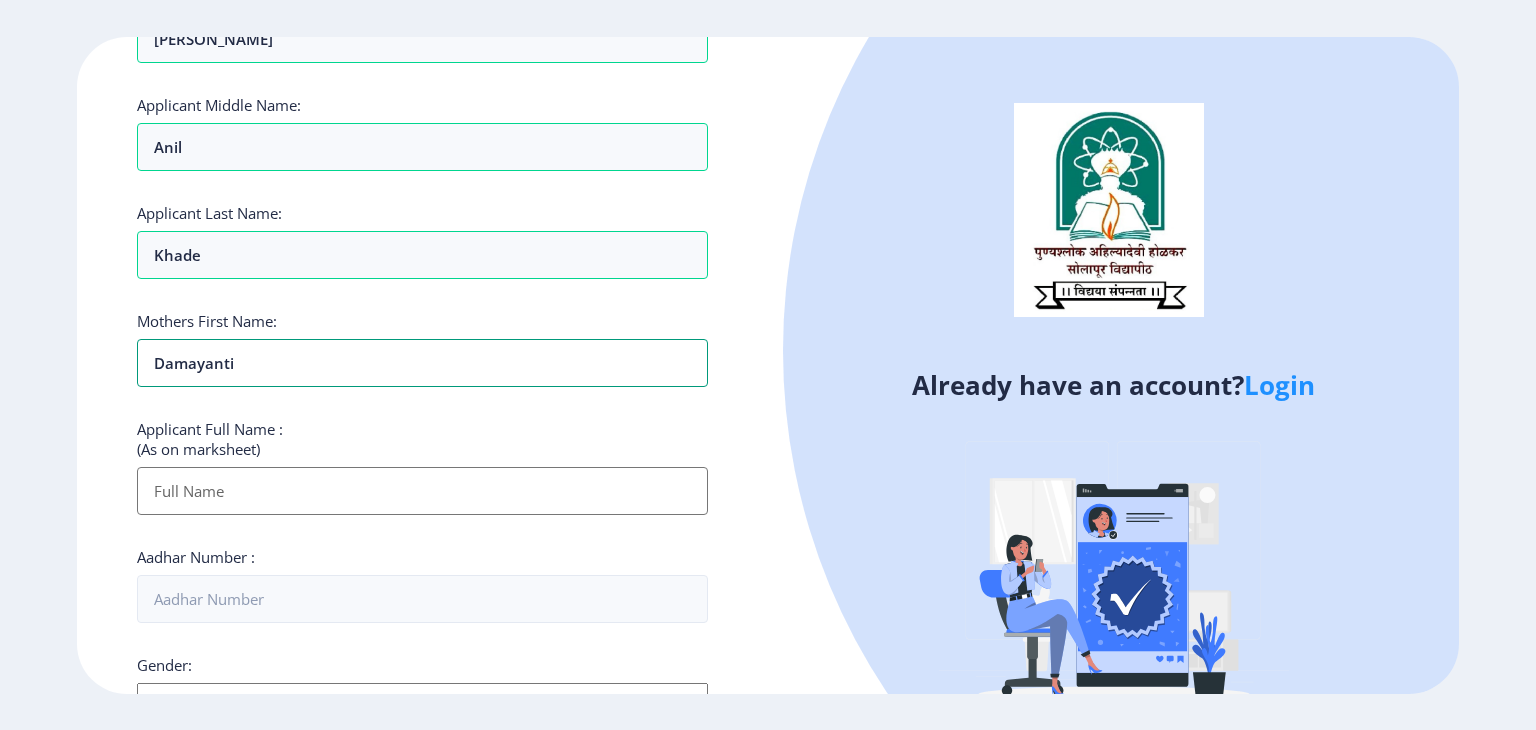 type on "Damayanti" 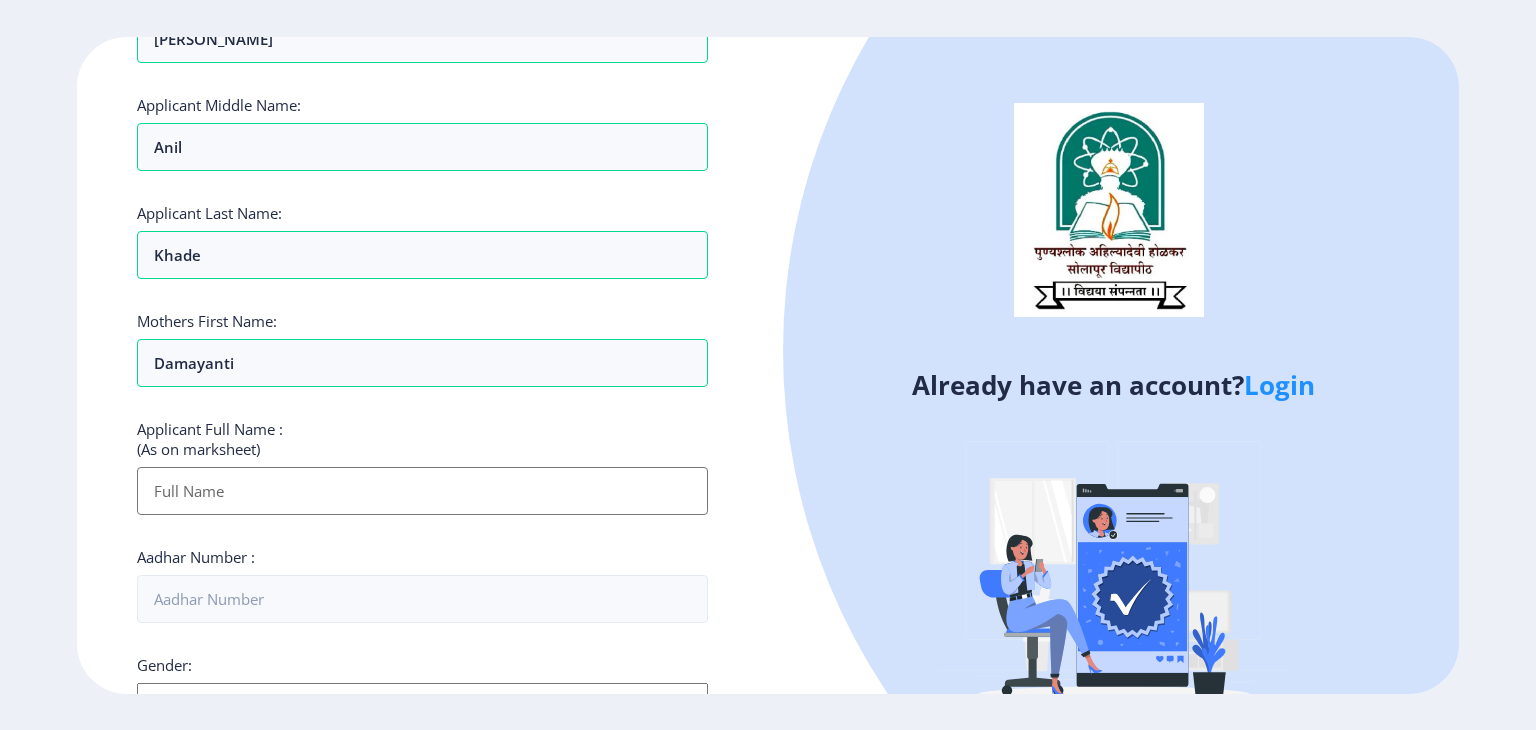 click on "Applicant First Name:" at bounding box center [422, 491] 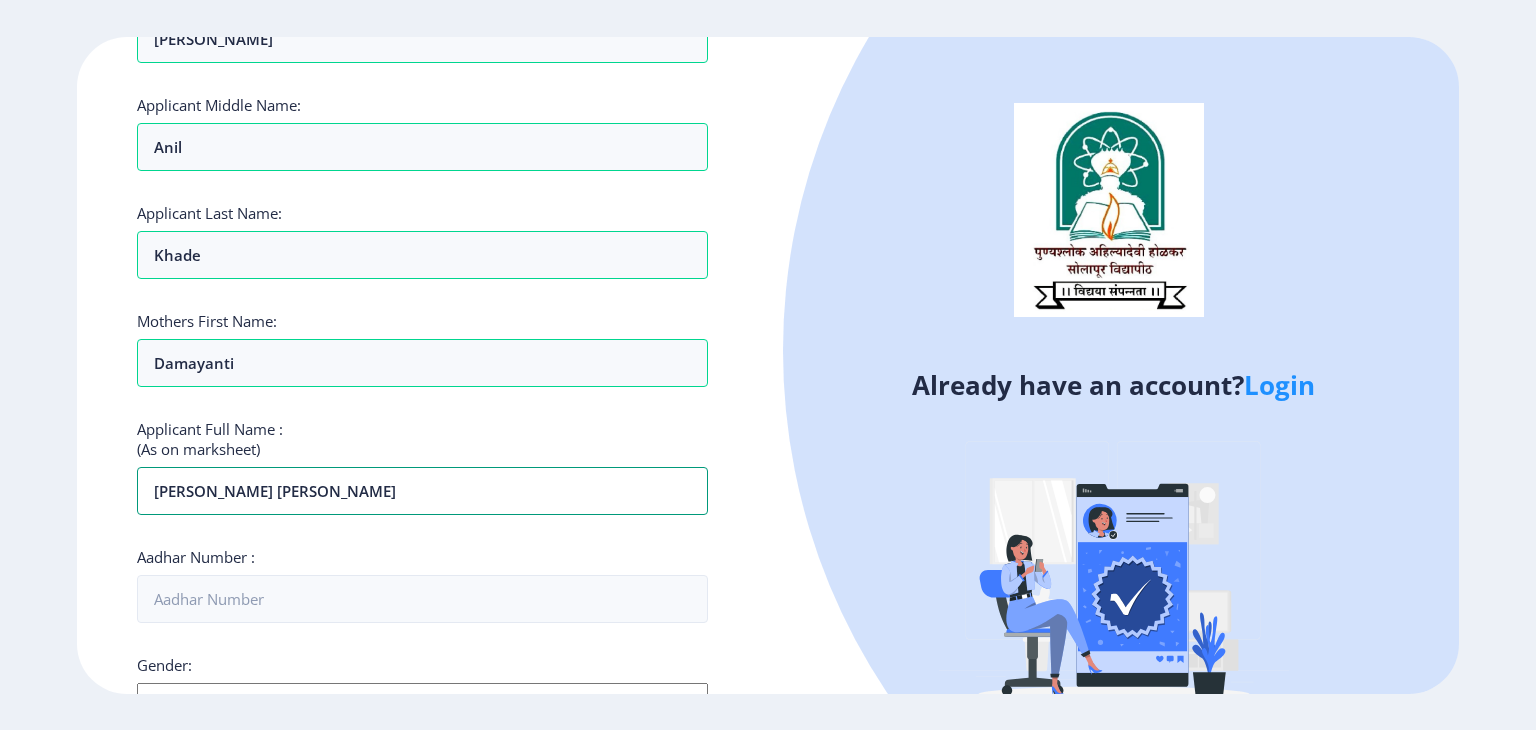 scroll, scrollTop: 348, scrollLeft: 0, axis: vertical 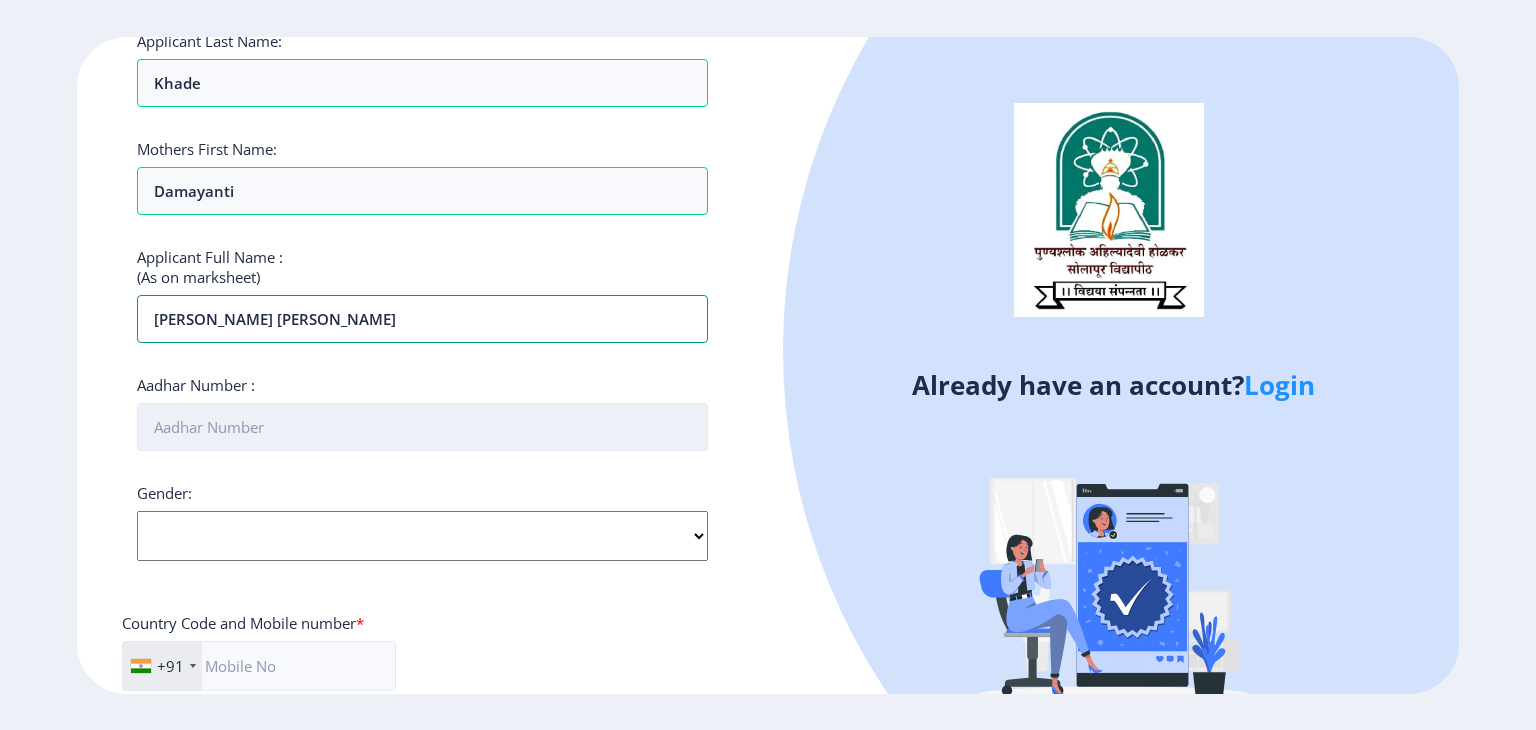 type on "Khade Geetanjali Anil" 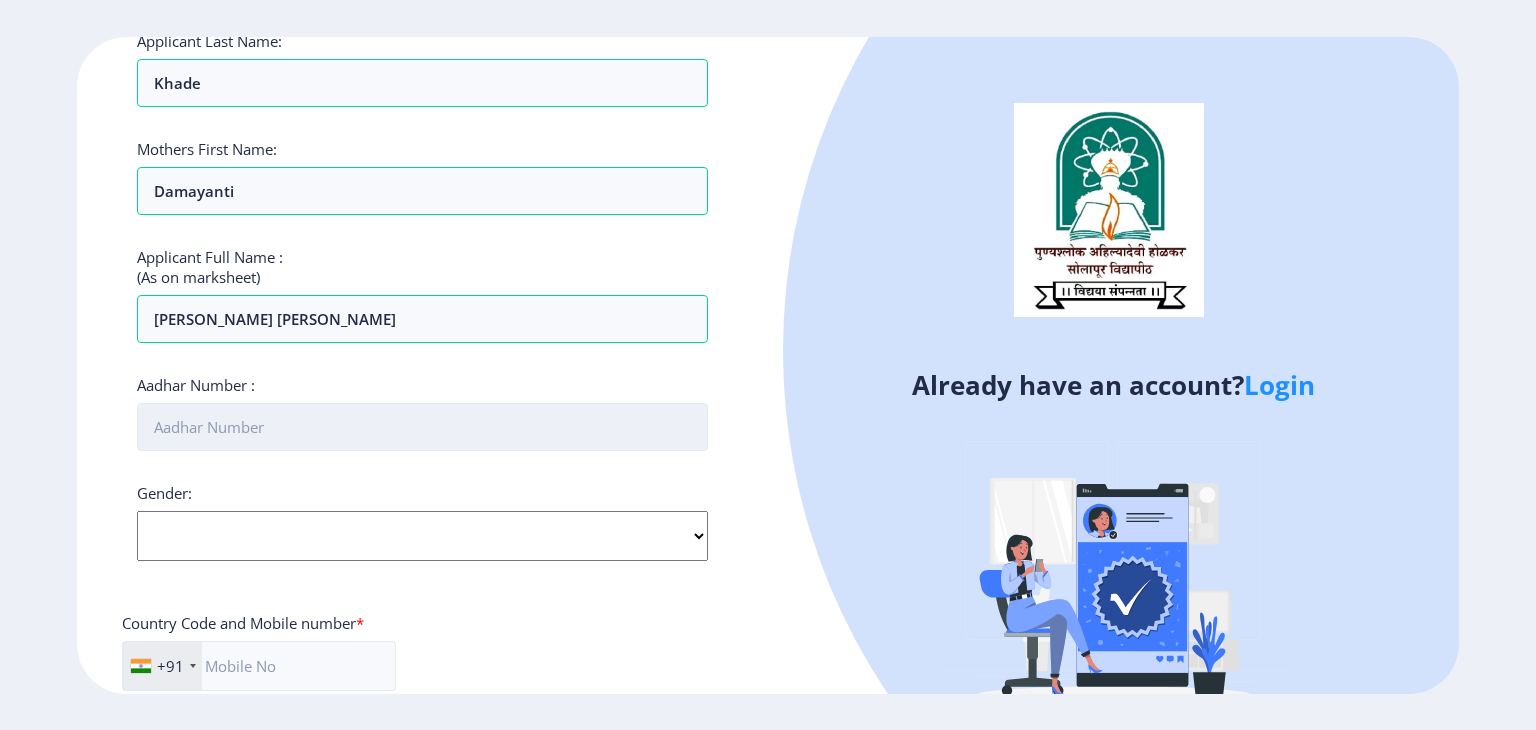 click on "Aadhar Number :" at bounding box center [422, 427] 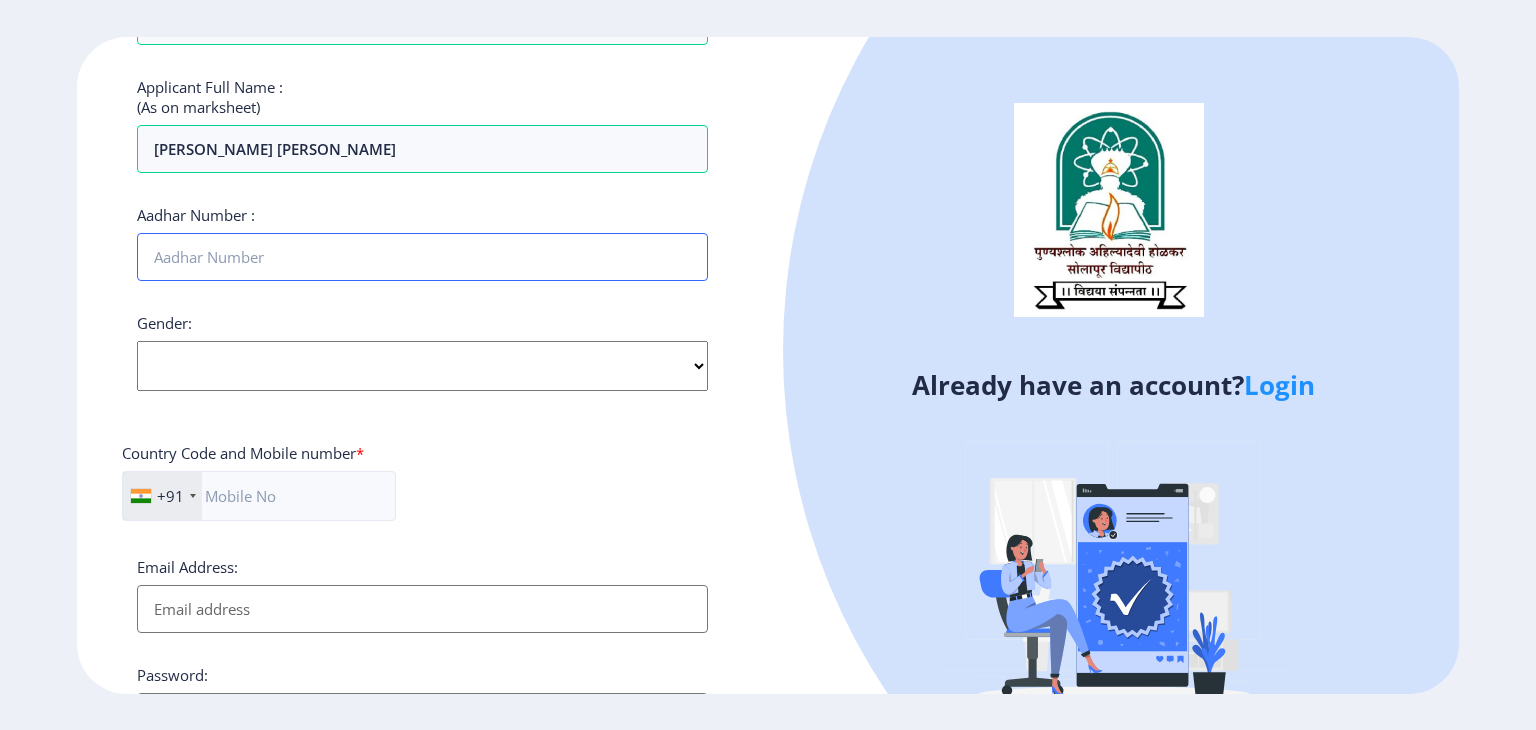 scroll, scrollTop: 516, scrollLeft: 0, axis: vertical 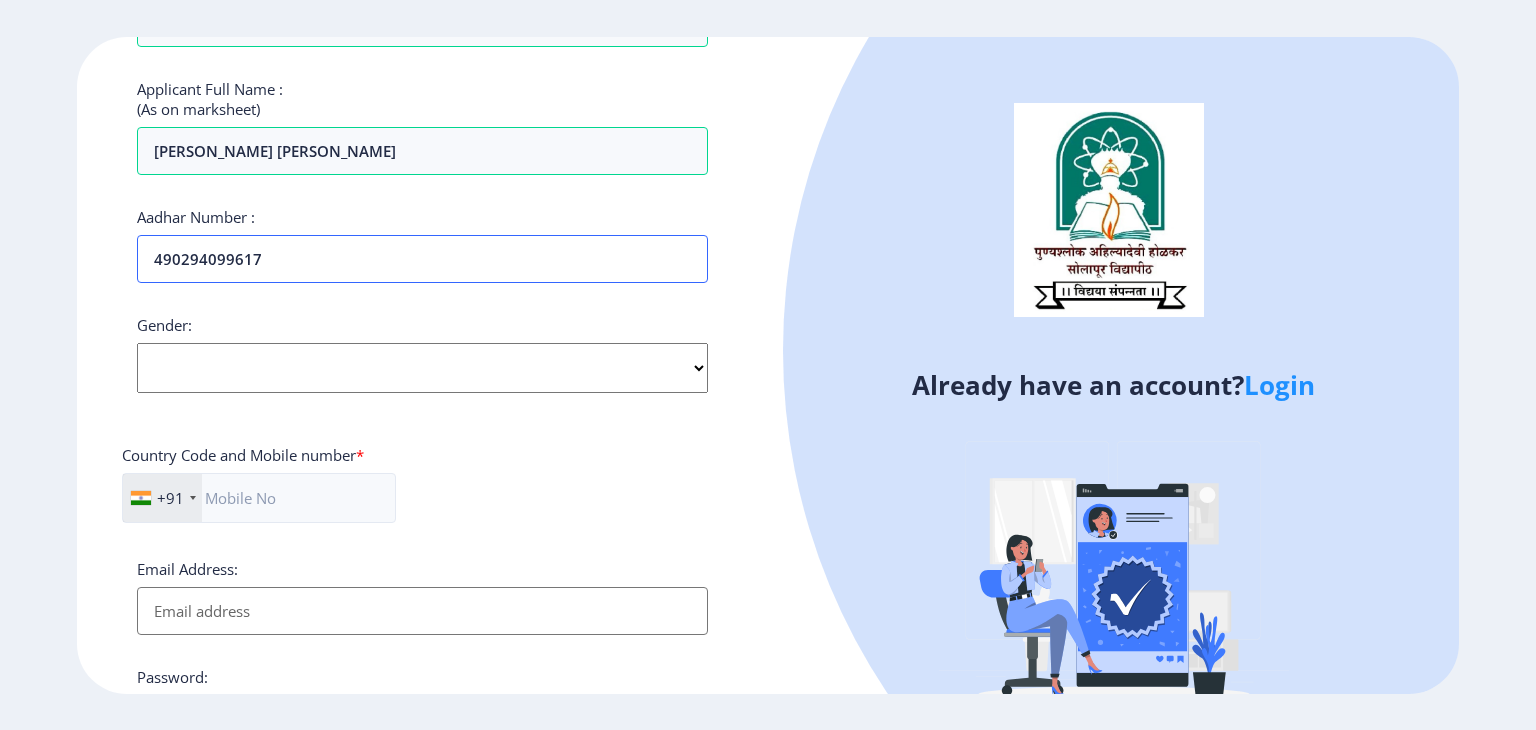 type on "490294099617" 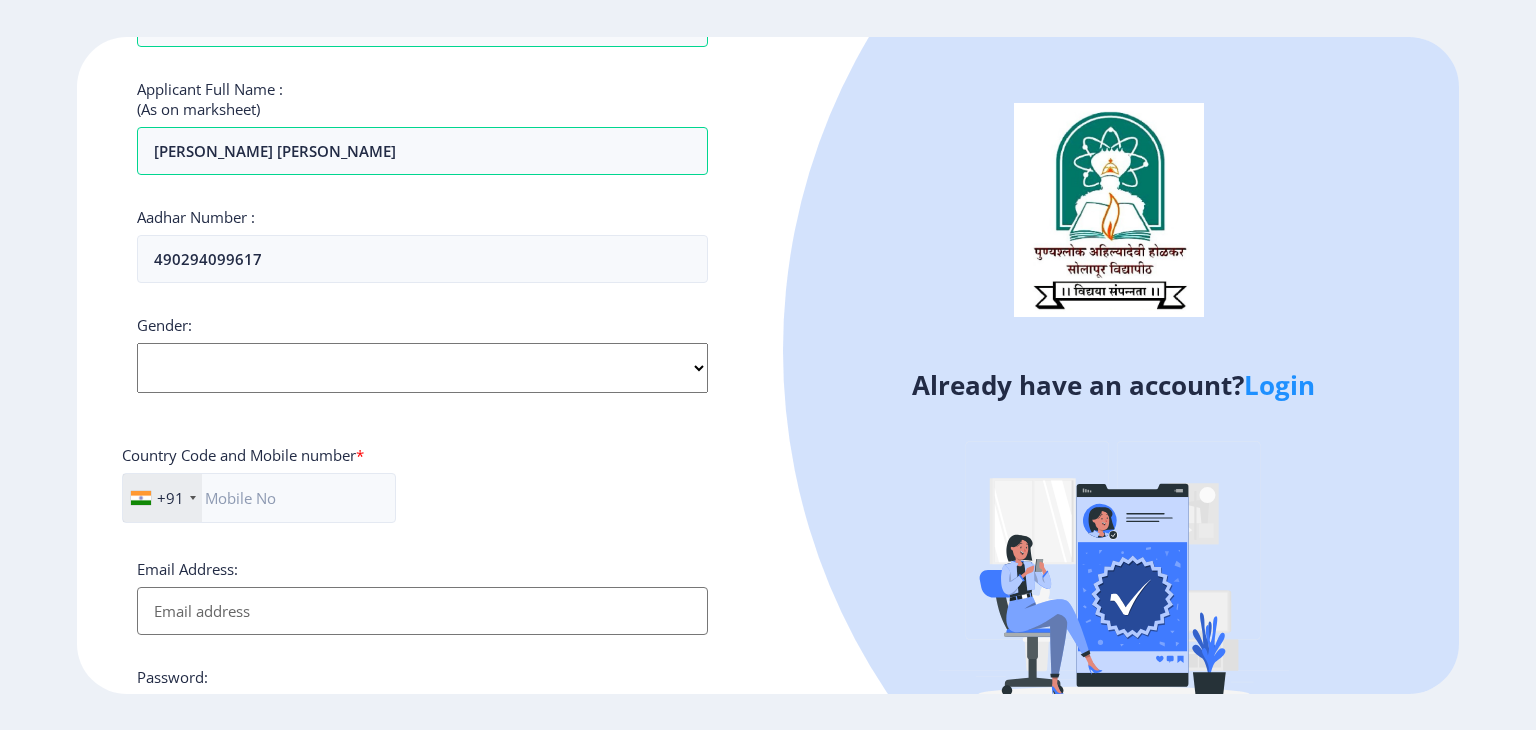 click on "Register Applicant First Name: Geetanjali Applicant Middle Name: Anil Applicant Last Name: Khade Mothers First Name: Damayanti Applicant Full Name : (As on marksheet) Khade Geetanjali Anil Aadhar Number :  490294099617 Gender: Select Gender Male Female Other  Country Code and Mobile number  *  +91 India (भारत) +91 Afghanistan (‫افغانستان‬‎) +93 Albania (Shqipëri) +355 Algeria (‫الجزائر‬‎) +213 American Samoa +1 Andorra +376 Angola +244 Anguilla +1 Antigua and Barbuda +1 Argentina +54 Armenia (Հայաստան) +374 Aruba +297 Australia +61 Austria (Österreich) +43 Azerbaijan (Azərbaycan) +994 Bahamas +1 Bahrain (‫البحرين‬‎) +973 Bangladesh (বাংলাদেশ) +880 Barbados +1 Belarus (Беларусь) +375 Belgium (België) +32 Belize +501 Benin (Bénin) +229 Bermuda +1 Bhutan (འབྲུག) +975 Bolivia +591 Bosnia and Herzegovina (Босна и Херцеговина) +387 Botswana +267 Brazil (Brasil) +55 British Indian Ocean Territory +246 +1" 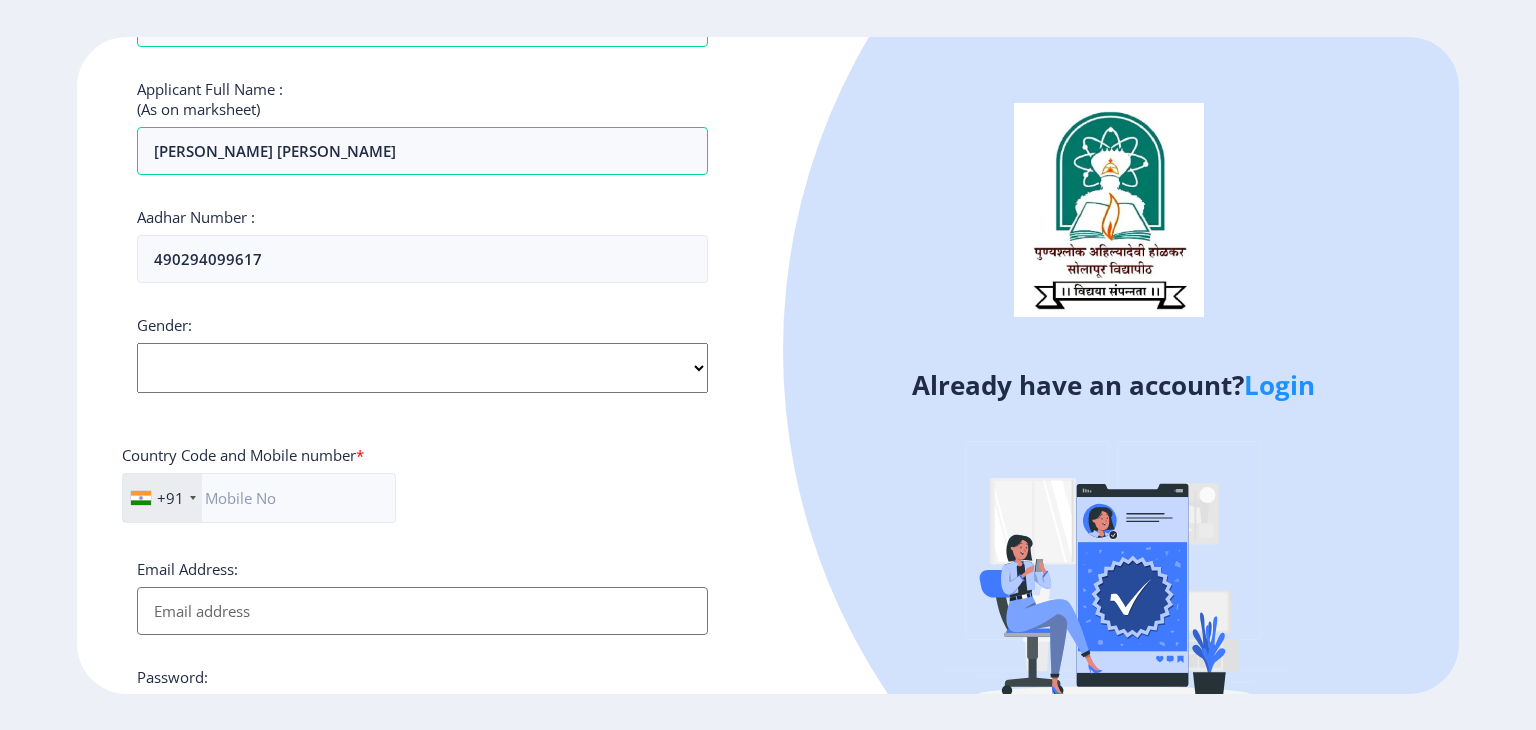 click on "Select Gender Male Female Other" 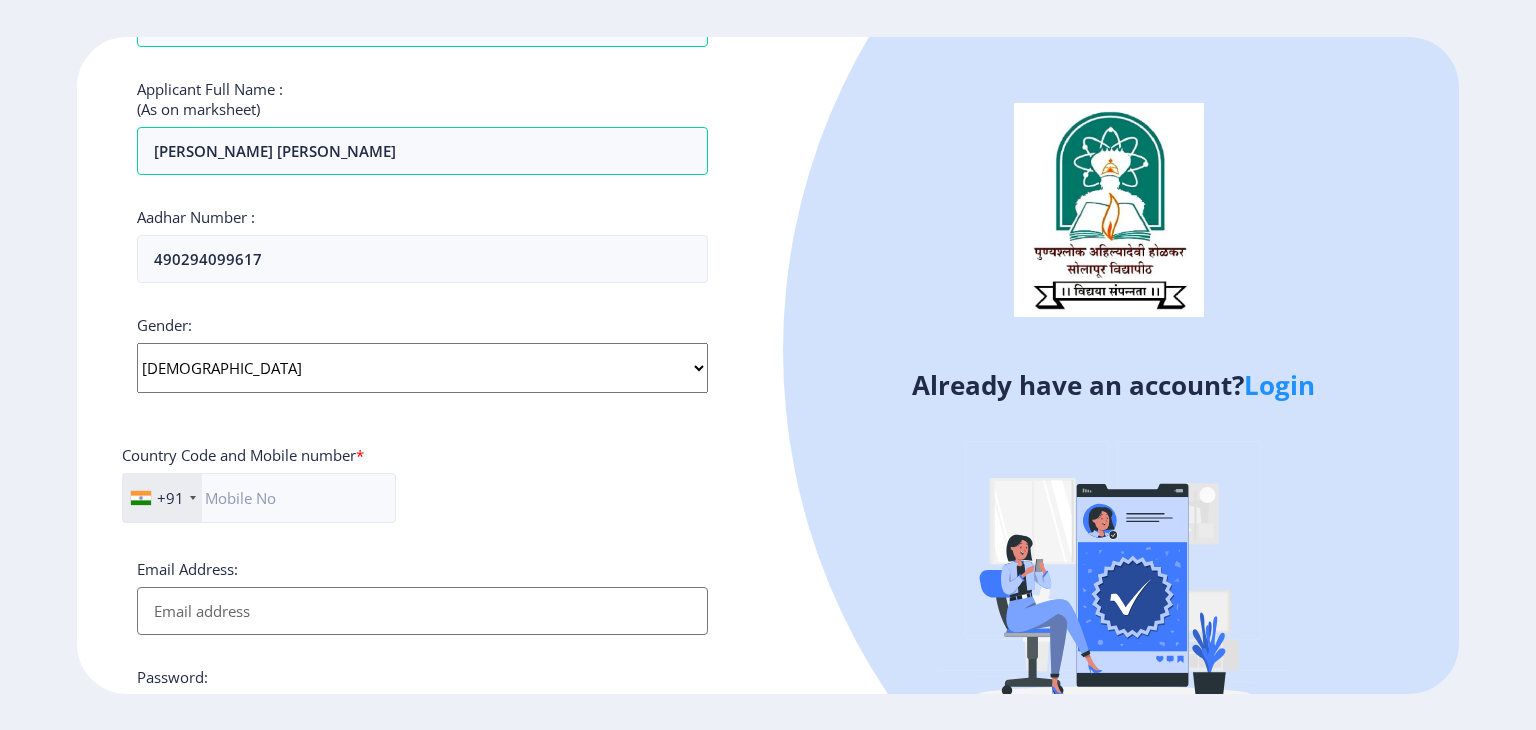 click on "Select Gender Male Female Other" 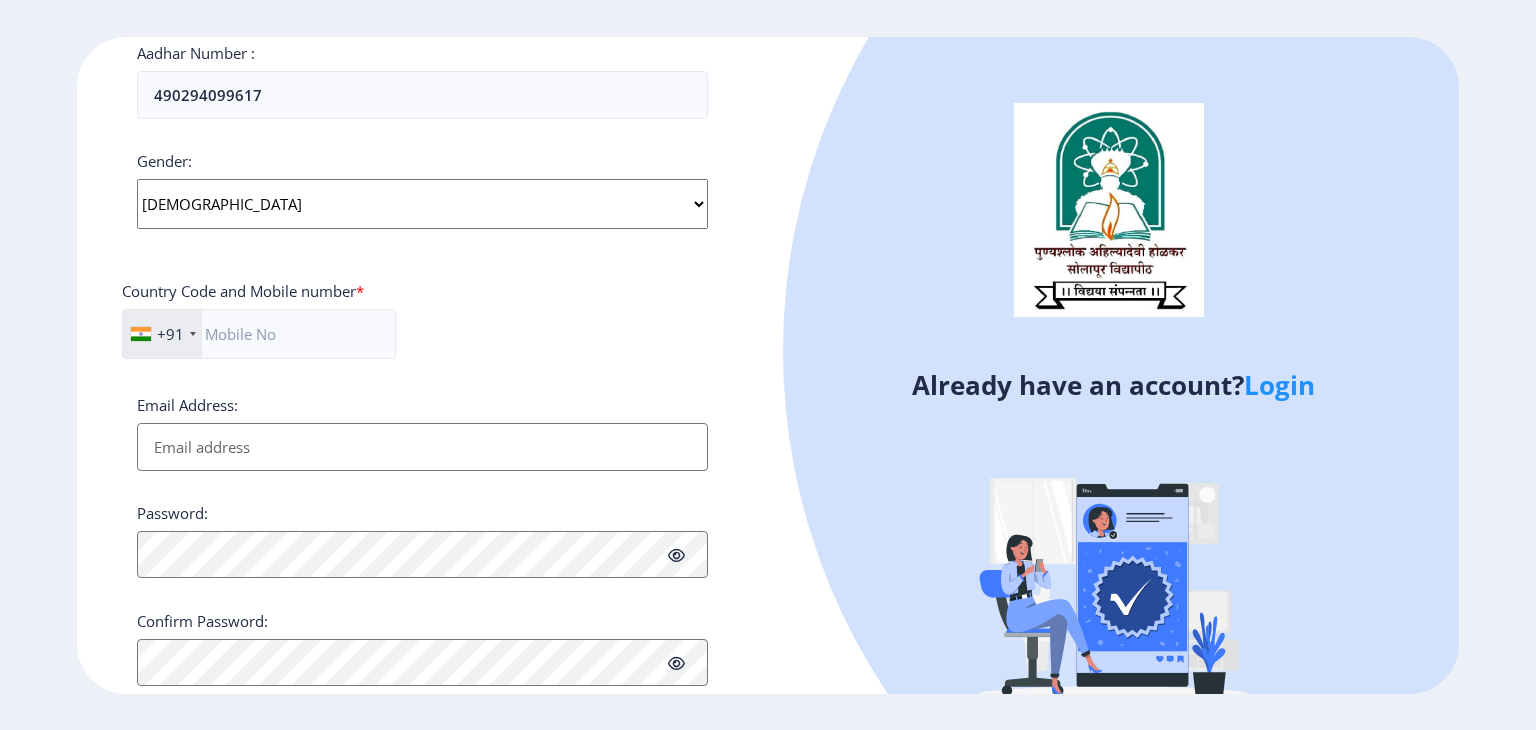 scroll, scrollTop: 684, scrollLeft: 0, axis: vertical 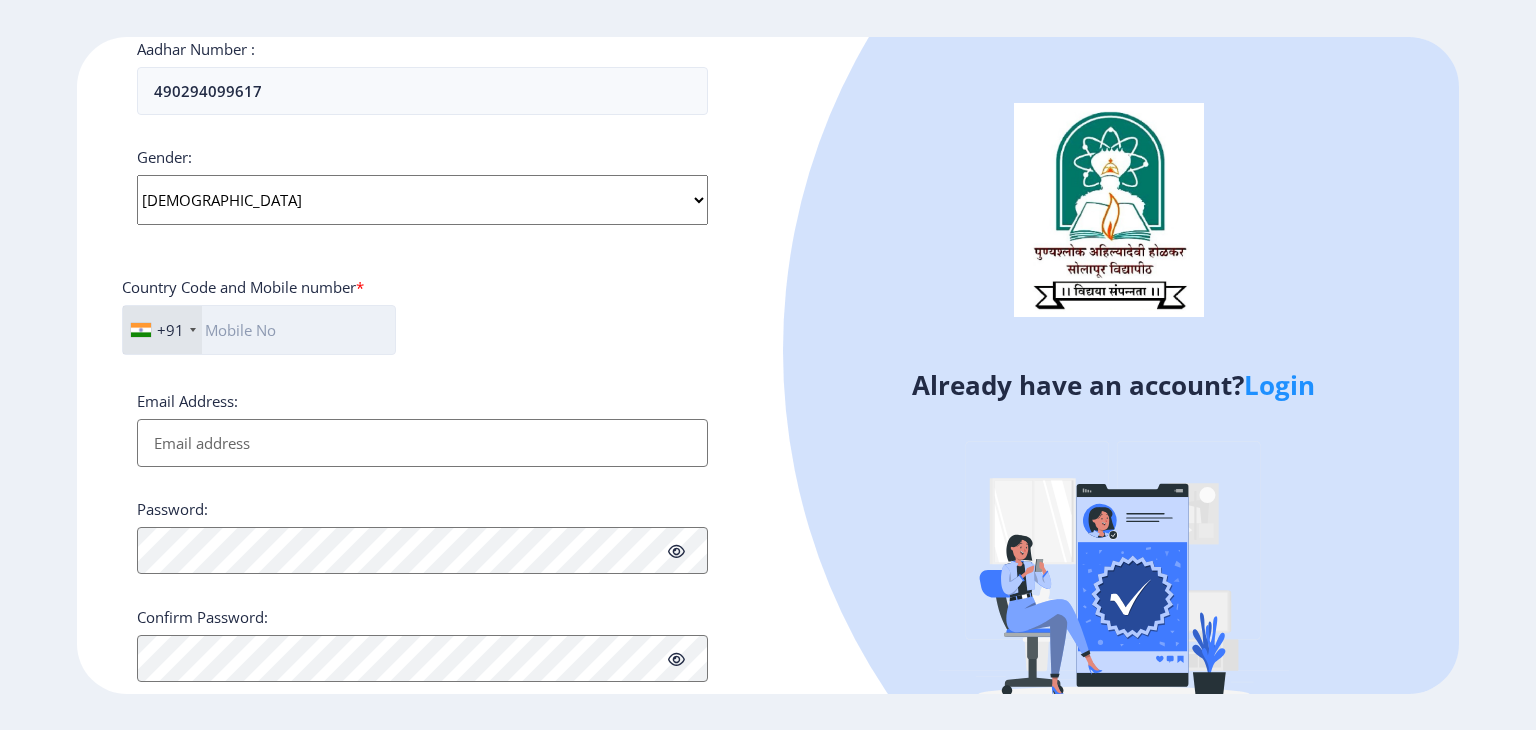 click 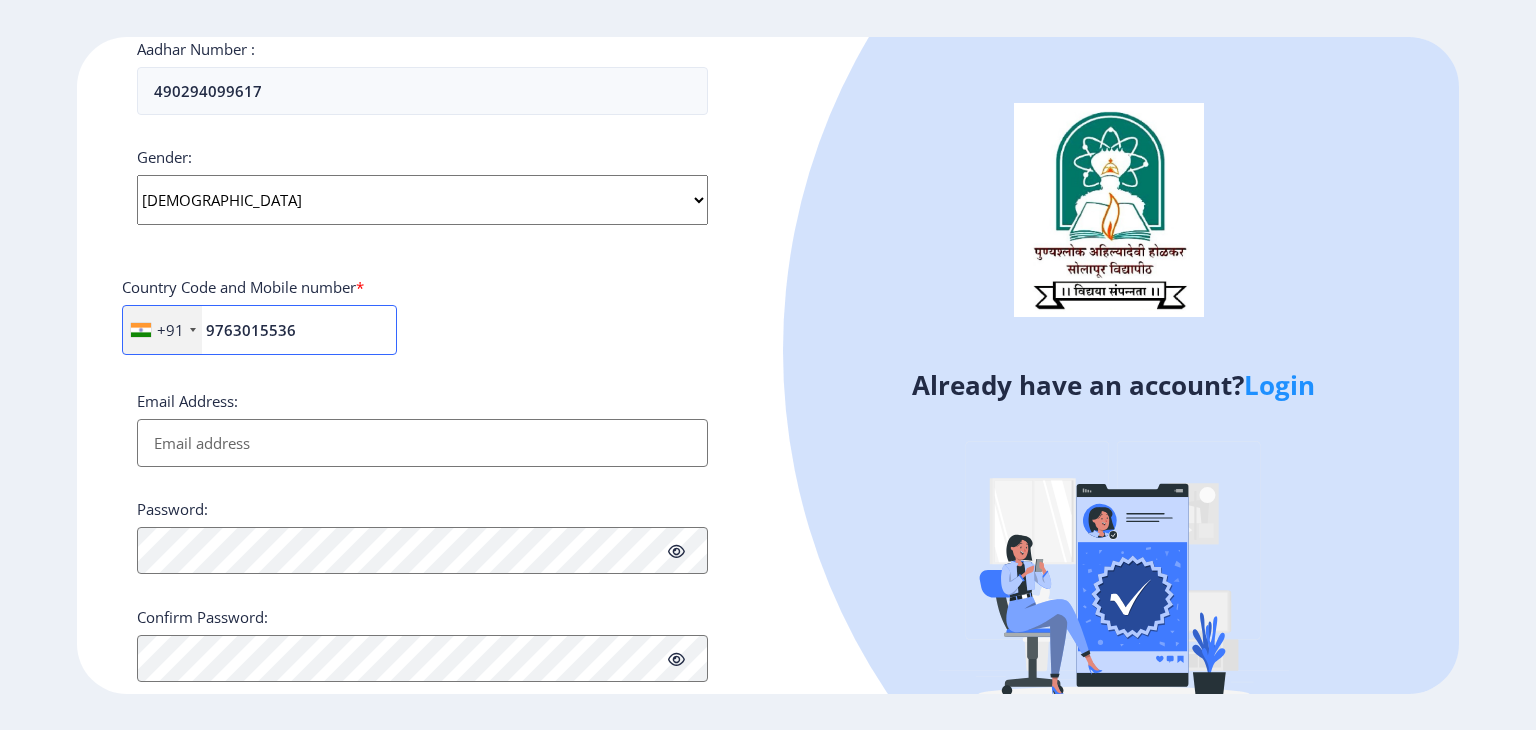 type on "9763015536" 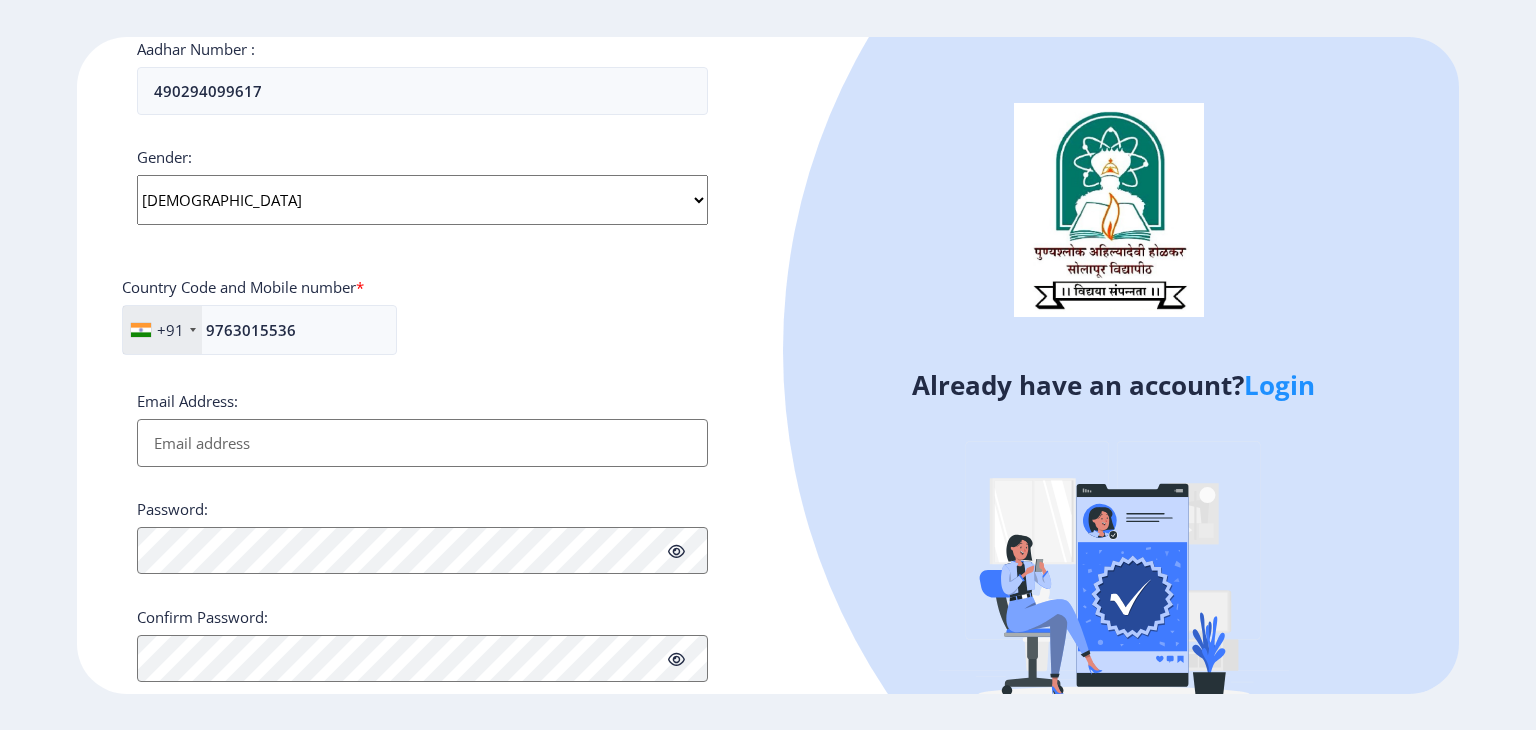 click on "Email Address:" at bounding box center (422, 443) 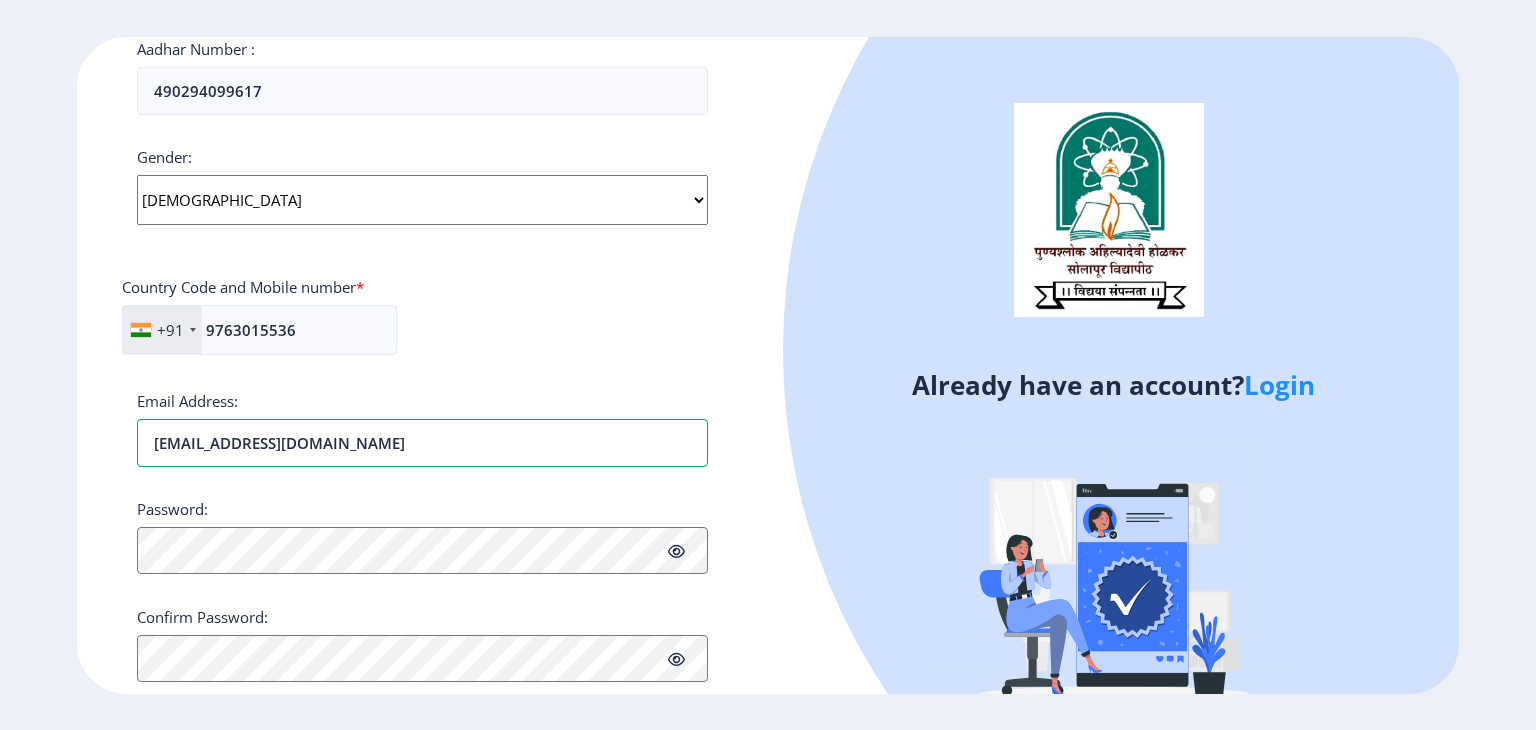 scroll, scrollTop: 732, scrollLeft: 0, axis: vertical 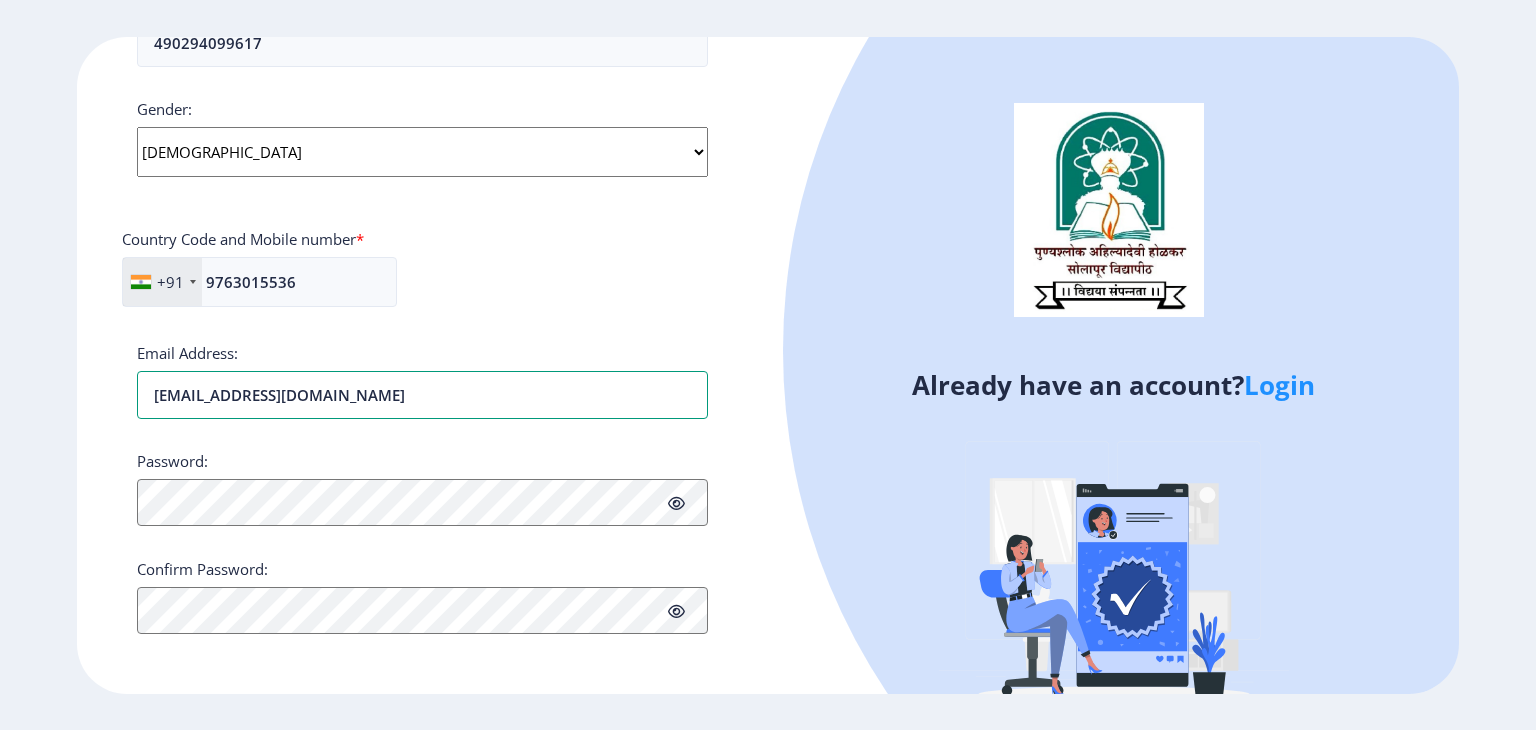 type on "khadegeetanjali@gmail.com" 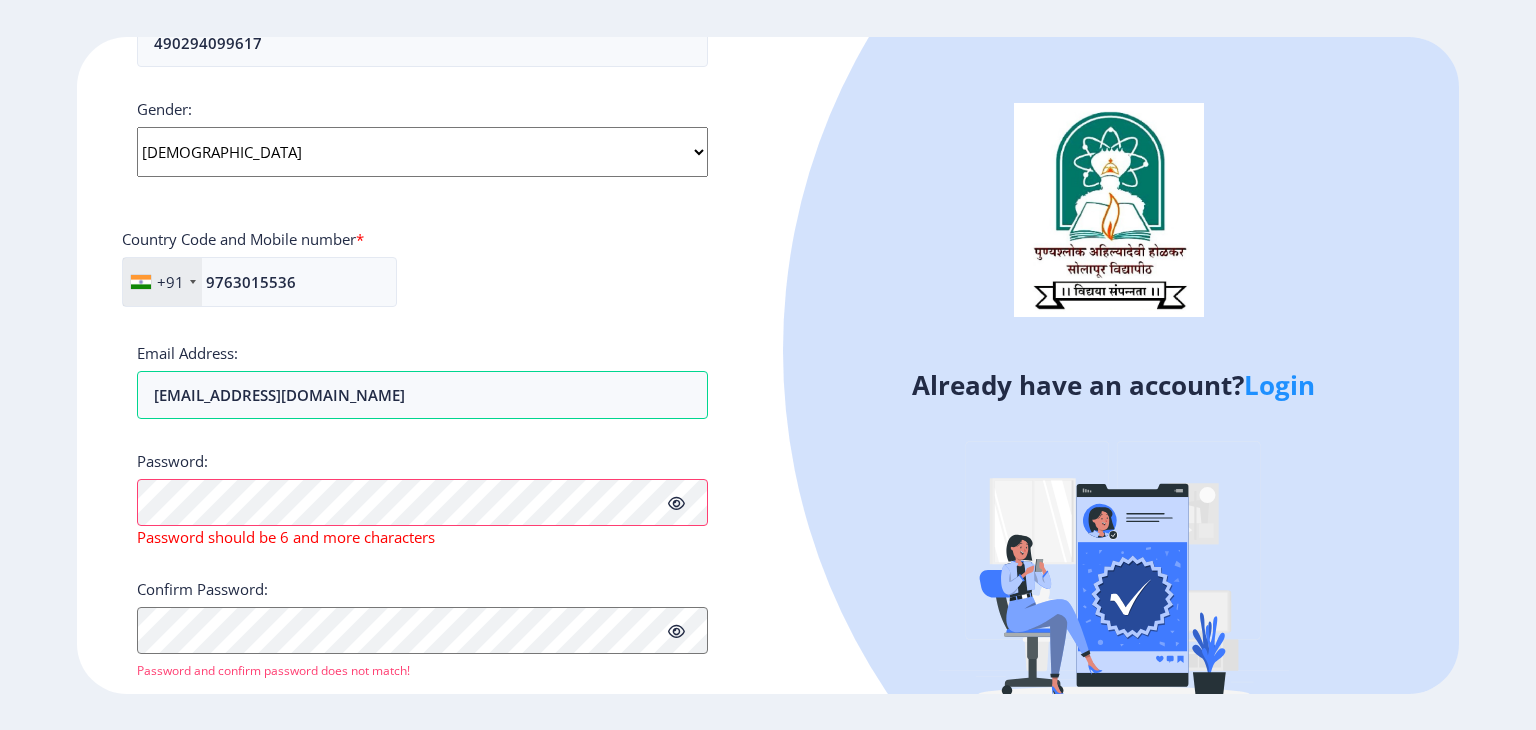 click 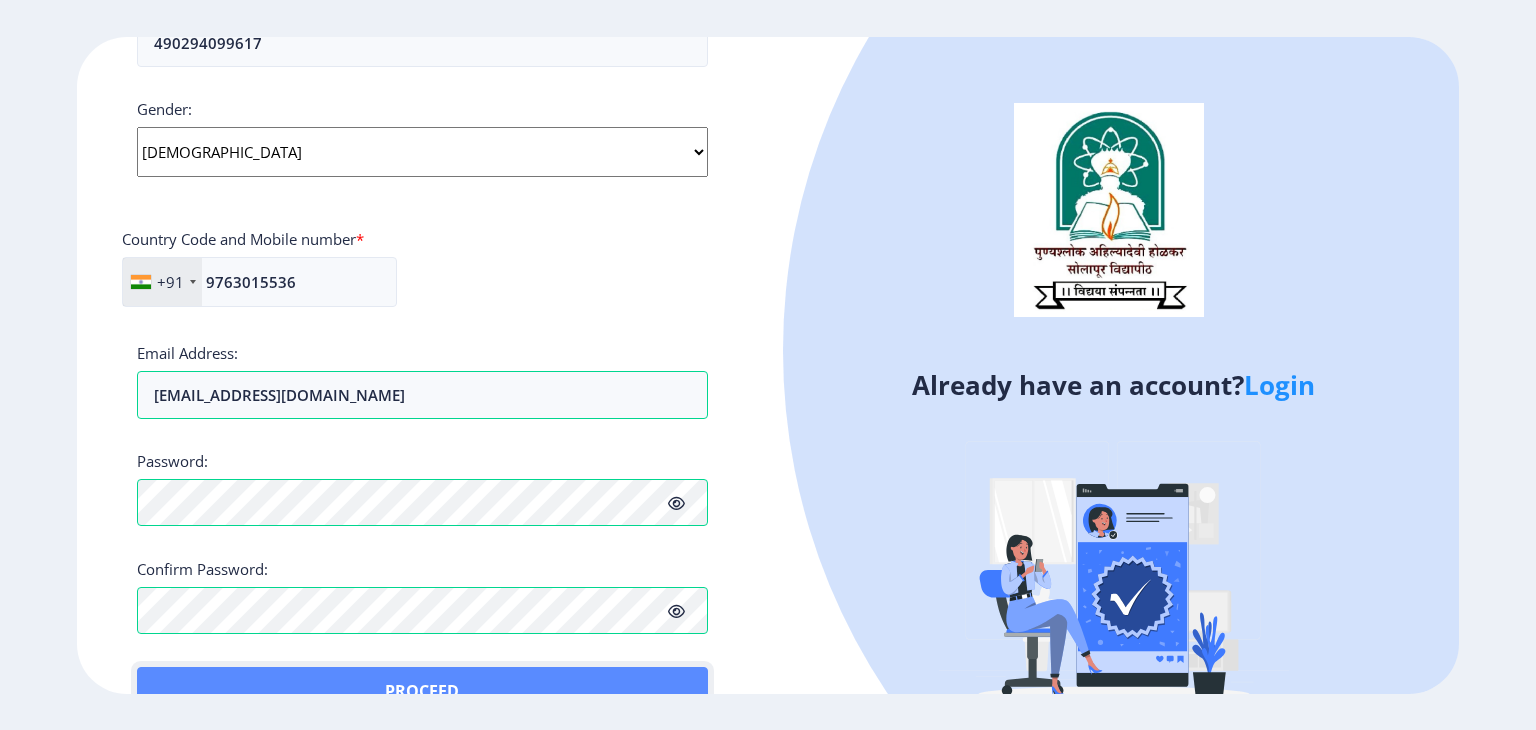 click on "Proceed" 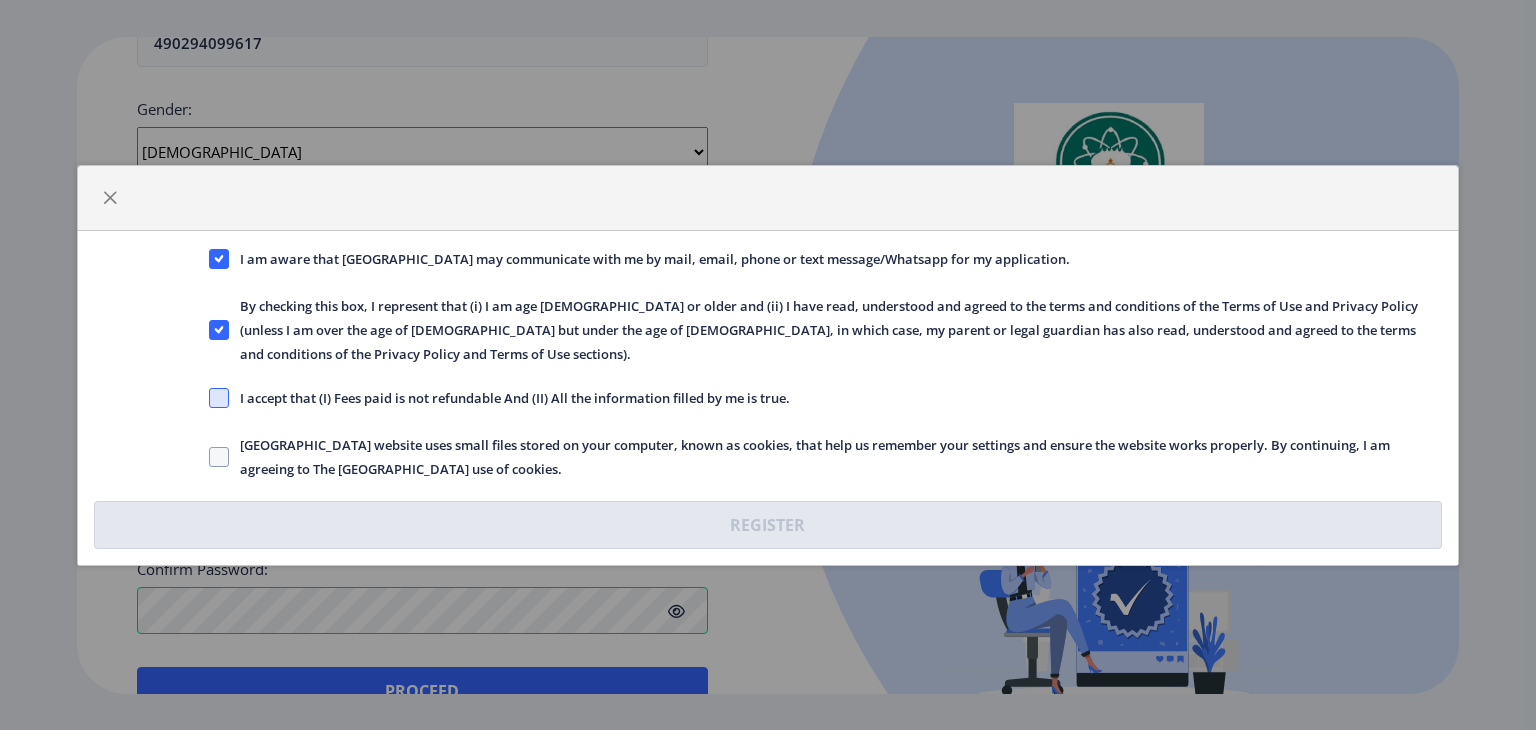 click 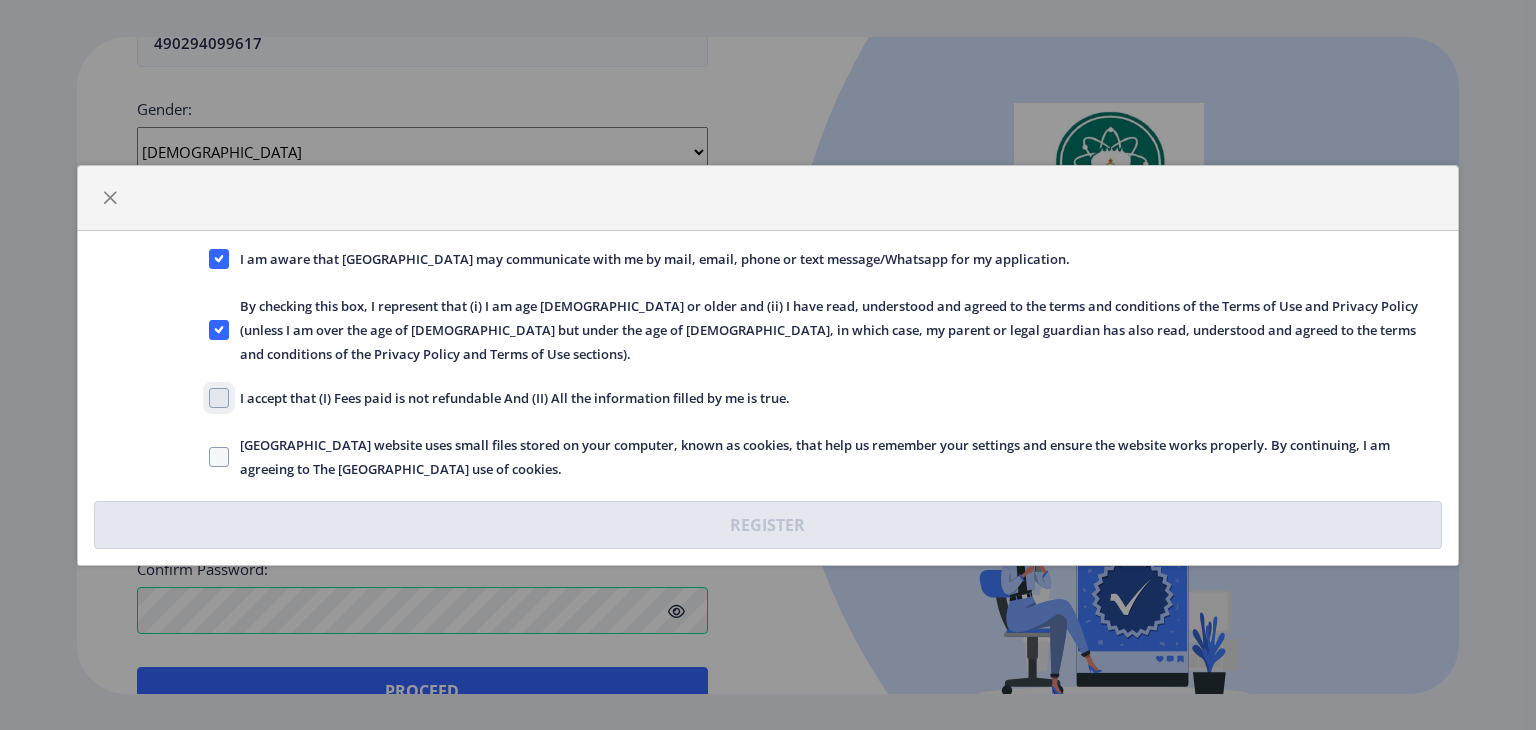 click on "I accept that (I) Fees paid is not refundable And (II) All the information filled by me is true." 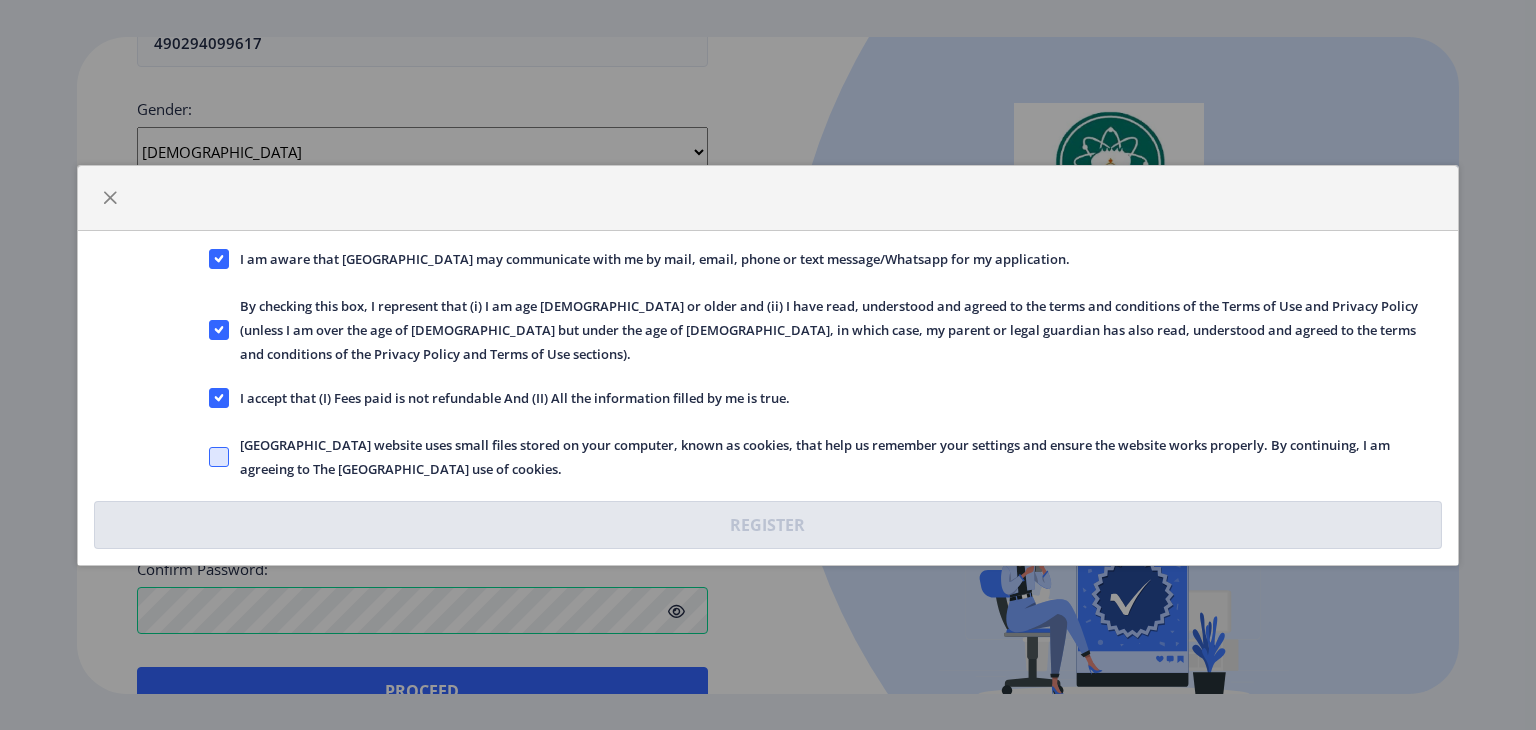 click 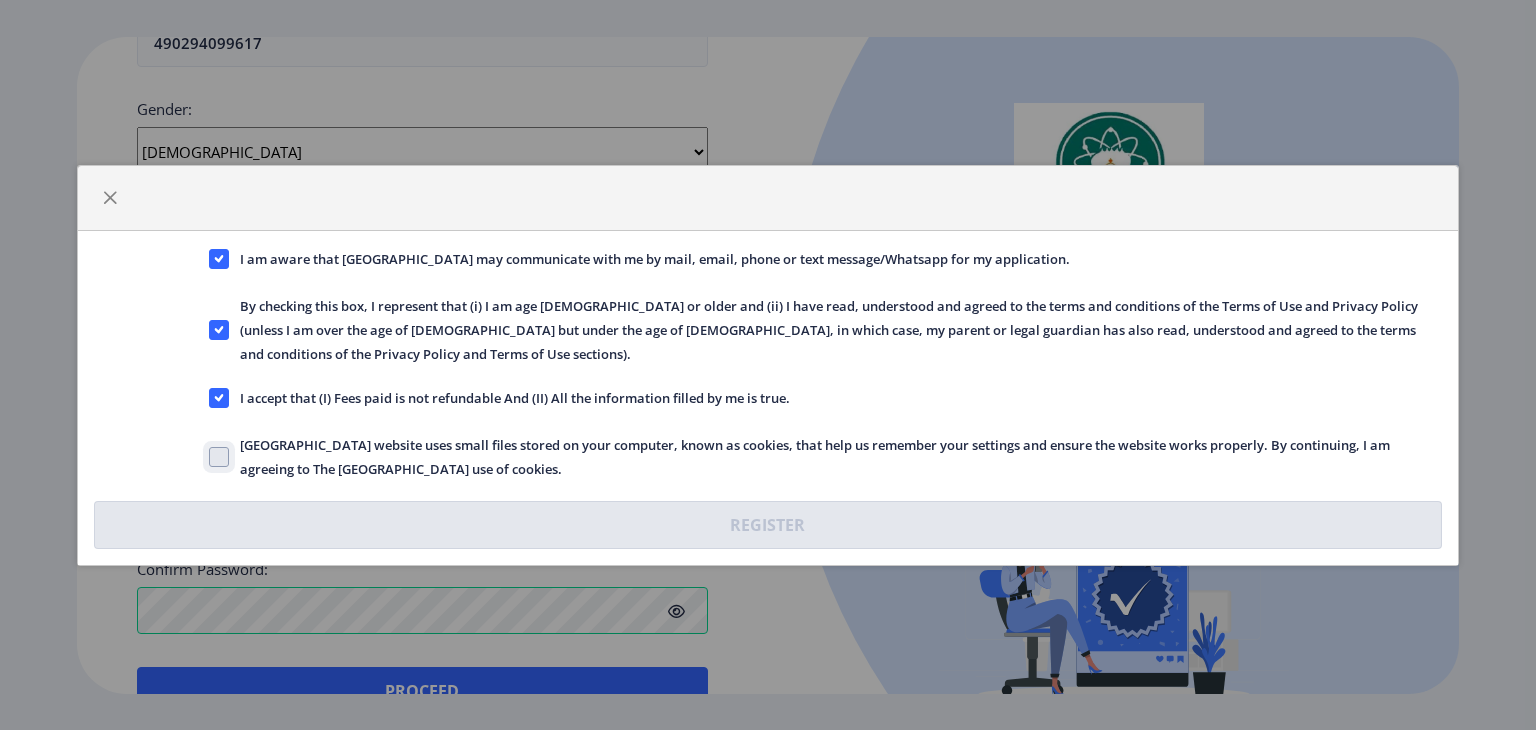 click on "Solapur University website uses small files stored on your computer, known as cookies, that help us remember your settings and ensure the website works properly. By continuing, I am agreeing to The Solapur University use of cookies." 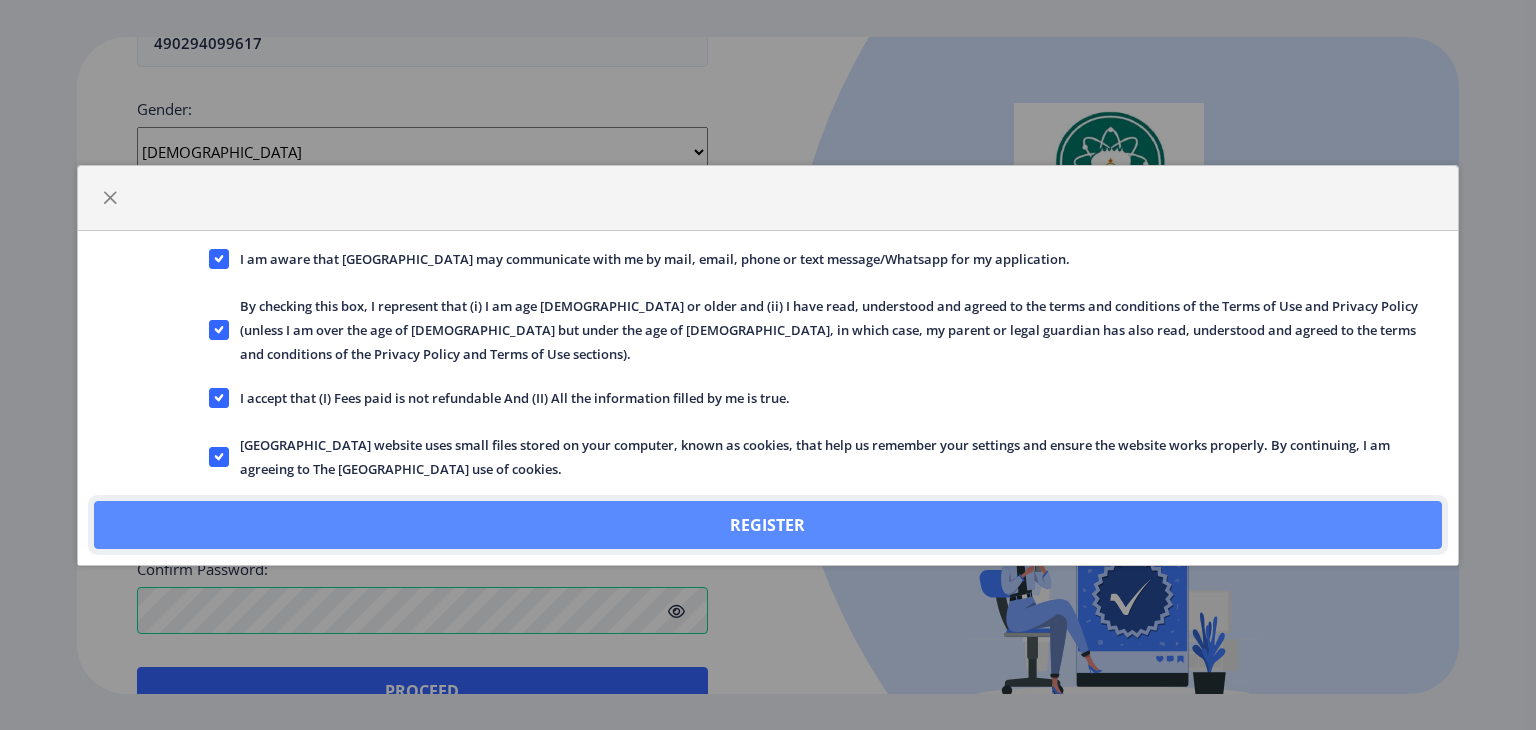 click on "Register" 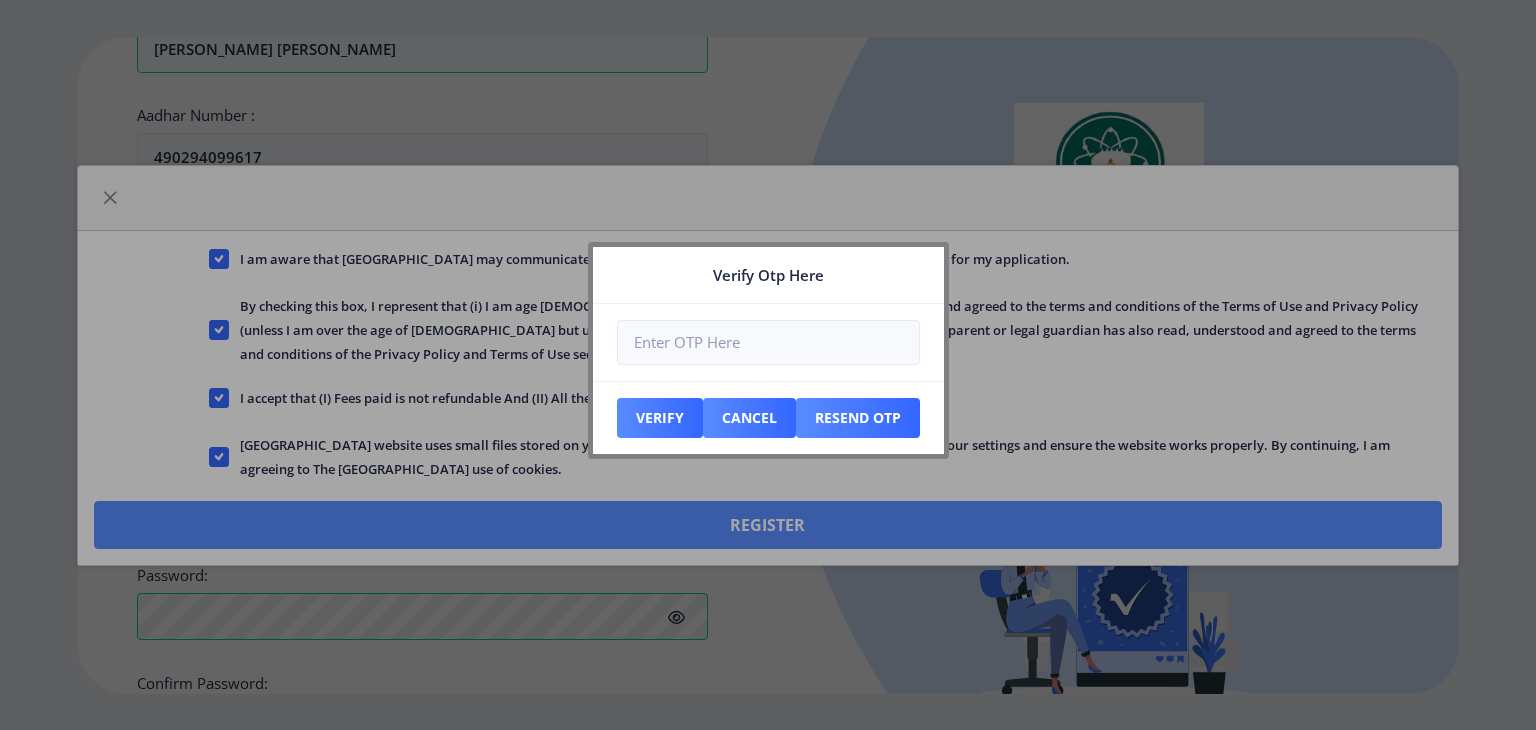 scroll, scrollTop: 846, scrollLeft: 0, axis: vertical 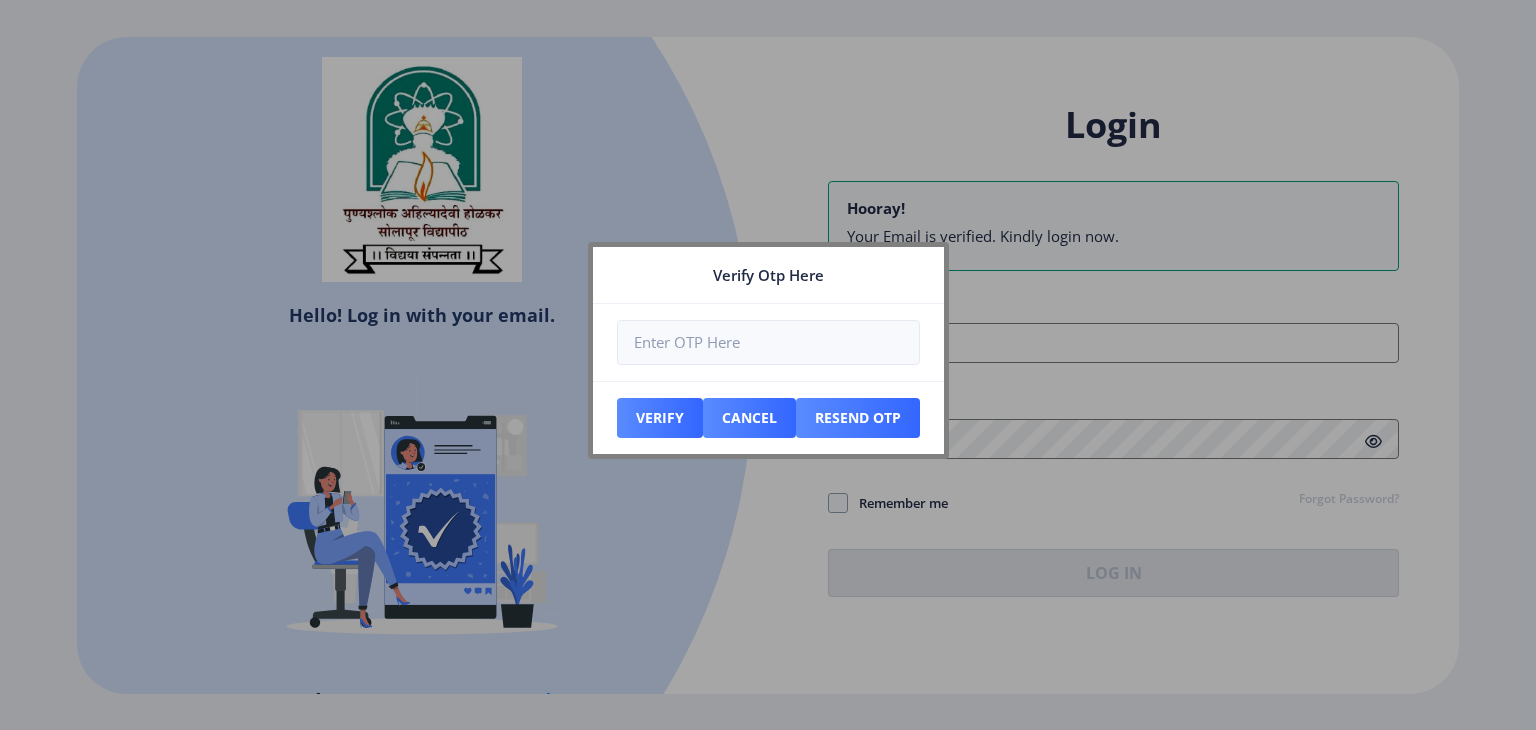 type on "khadegeetanjali@gmail.com" 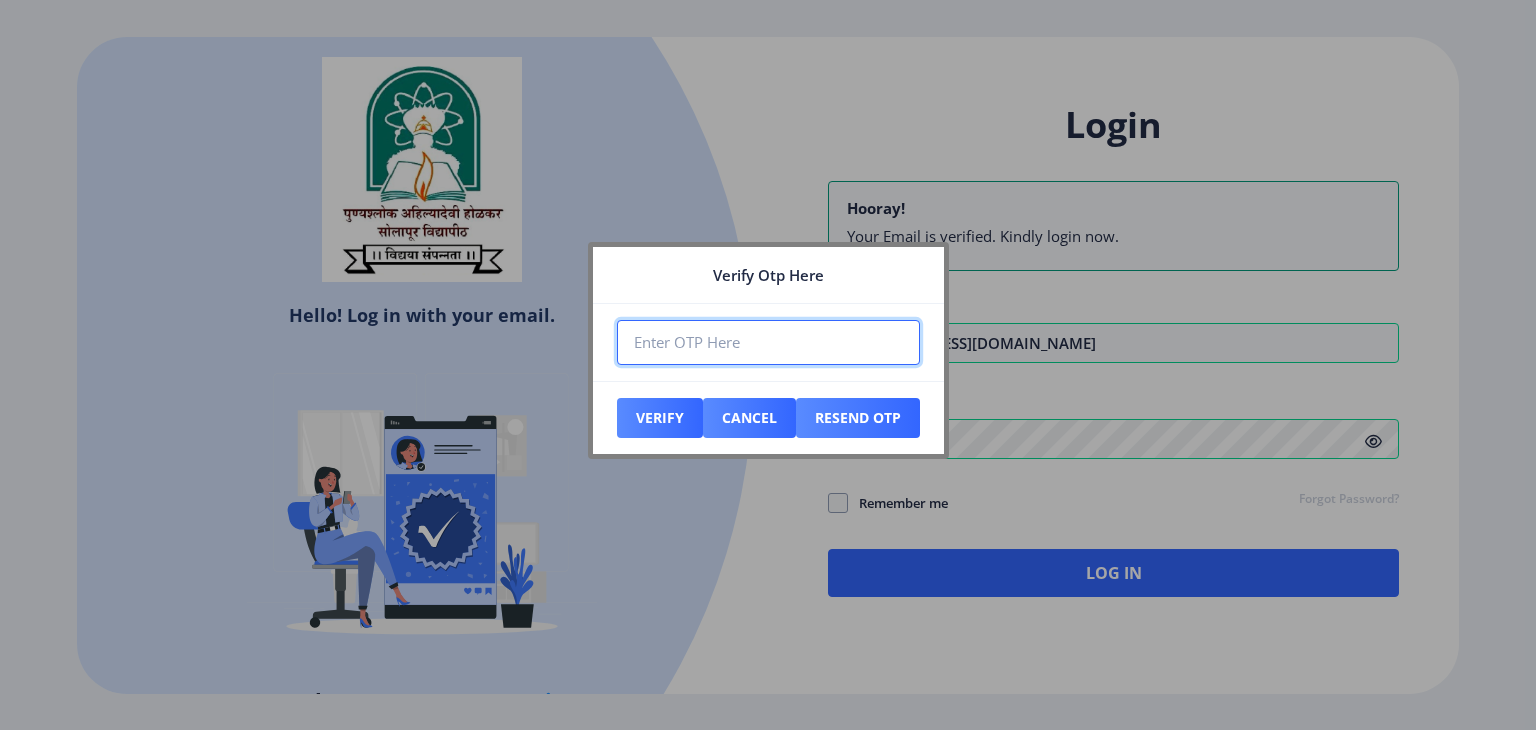 type on "1" 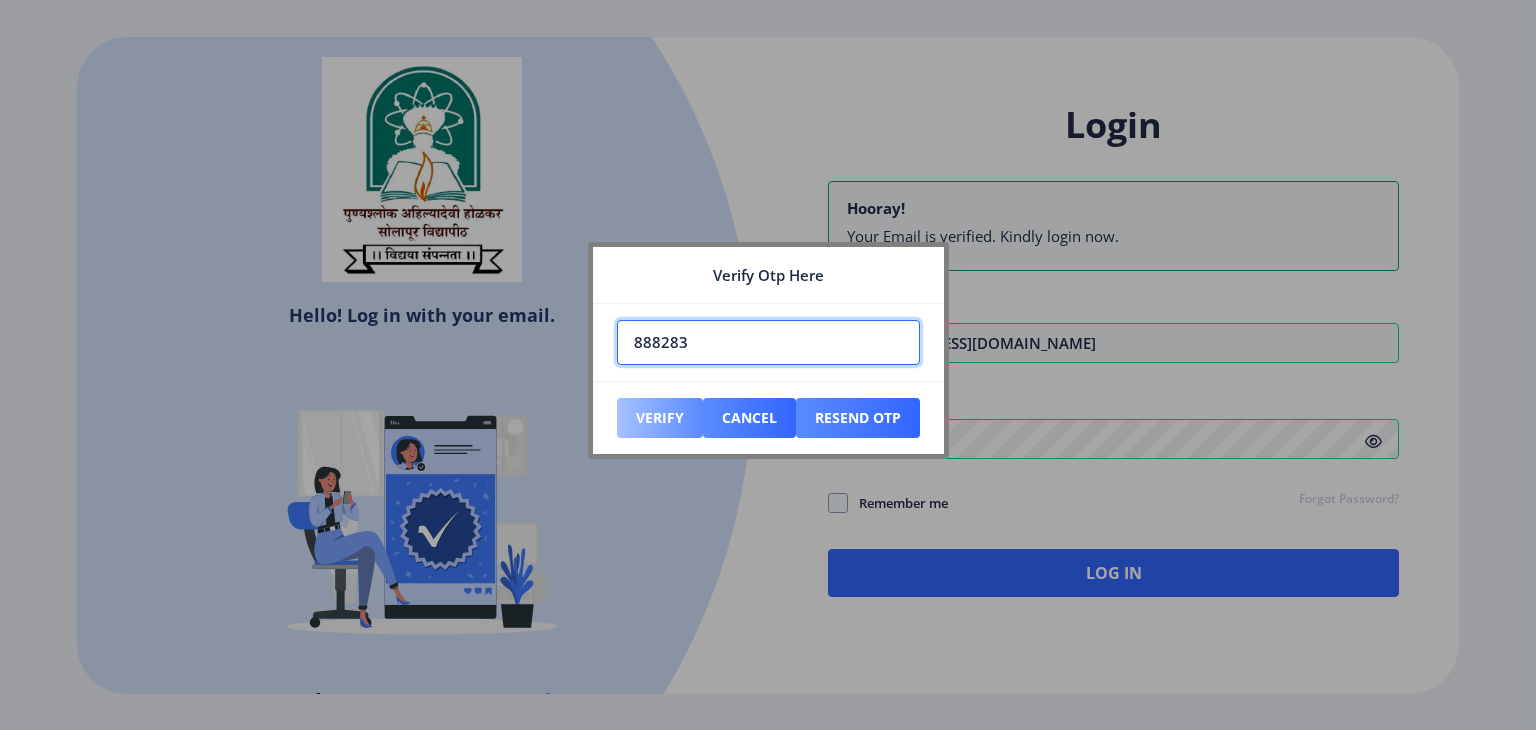 type on "888283" 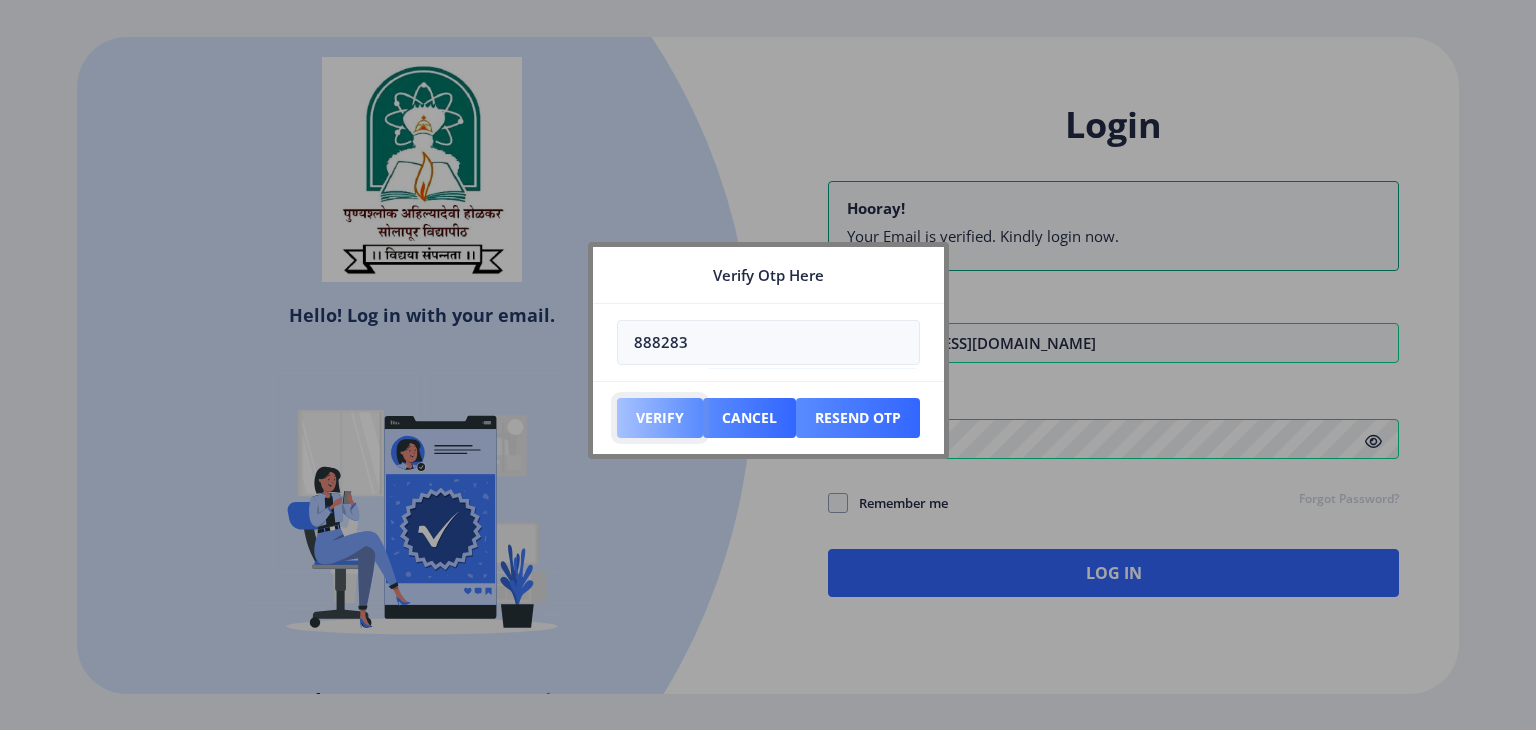 click on "Verify" at bounding box center (660, 418) 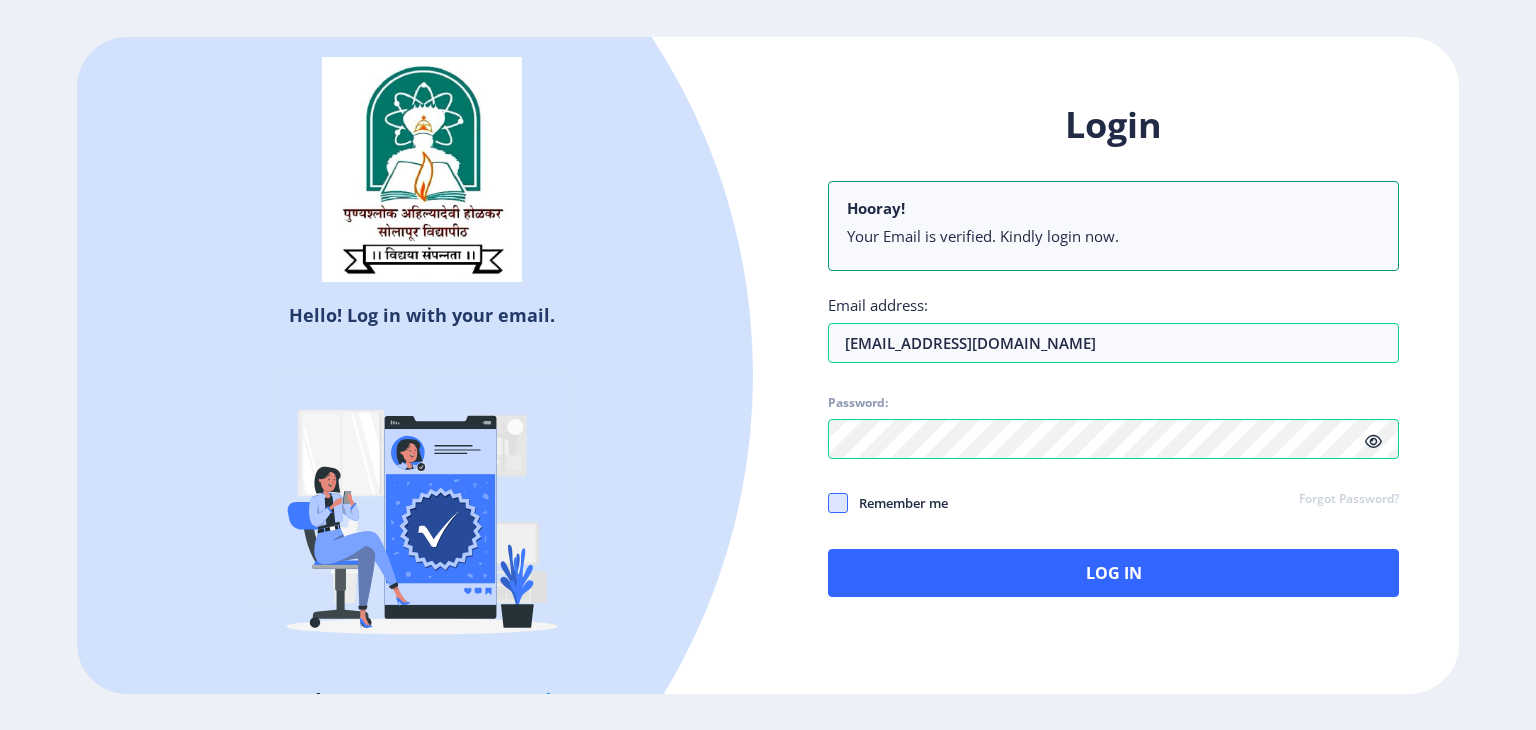 click 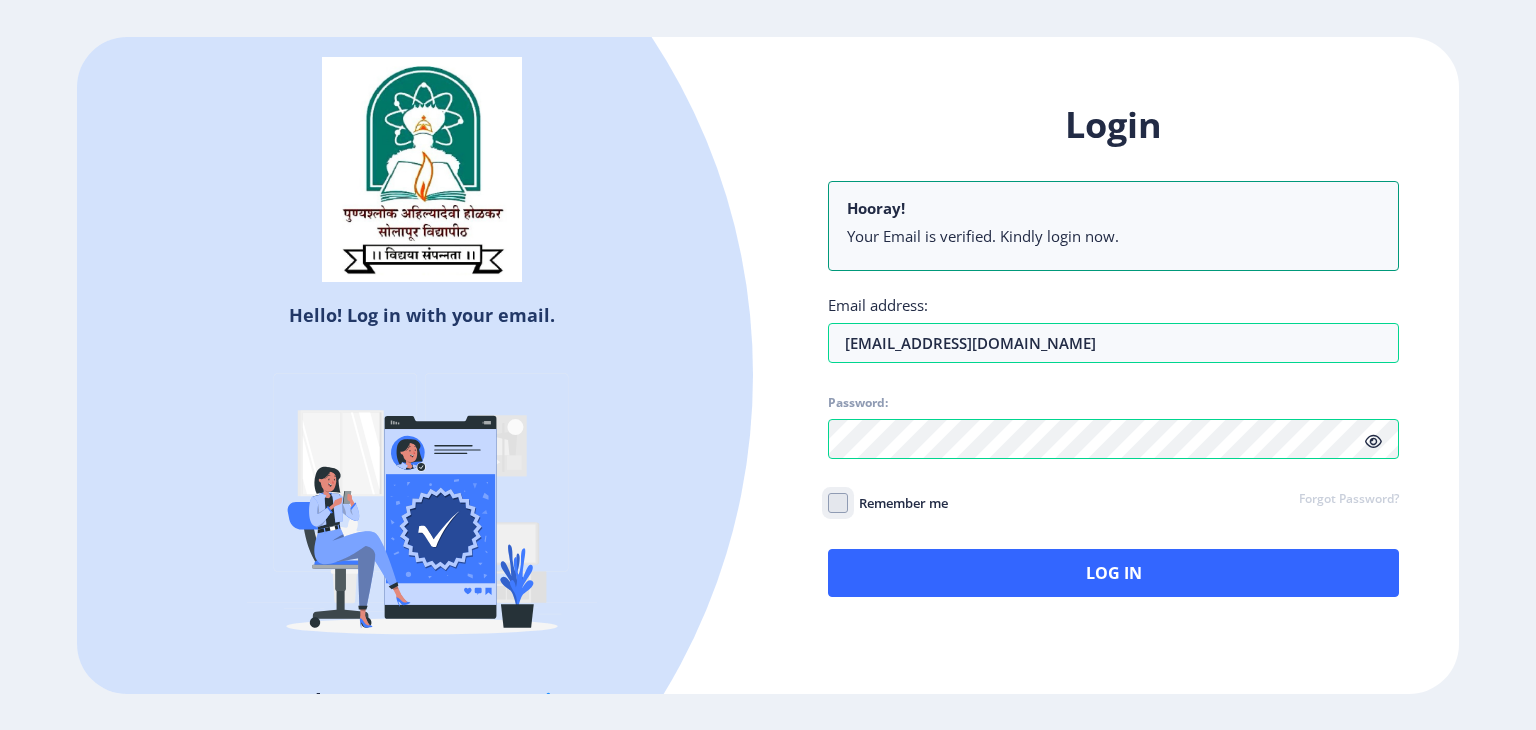 click on "Remember me" 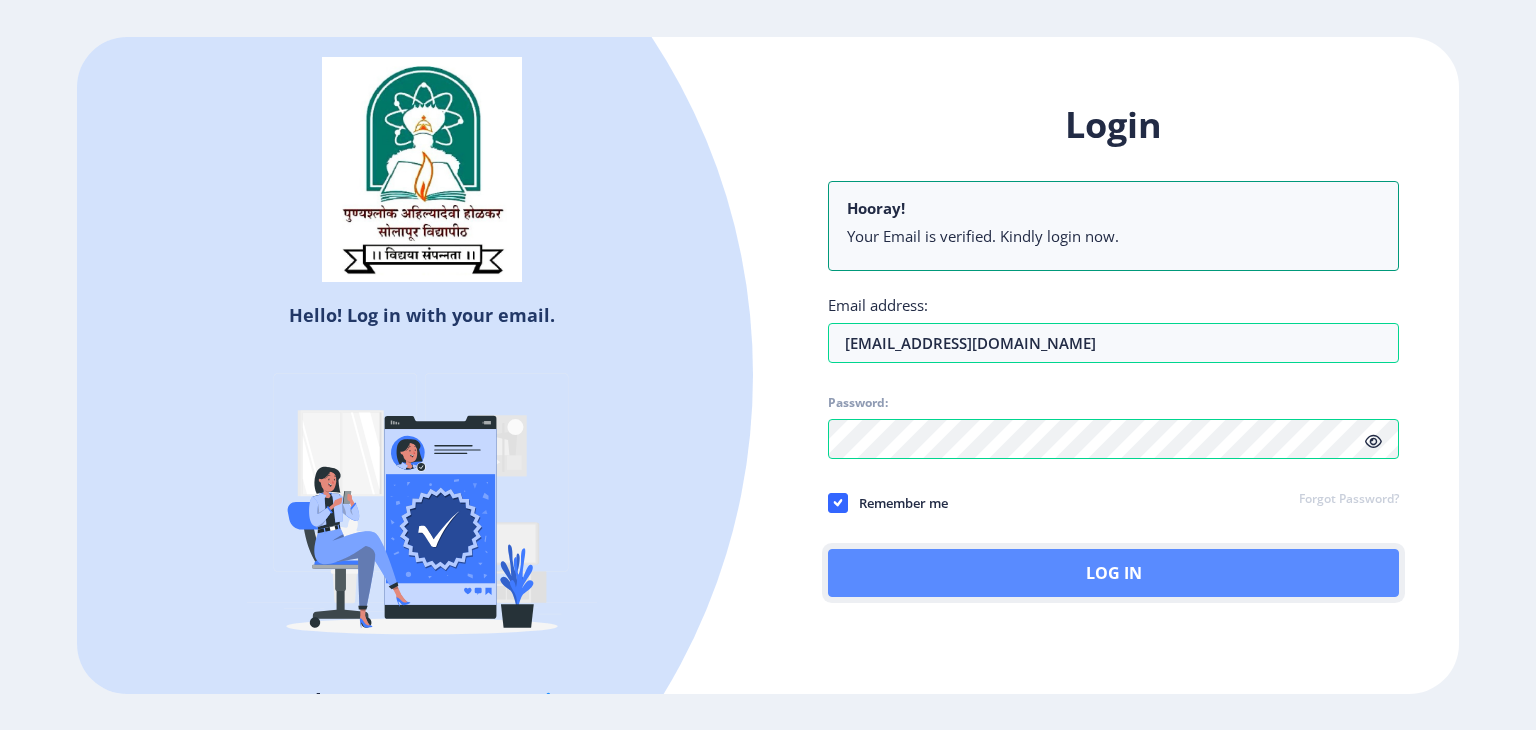 click on "Log In" 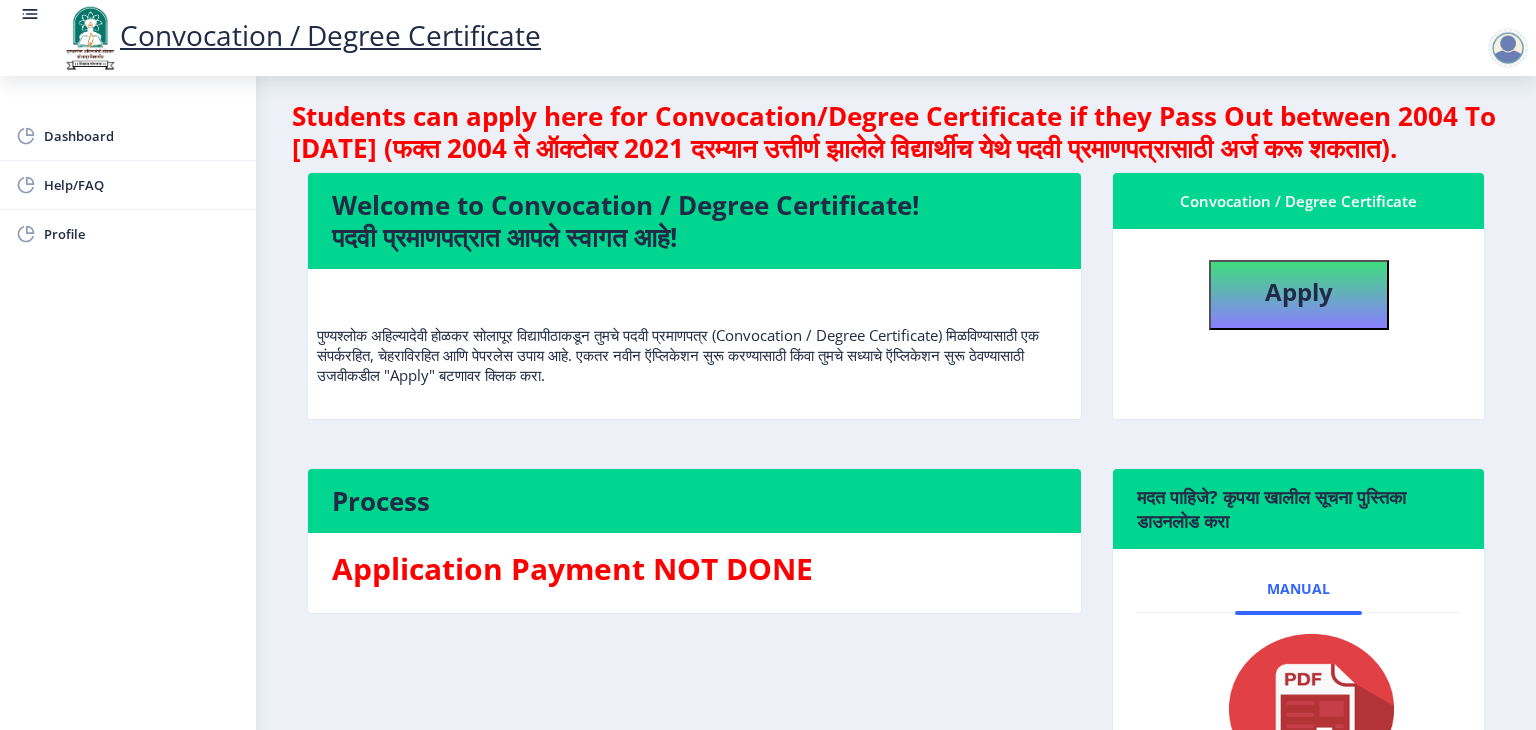 scroll, scrollTop: 0, scrollLeft: 0, axis: both 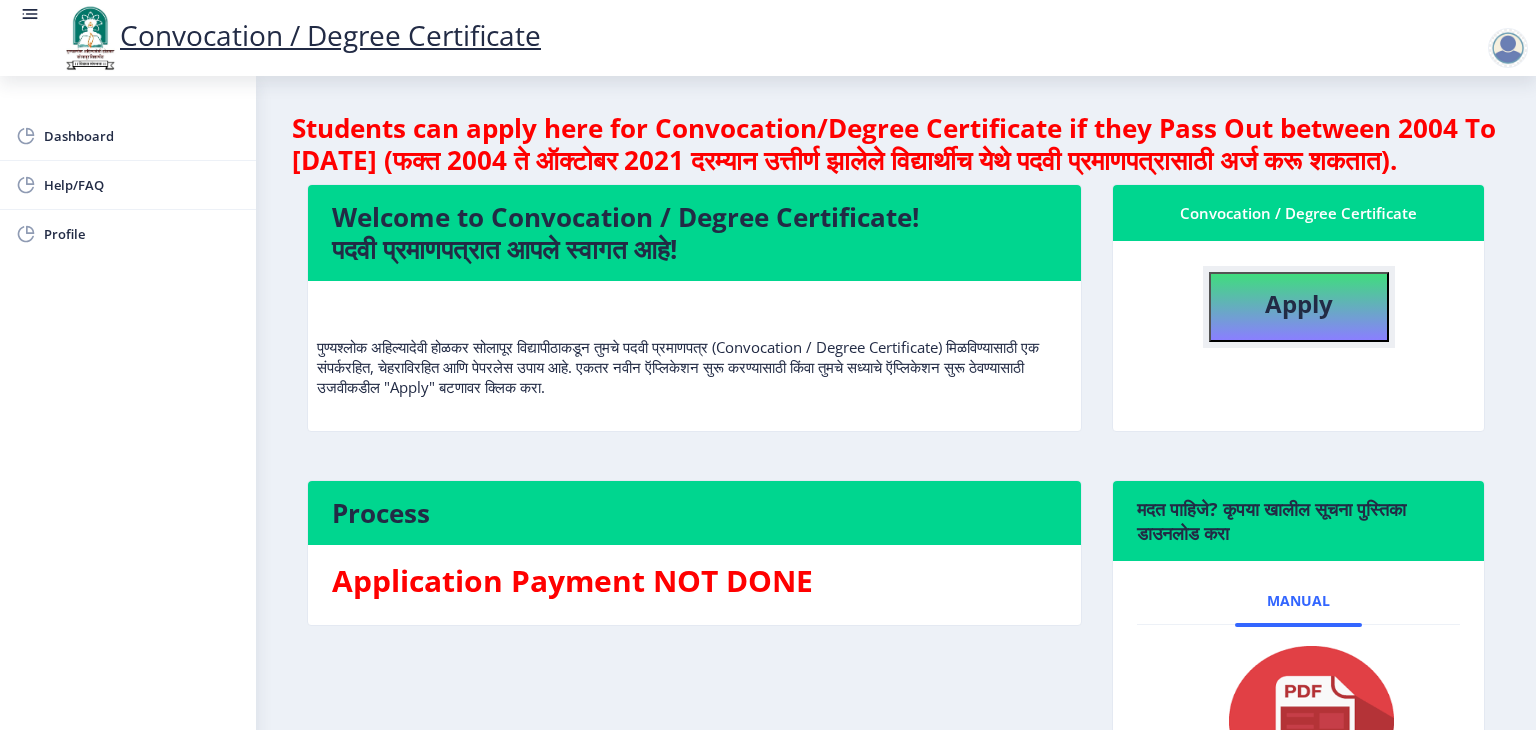 click on "Apply" 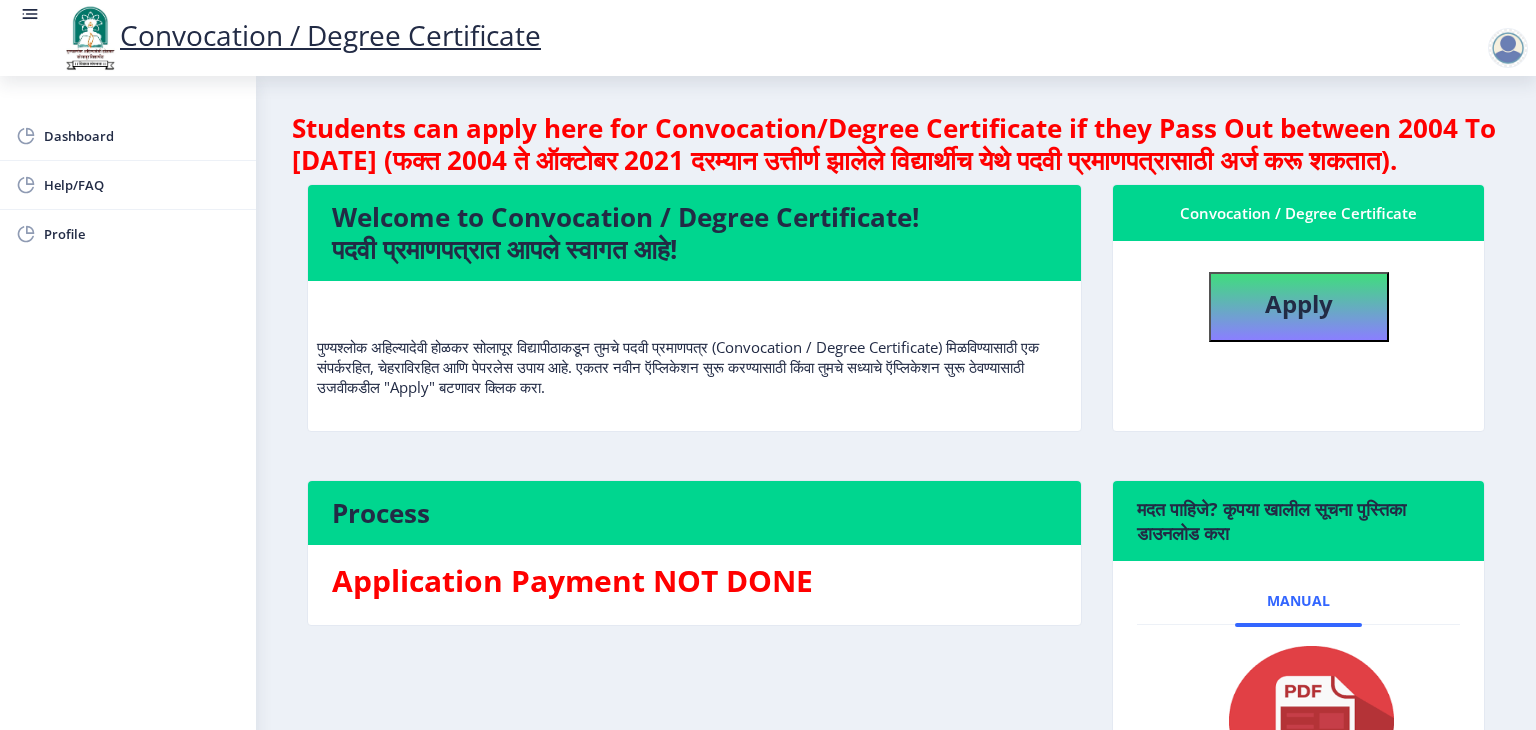 select 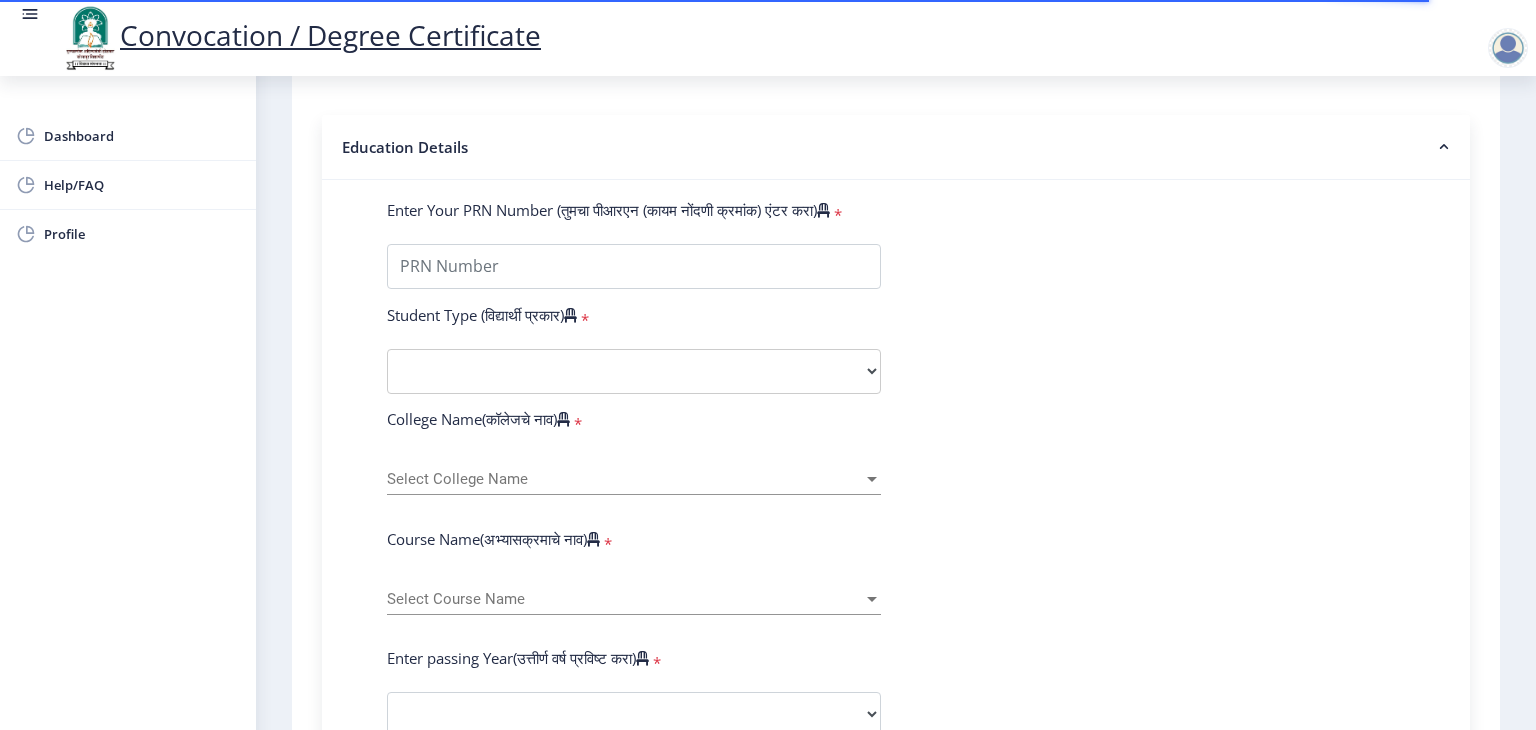 scroll, scrollTop: 432, scrollLeft: 0, axis: vertical 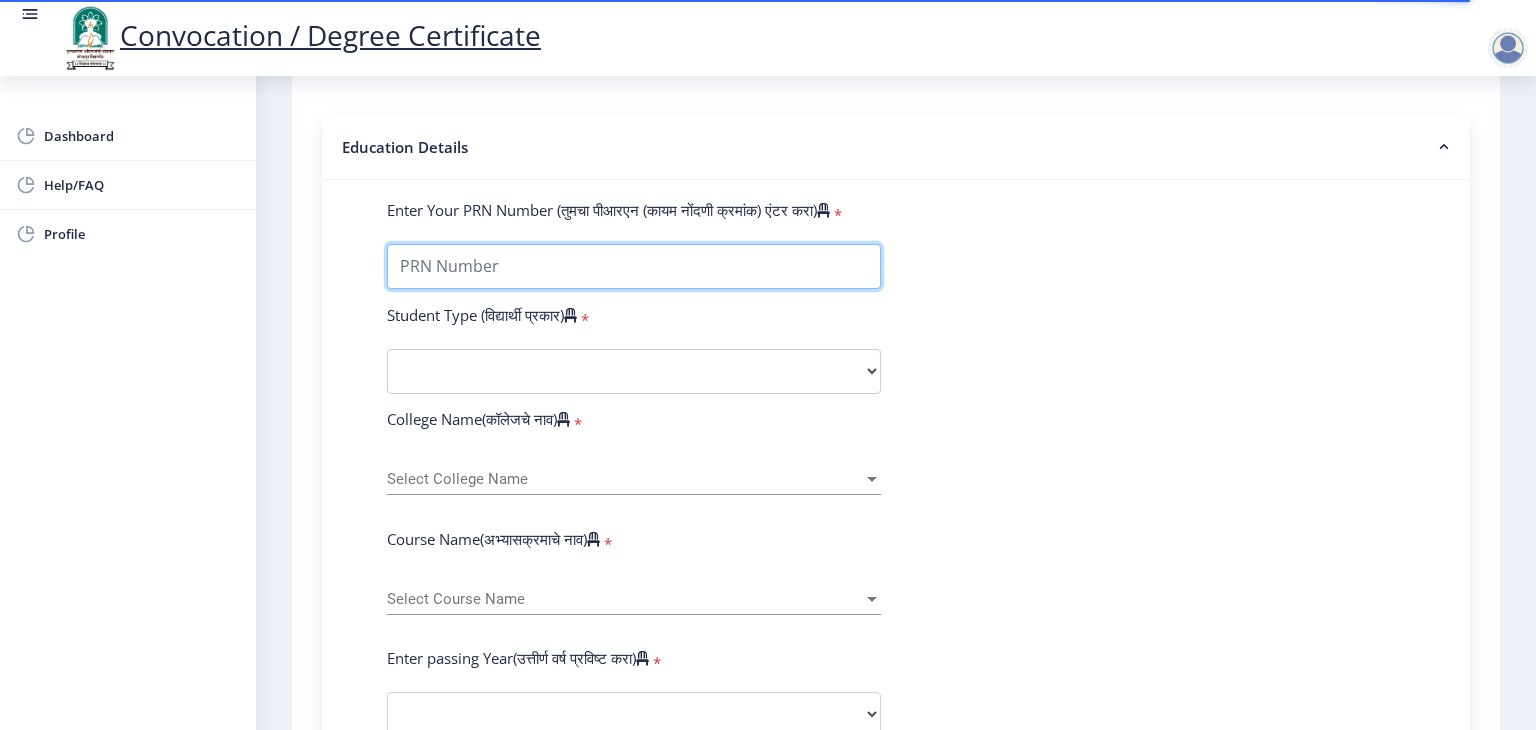 click on "Enter Your PRN Number (तुमचा पीआरएन (कायम नोंदणी क्रमांक) एंटर करा)" at bounding box center (634, 266) 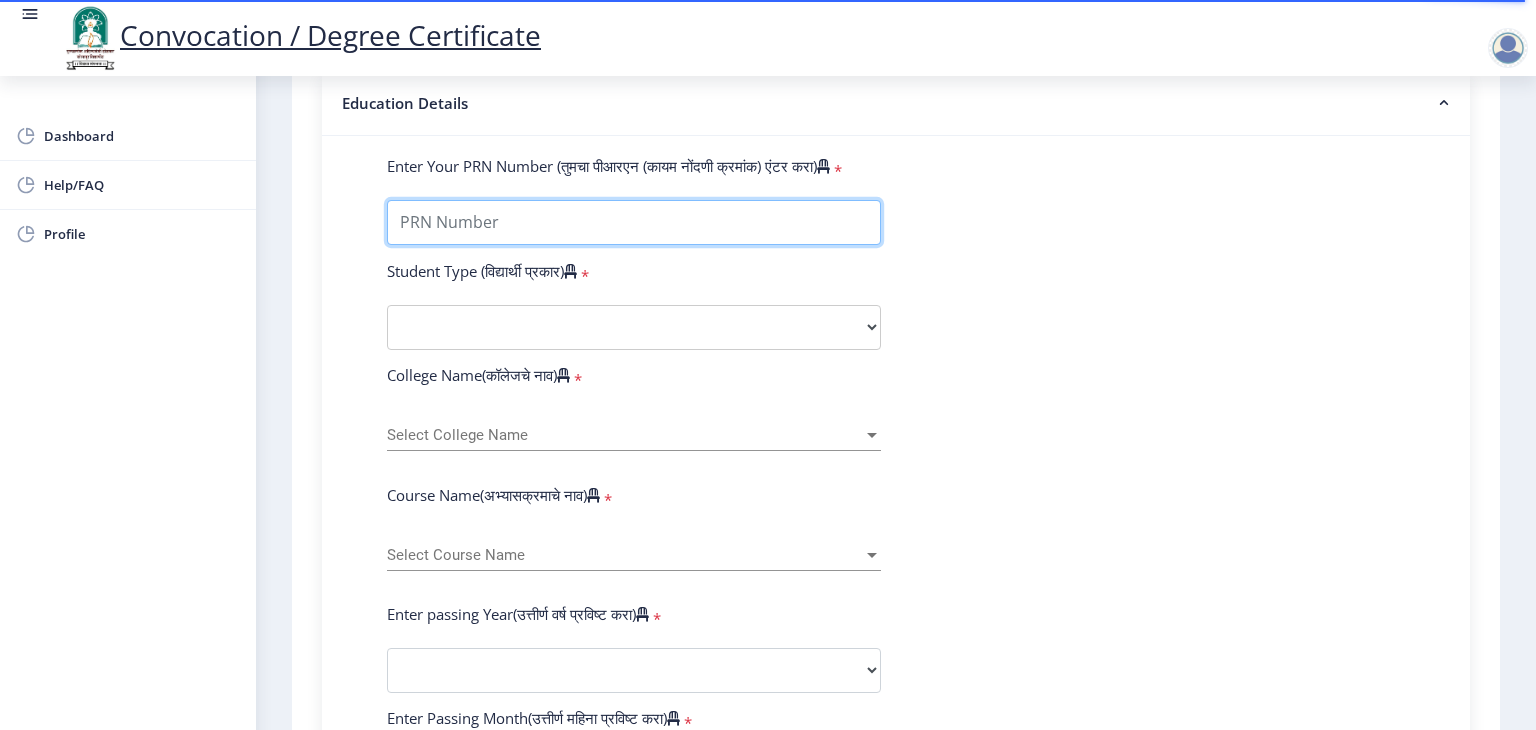 scroll, scrollTop: 471, scrollLeft: 0, axis: vertical 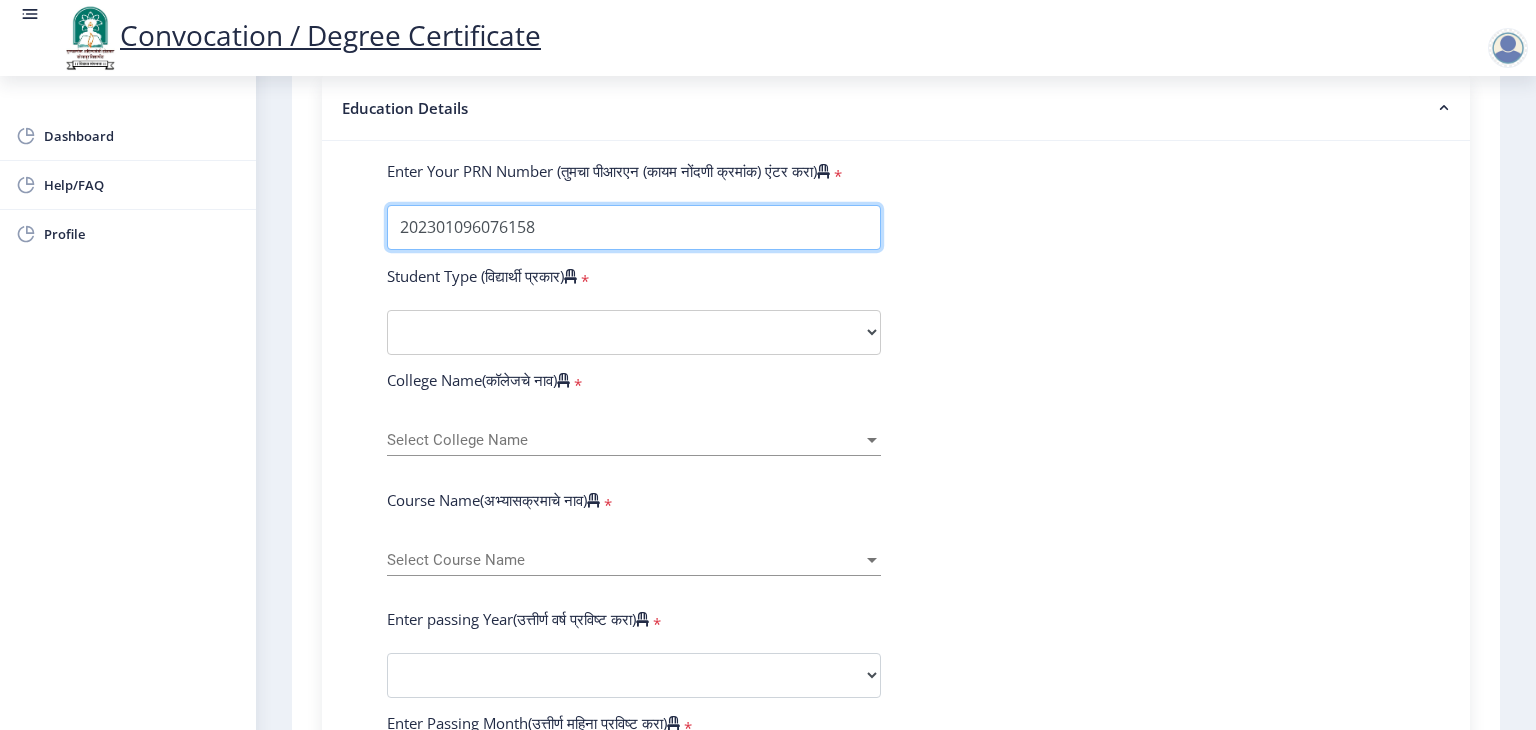 type on "202301096076158" 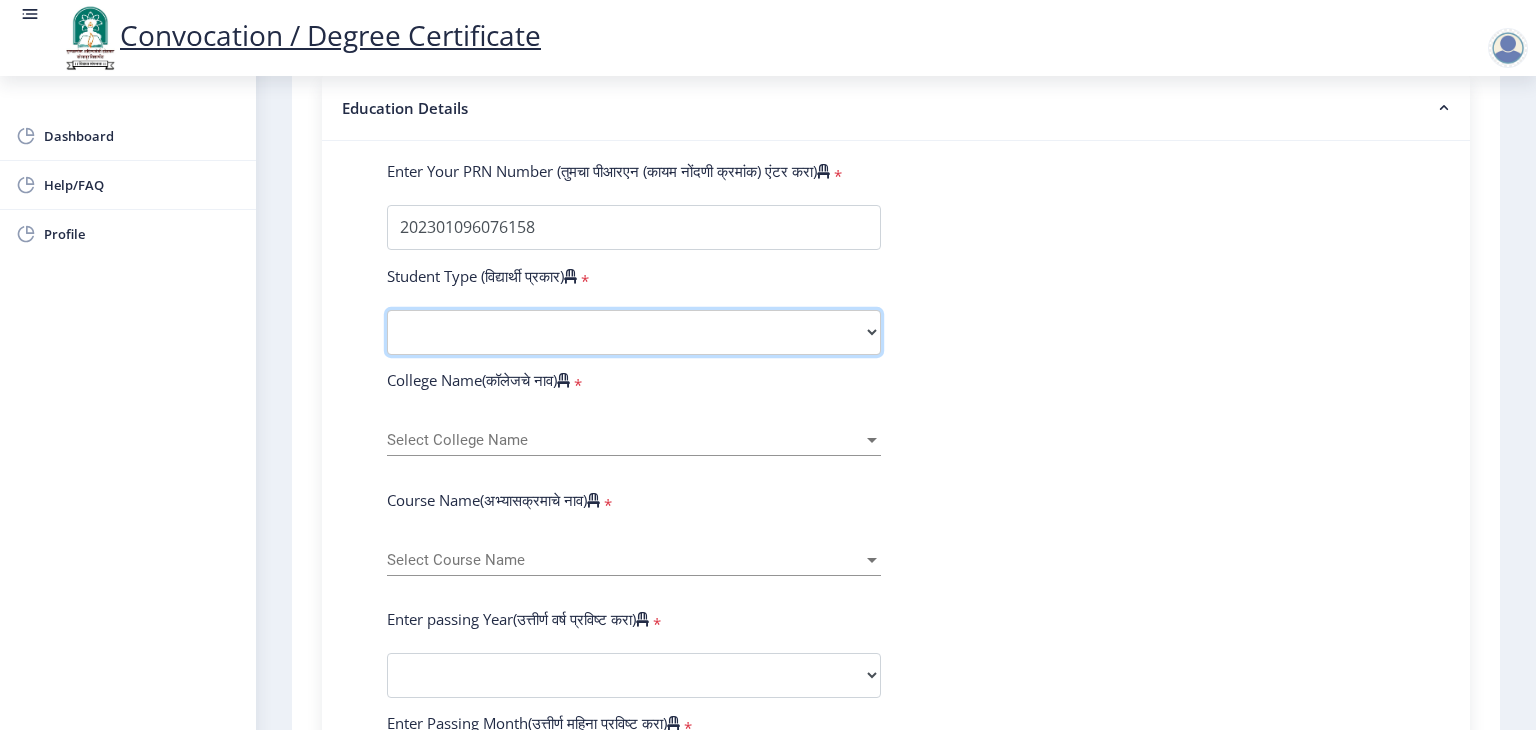 click on "Select Student Type Regular External" at bounding box center [634, 332] 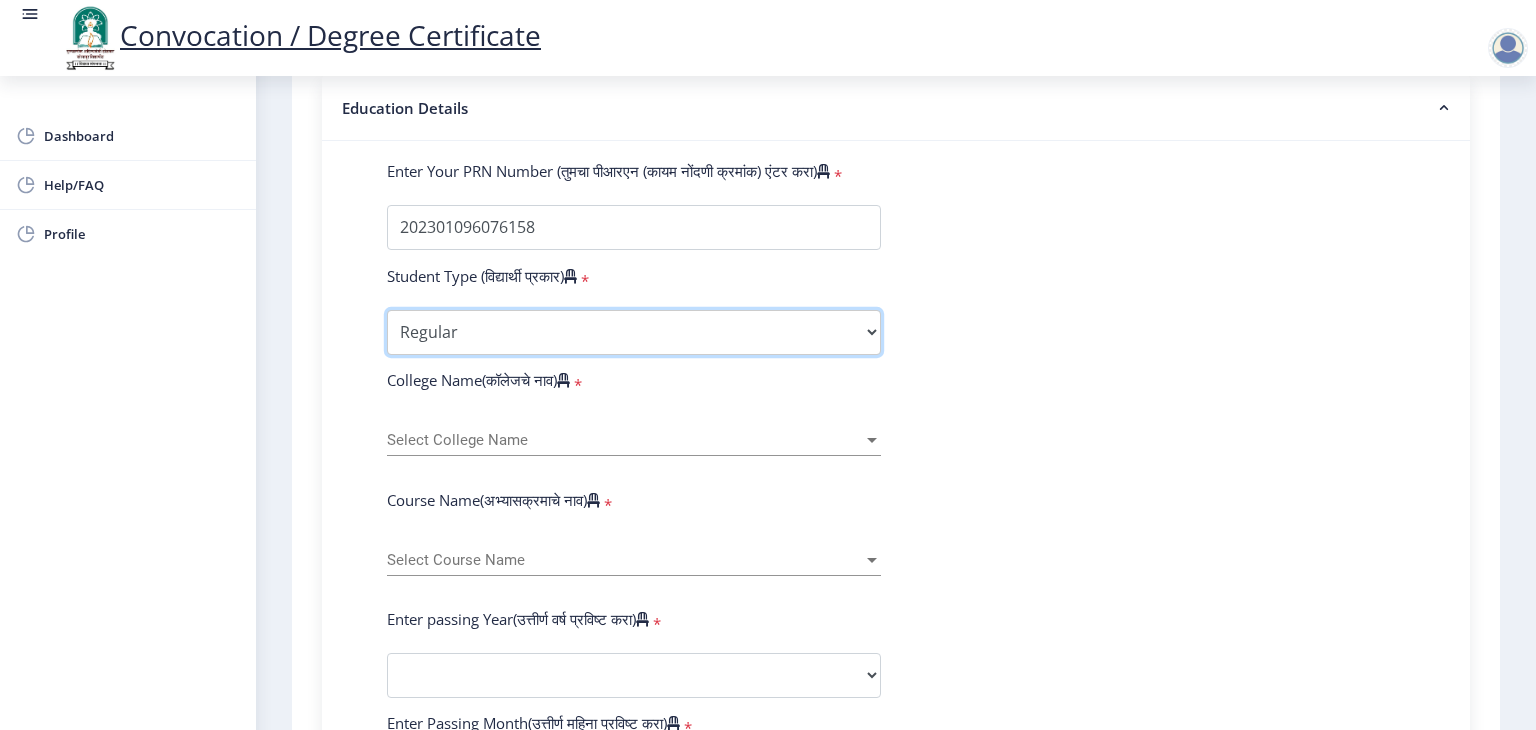 click on "Select Student Type Regular External" at bounding box center [634, 332] 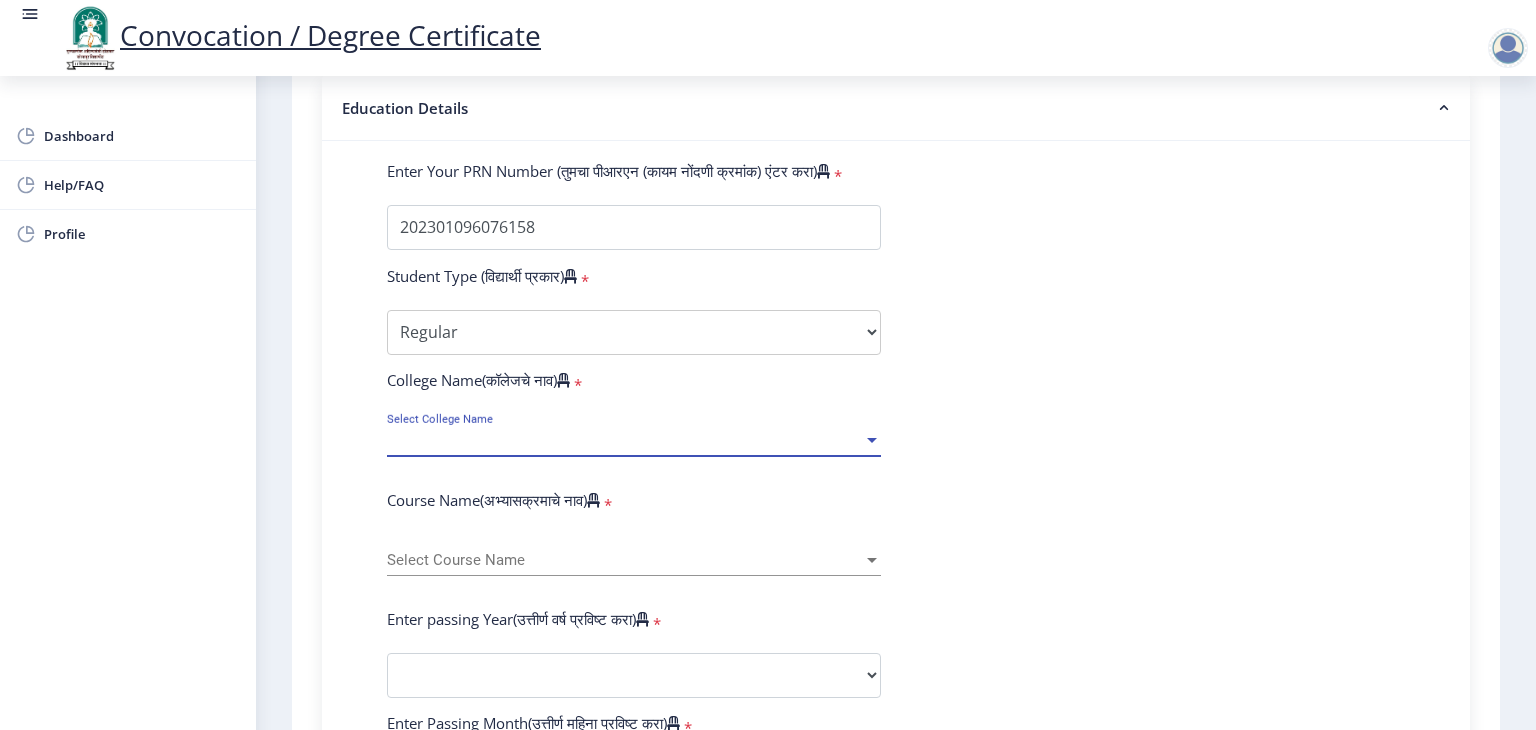 click on "Select College Name" at bounding box center [625, 440] 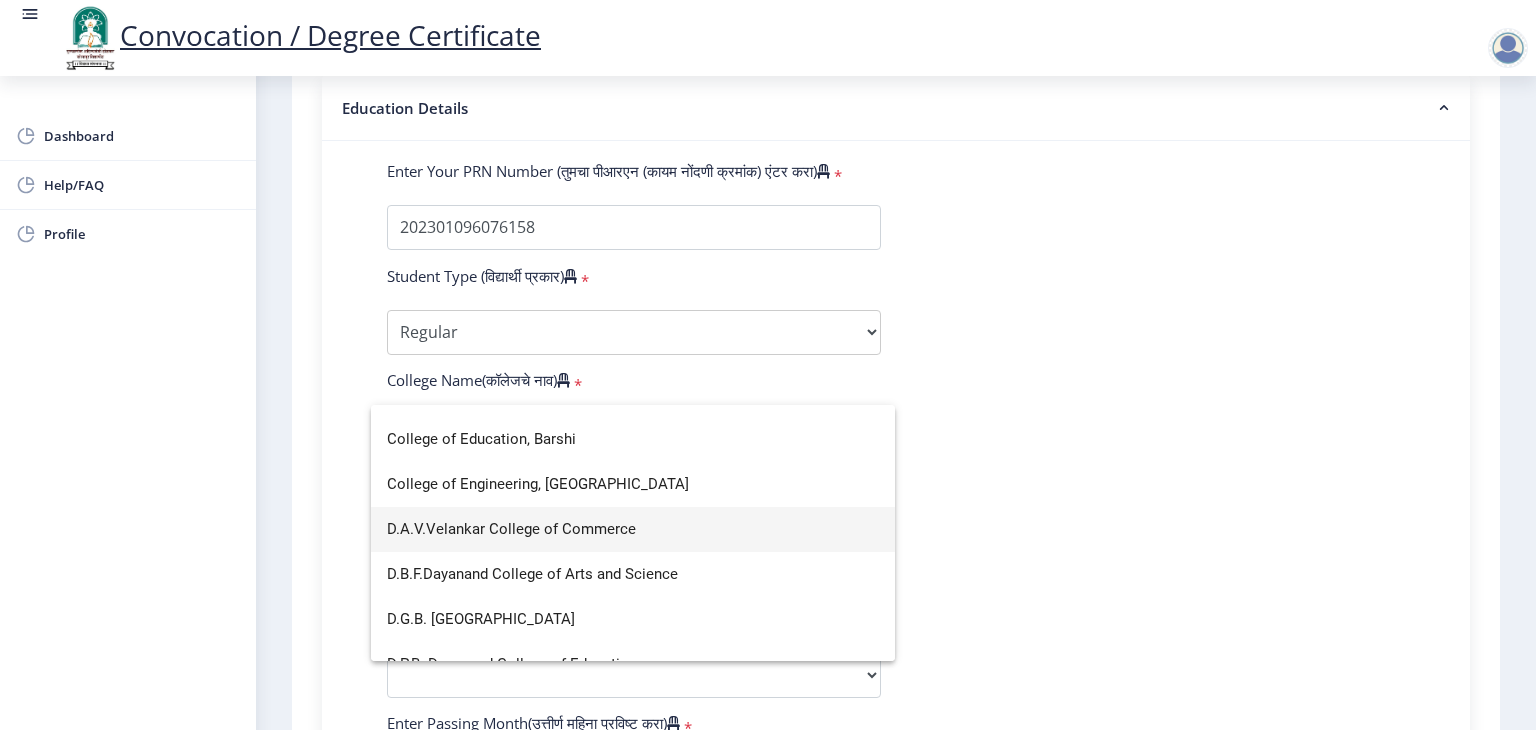 scroll, scrollTop: 859, scrollLeft: 0, axis: vertical 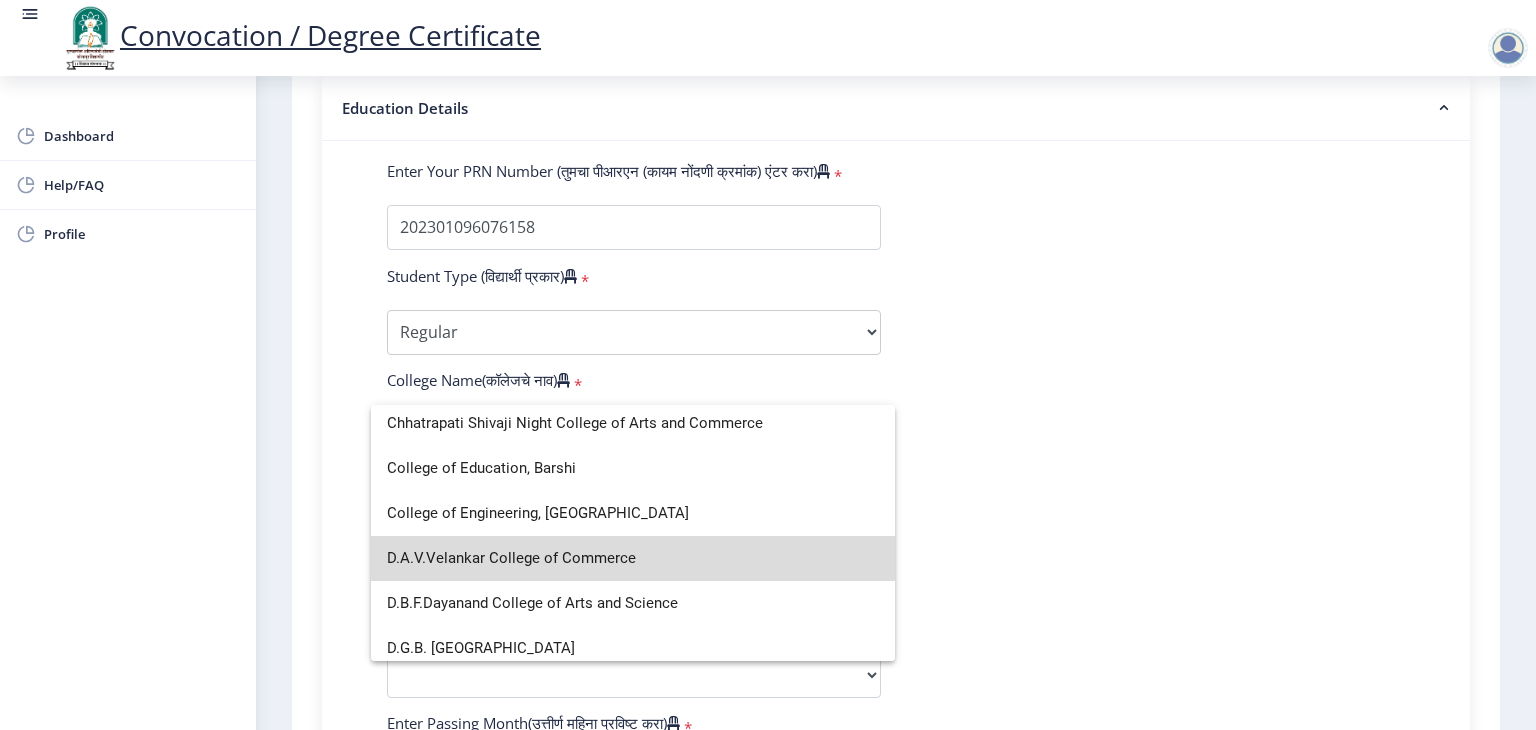 click on "D.A.V.Velankar College of Commerce" at bounding box center [633, 558] 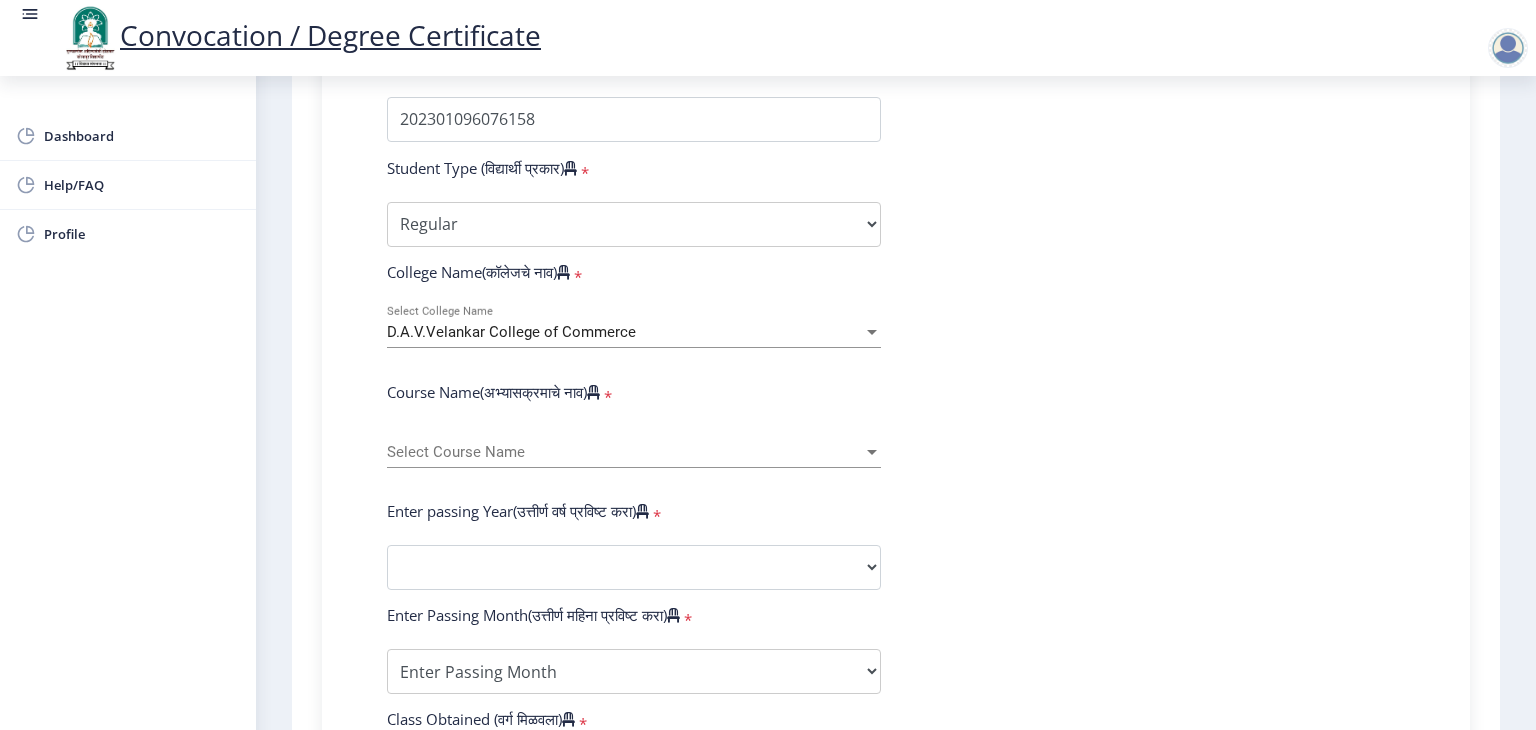 scroll, scrollTop: 580, scrollLeft: 0, axis: vertical 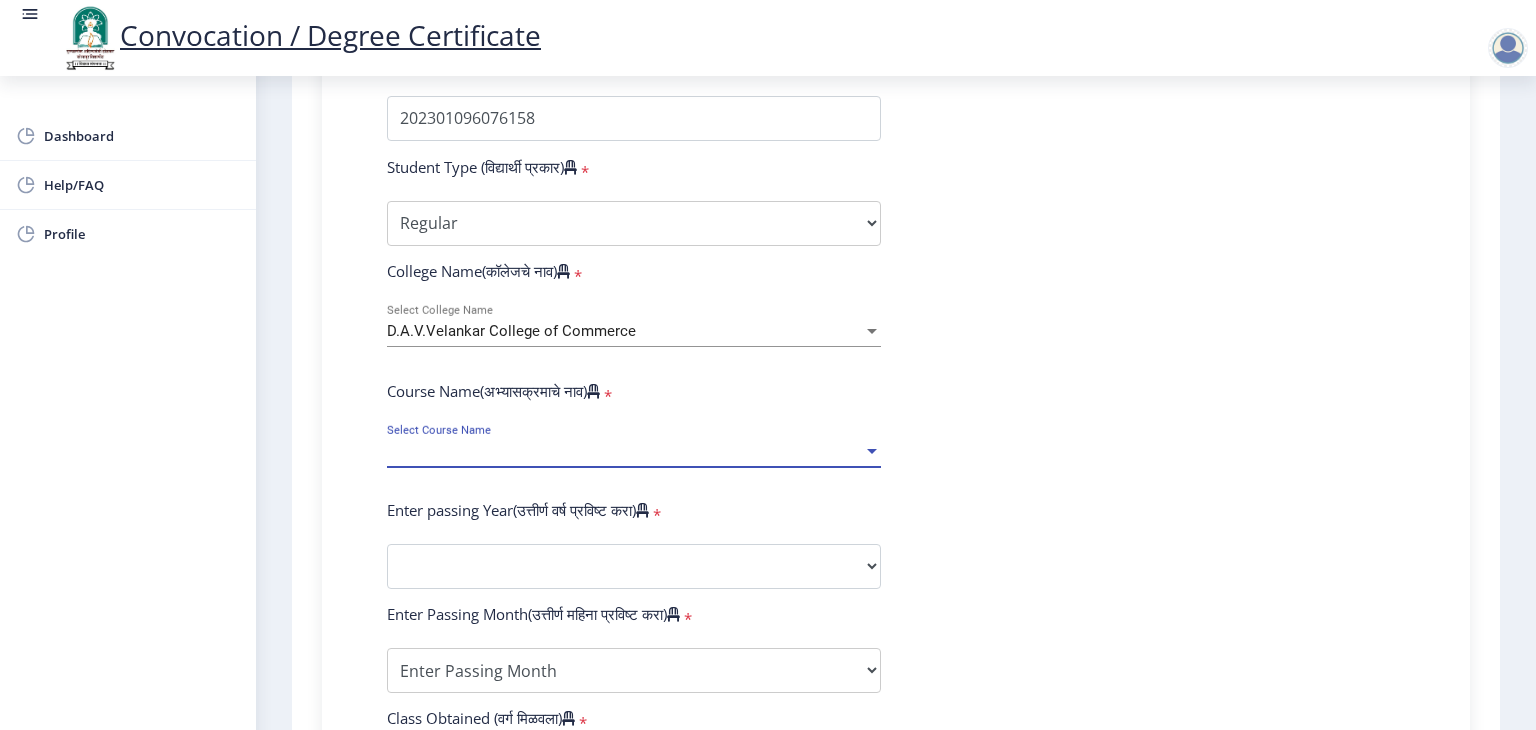 click on "Select Course Name" at bounding box center (625, 451) 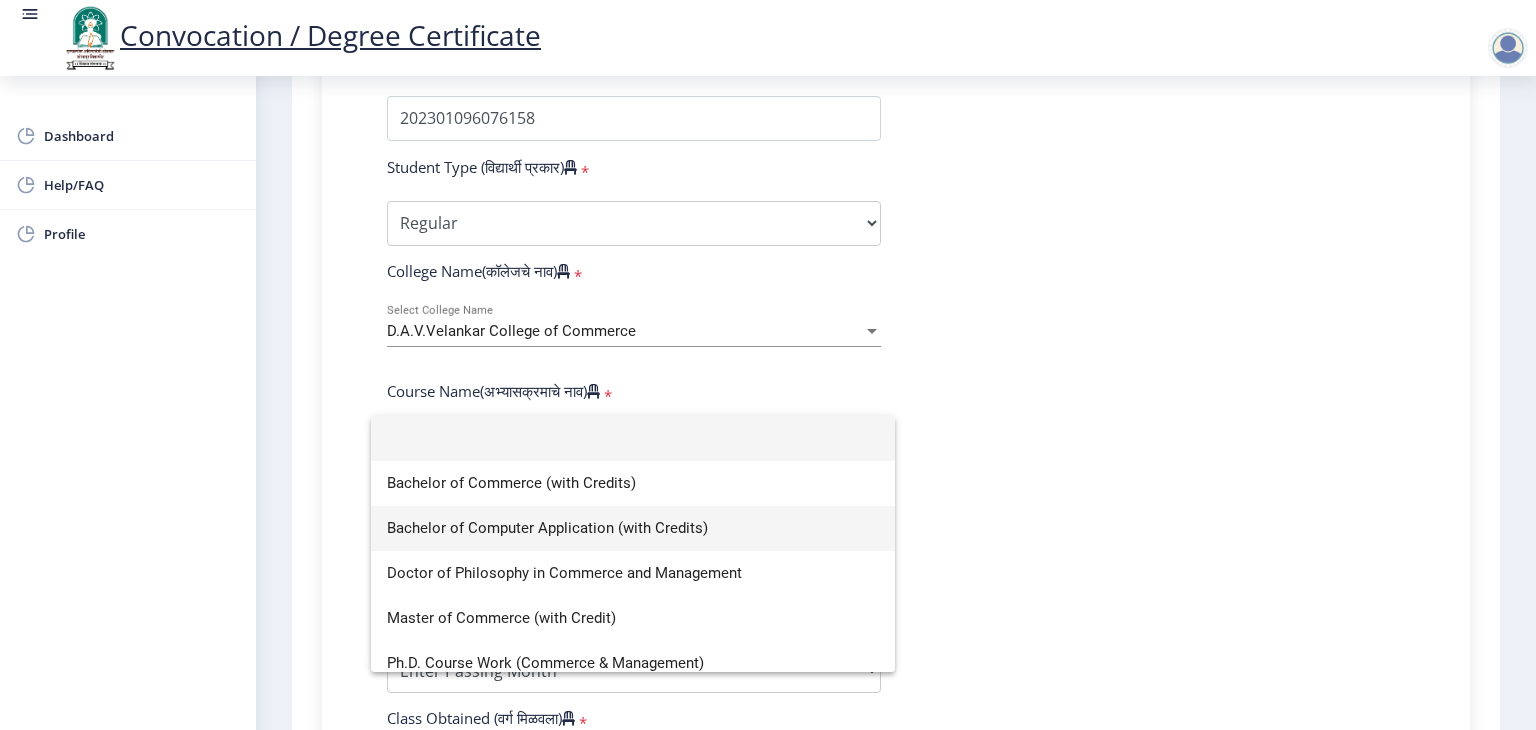 scroll, scrollTop: 14, scrollLeft: 0, axis: vertical 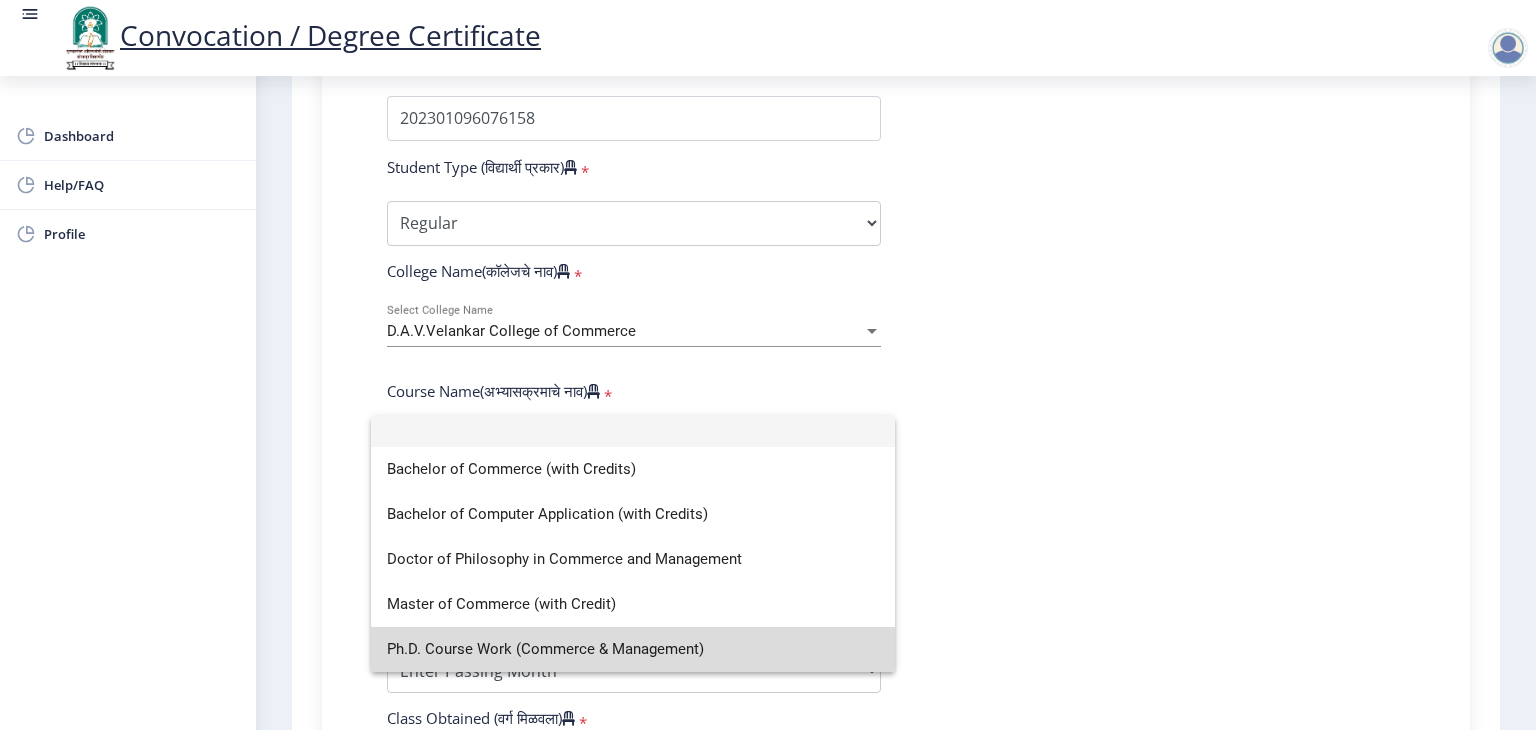 click on "Ph.D. Course Work (Commerce & Management)" at bounding box center (633, 649) 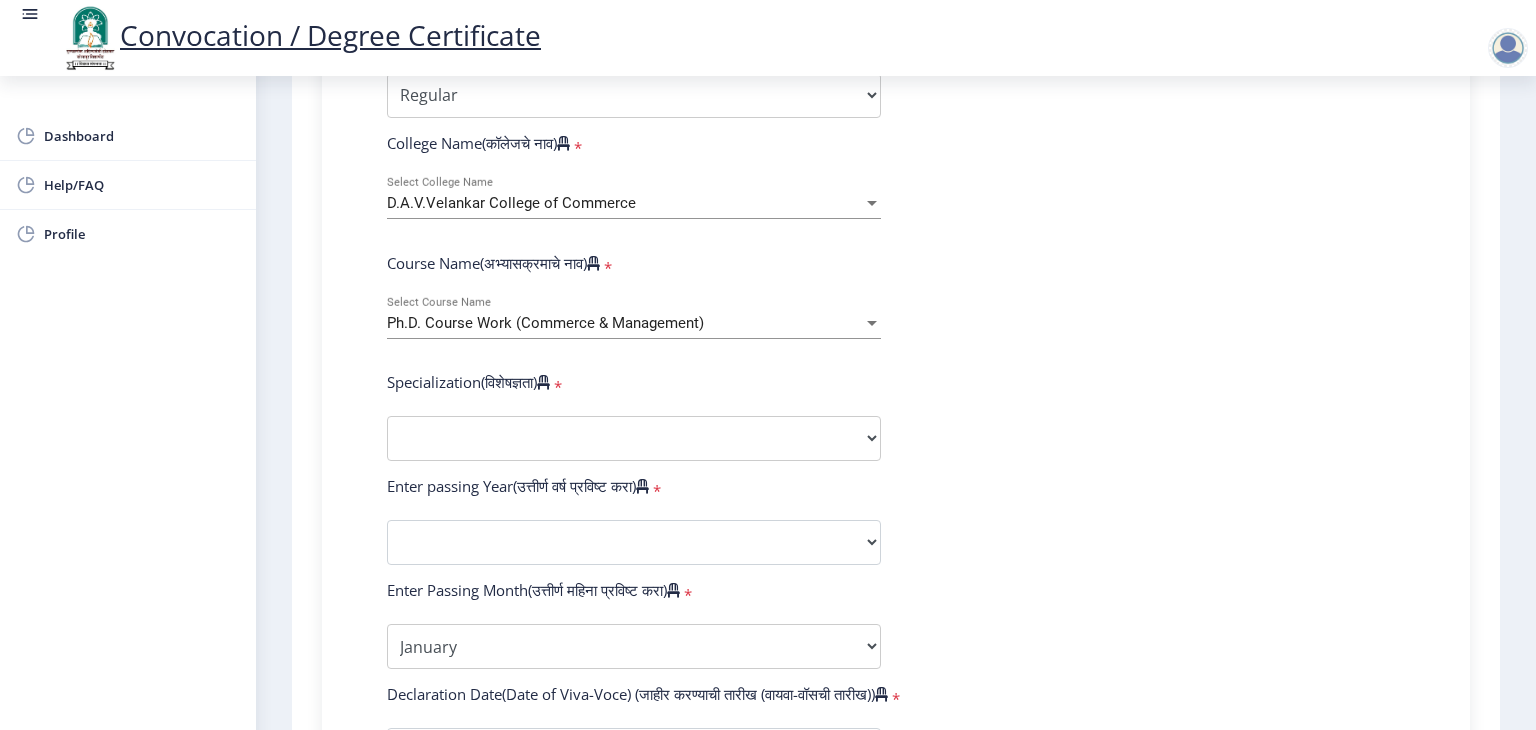 scroll, scrollTop: 712, scrollLeft: 0, axis: vertical 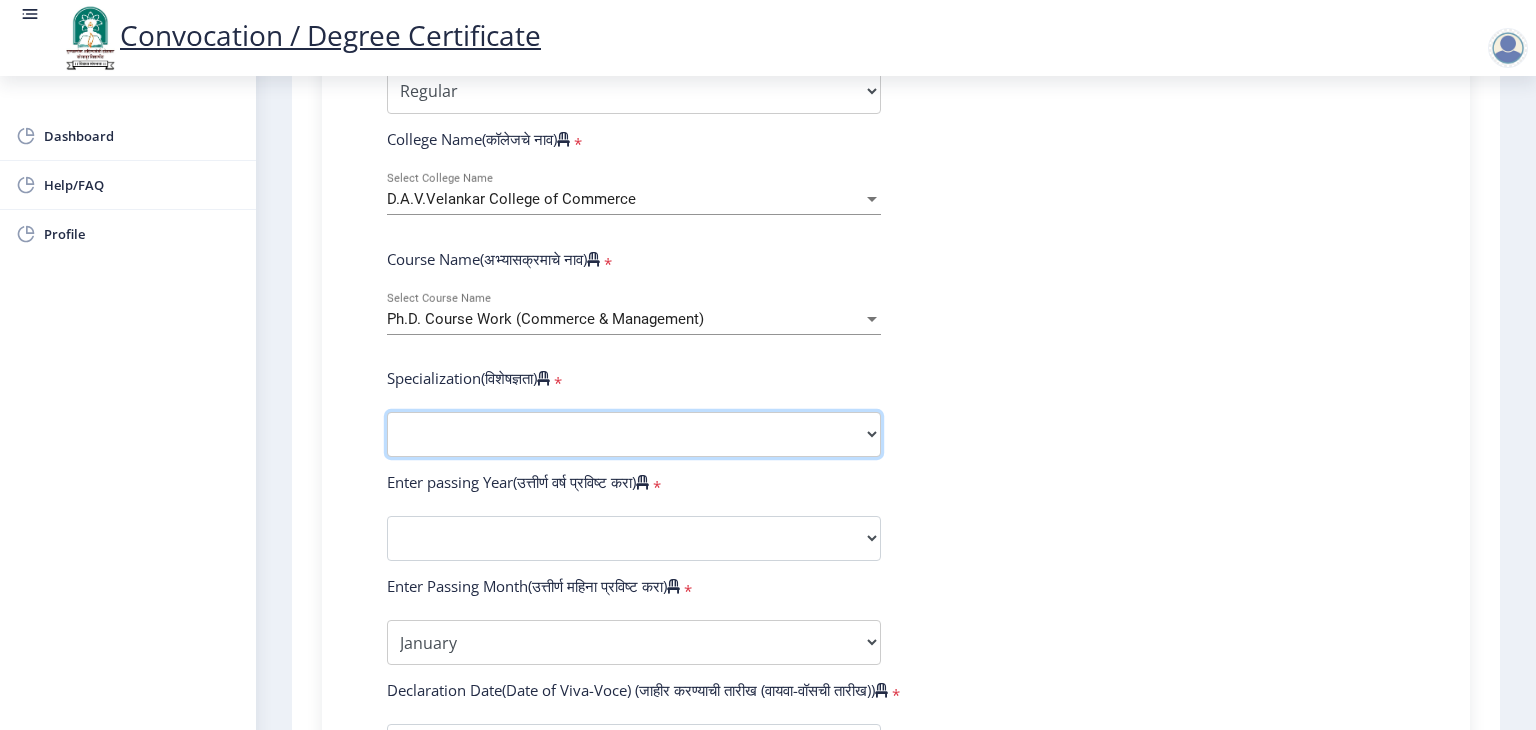 click on "Specialization Accountancy Commerce Management Other" at bounding box center [634, 434] 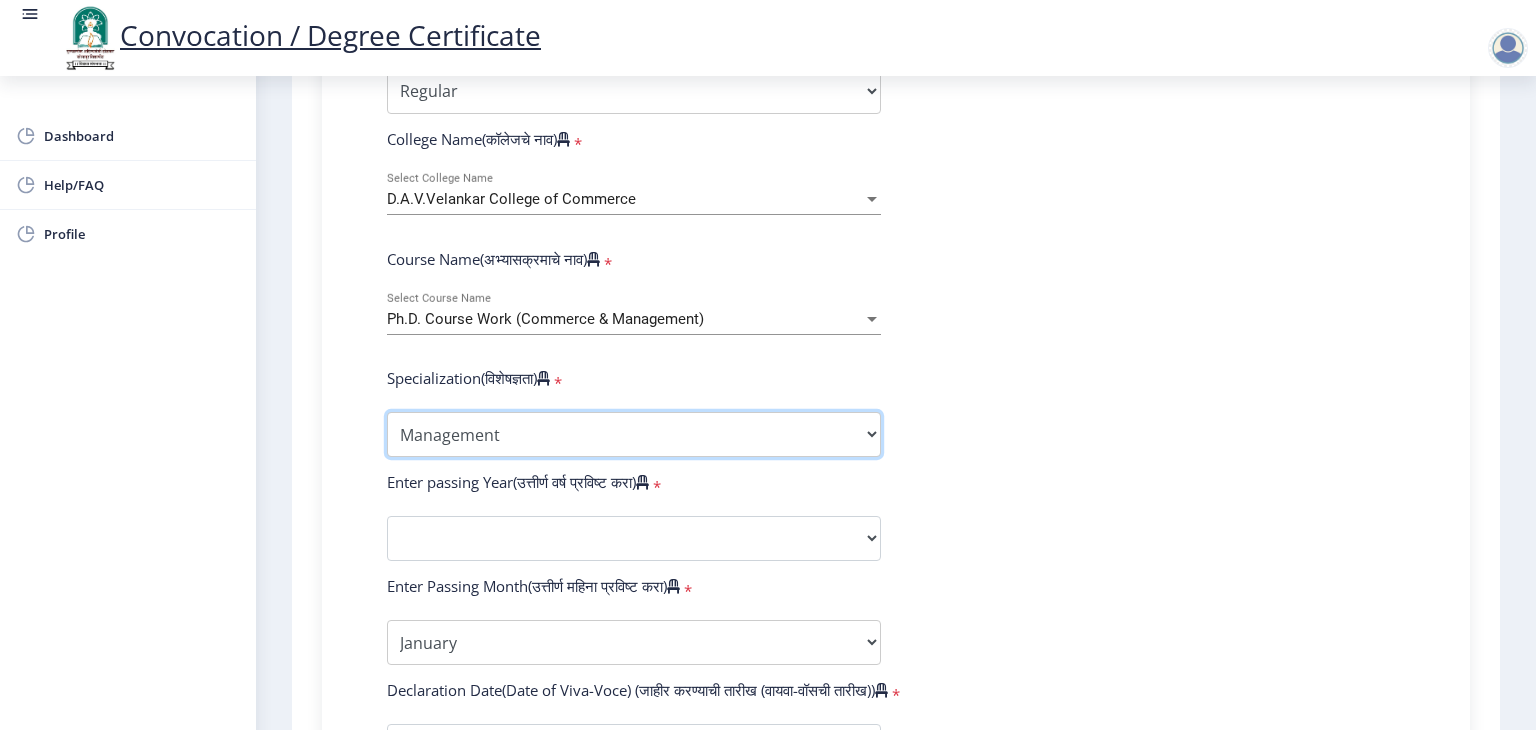 click on "Specialization Accountancy Commerce Management Other" at bounding box center (634, 434) 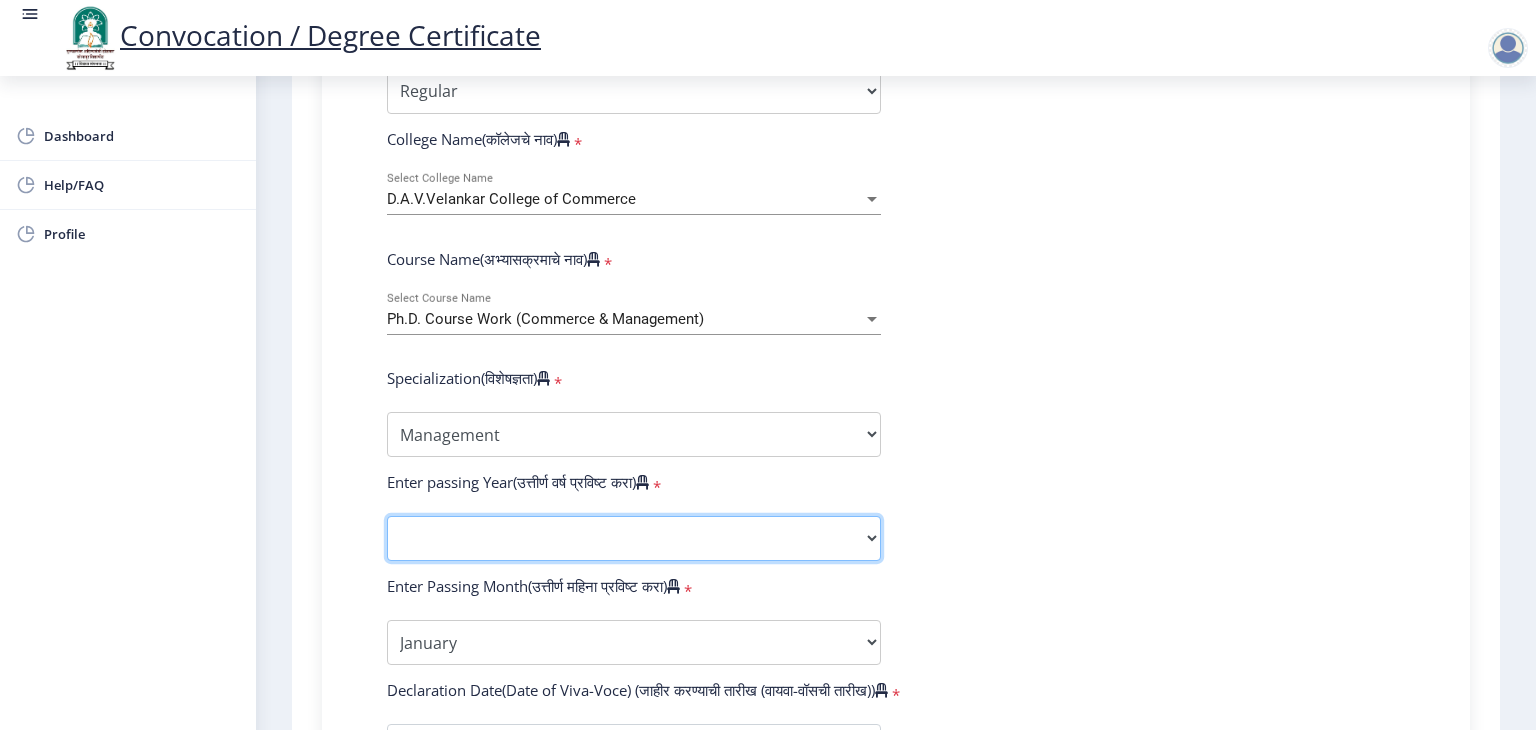 click on "2025   2024   2023   2022   2021   2020   2019   2018   2017   2016   2015   2014   2013   2012   2011   2010   2009   2008   2007   2006   2005   2004   2003   2002   2001   2000   1999   1998   1997   1996   1995   1994   1993   1992   1991   1990   1989   1988   1987   1986   1985   1984   1983   1982   1981   1980   1979   1978   1977   1976" 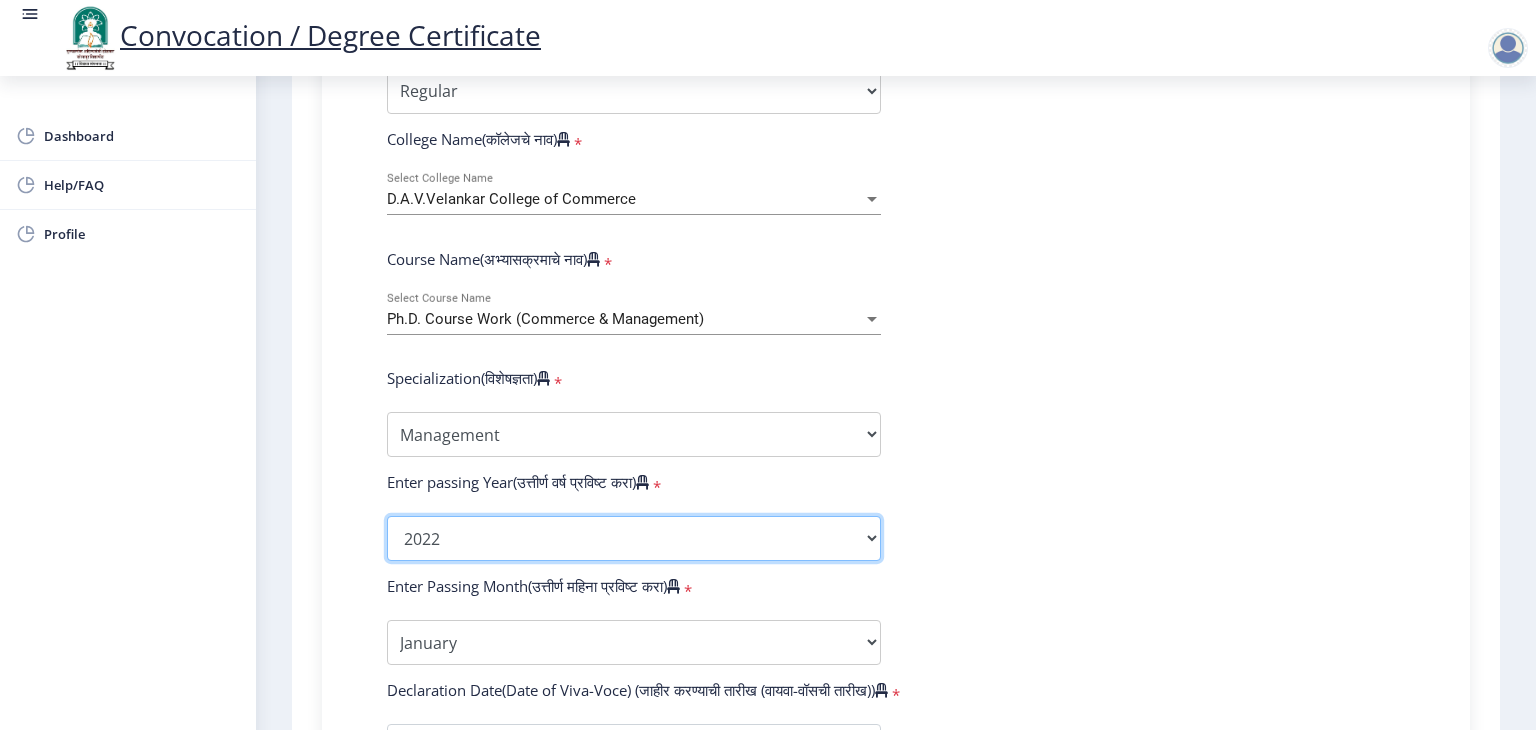 click on "2025   2024   2023   2022   2021   2020   2019   2018   2017   2016   2015   2014   2013   2012   2011   2010   2009   2008   2007   2006   2005   2004   2003   2002   2001   2000   1999   1998   1997   1996   1995   1994   1993   1992   1991   1990   1989   1988   1987   1986   1985   1984   1983   1982   1981   1980   1979   1978   1977   1976" 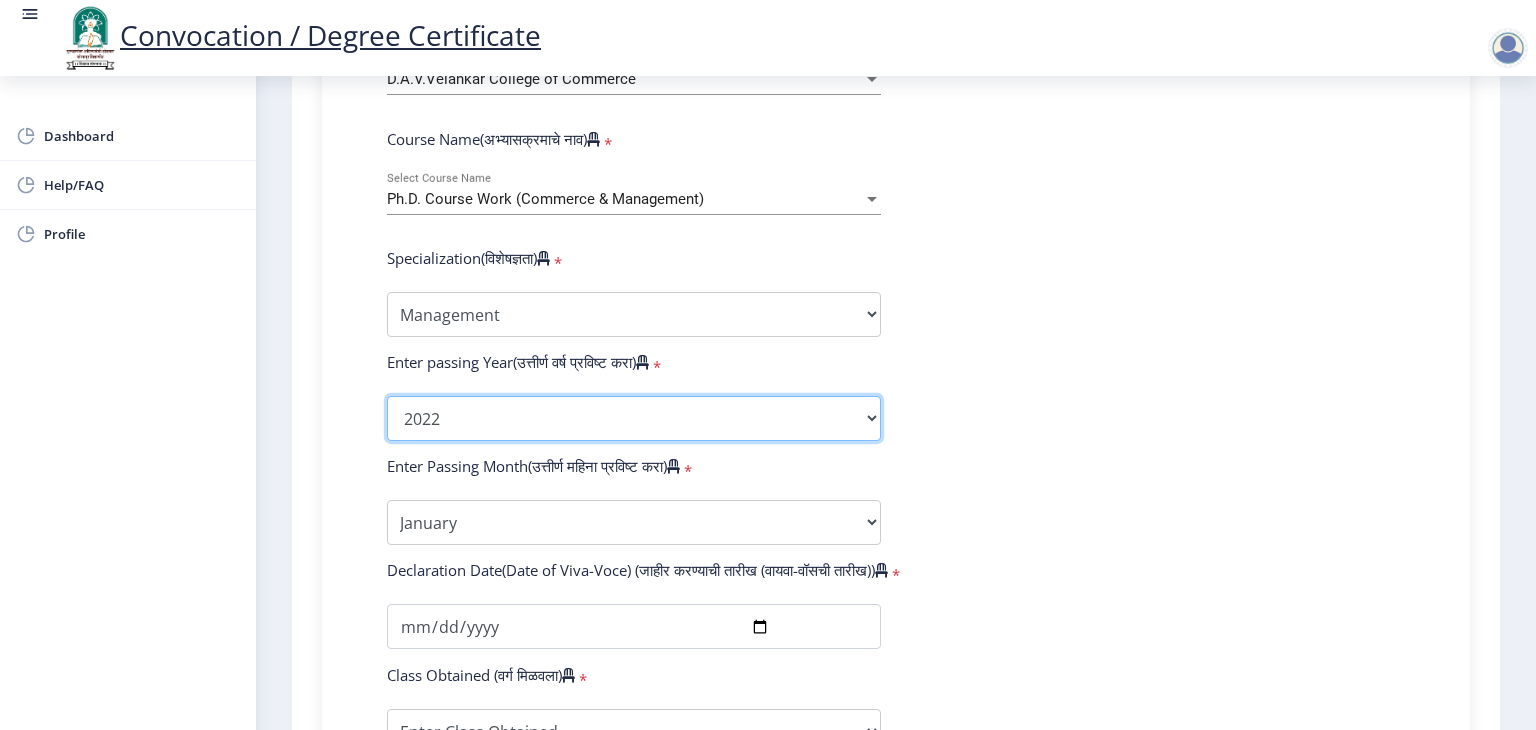 scroll, scrollTop: 835, scrollLeft: 0, axis: vertical 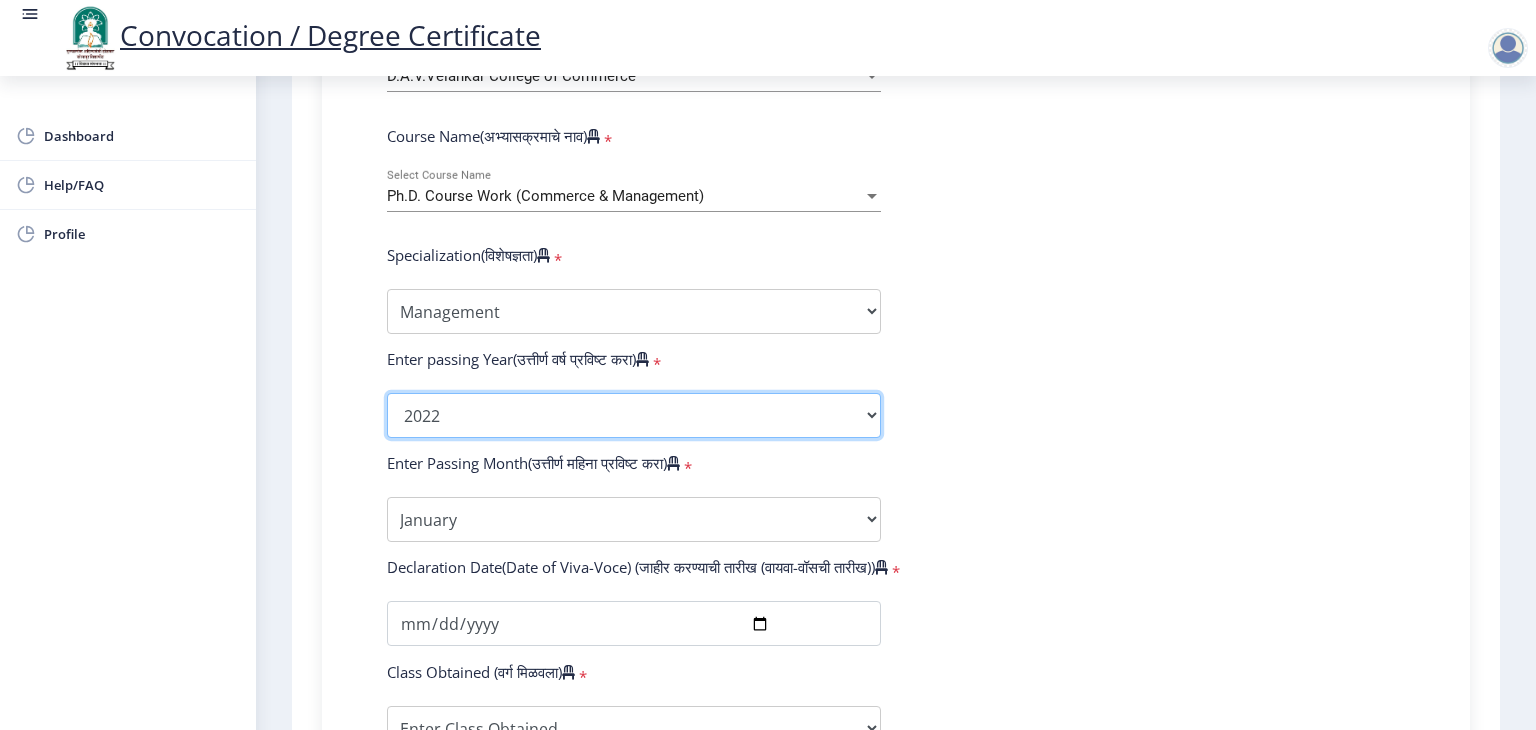 click on "2025   2024   2023   2022   2021   2020   2019   2018   2017   2016   2015   2014   2013   2012   2011   2010   2009   2008   2007   2006   2005   2004   2003   2002   2001   2000   1999   1998   1997   1996   1995   1994   1993   1992   1991   1990   1989   1988   1987   1986   1985   1984   1983   1982   1981   1980   1979   1978   1977   1976" 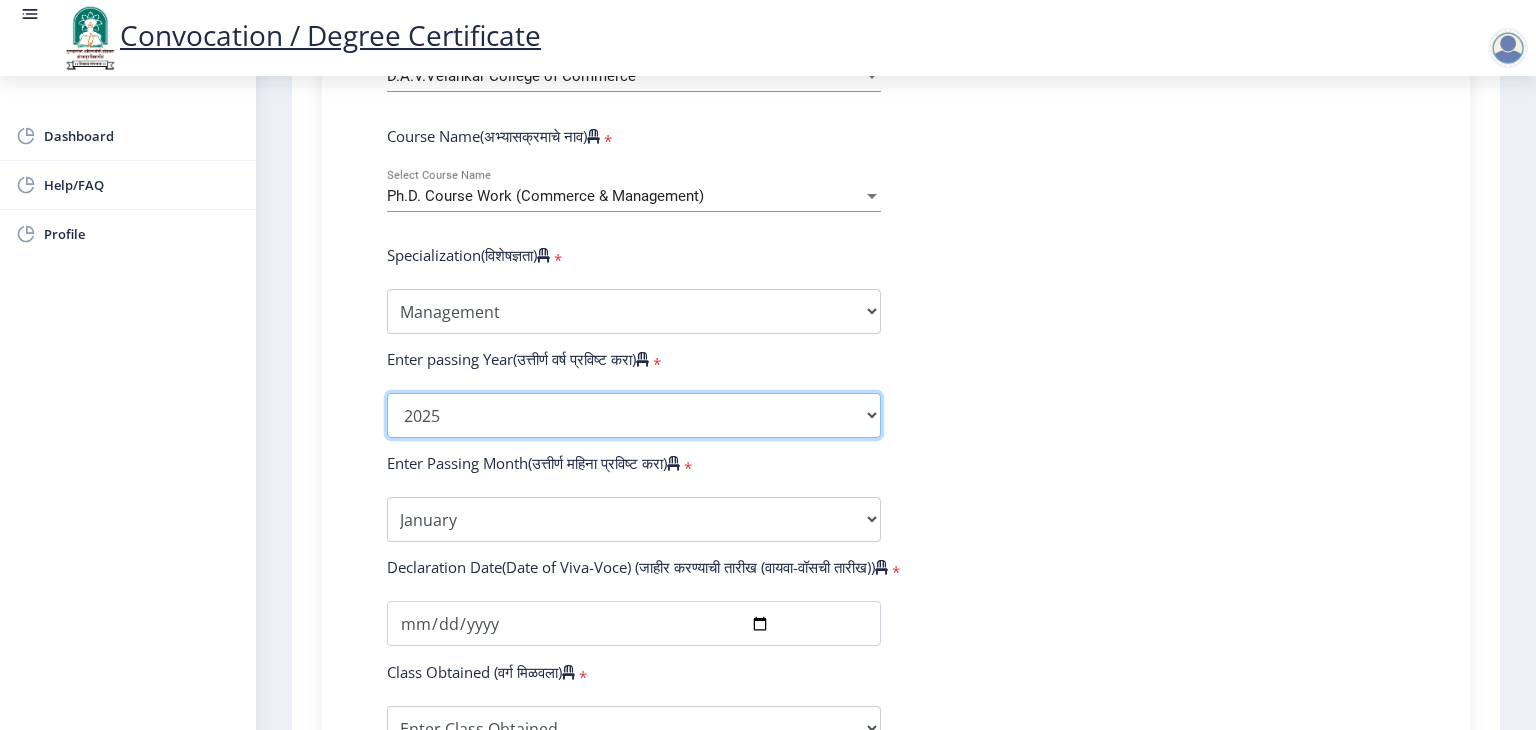 click on "2025   2024   2023   2022   2021   2020   2019   2018   2017   2016   2015   2014   2013   2012   2011   2010   2009   2008   2007   2006   2005   2004   2003   2002   2001   2000   1999   1998   1997   1996   1995   1994   1993   1992   1991   1990   1989   1988   1987   1986   1985   1984   1983   1982   1981   1980   1979   1978   1977   1976" 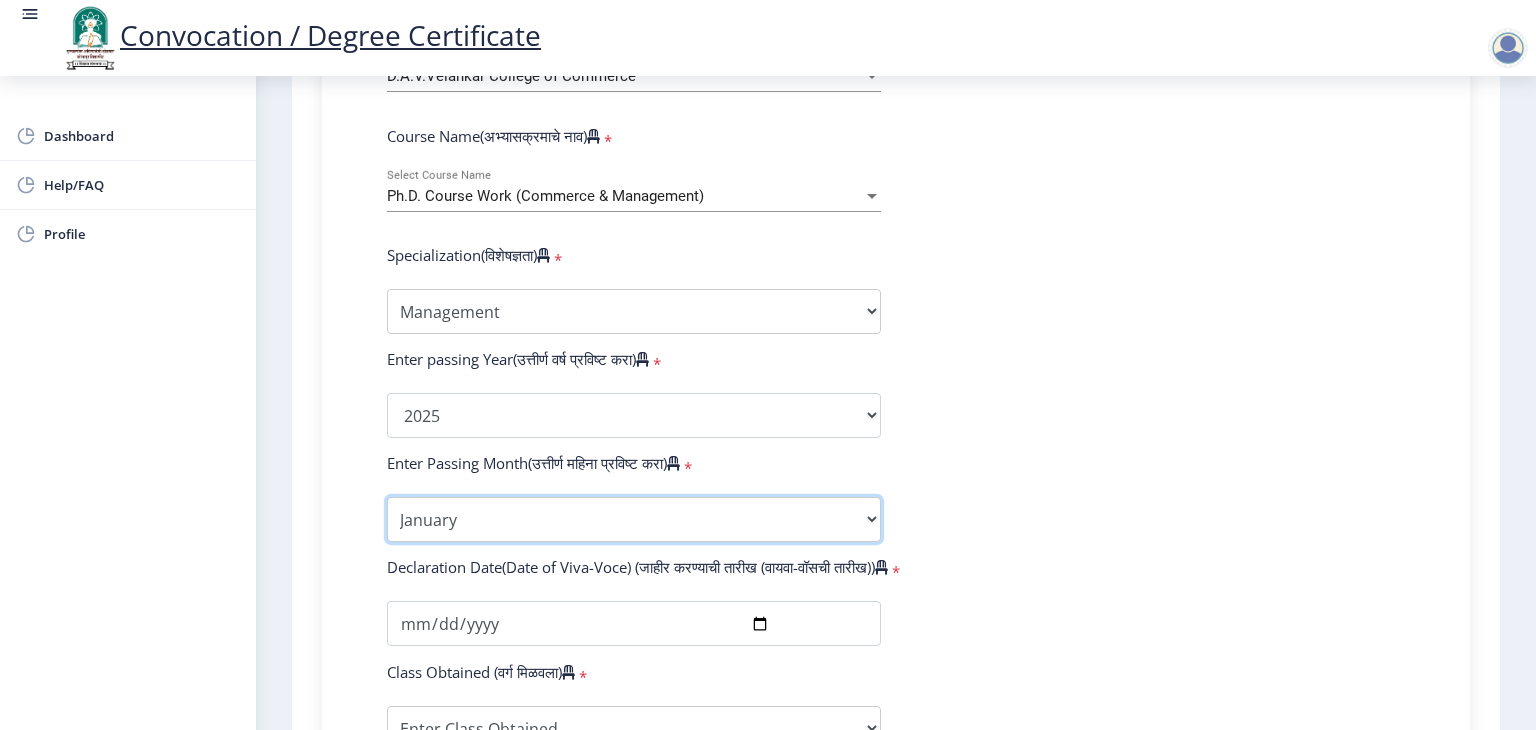 click on "Enter Passing Month January February March April May June July August September October November December" at bounding box center (634, 519) 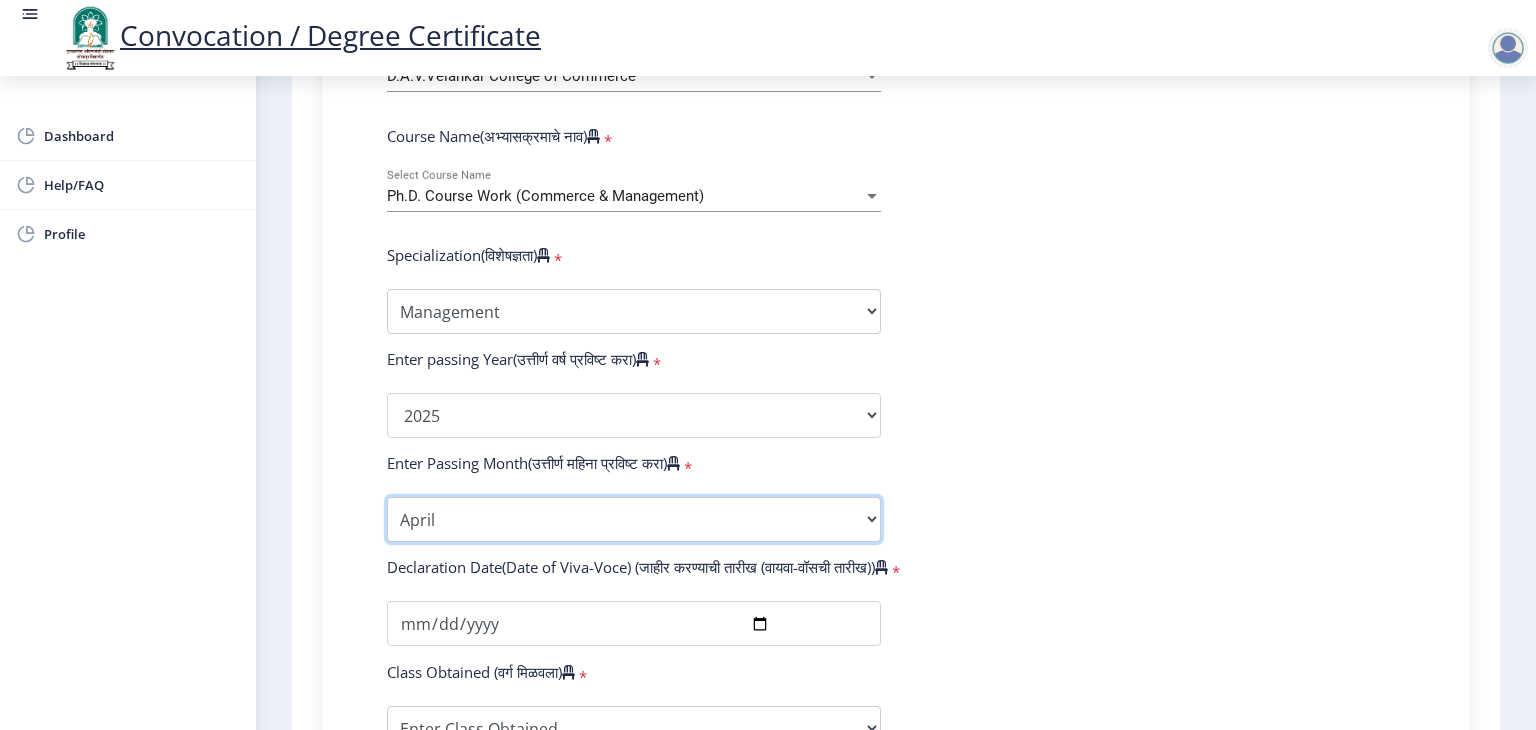 click on "Enter Passing Month January February March April May June July August September October November December" at bounding box center [634, 519] 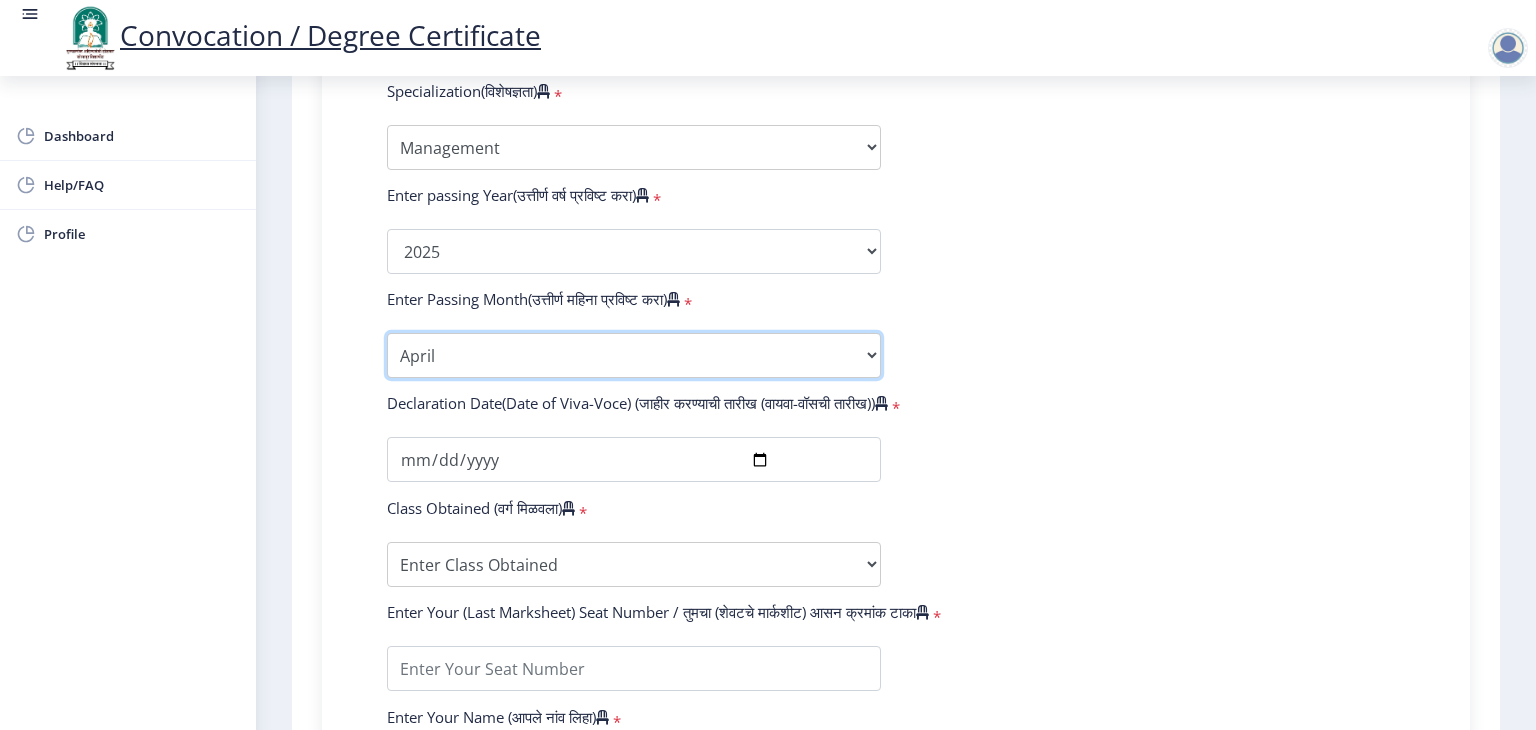 scroll, scrollTop: 1014, scrollLeft: 0, axis: vertical 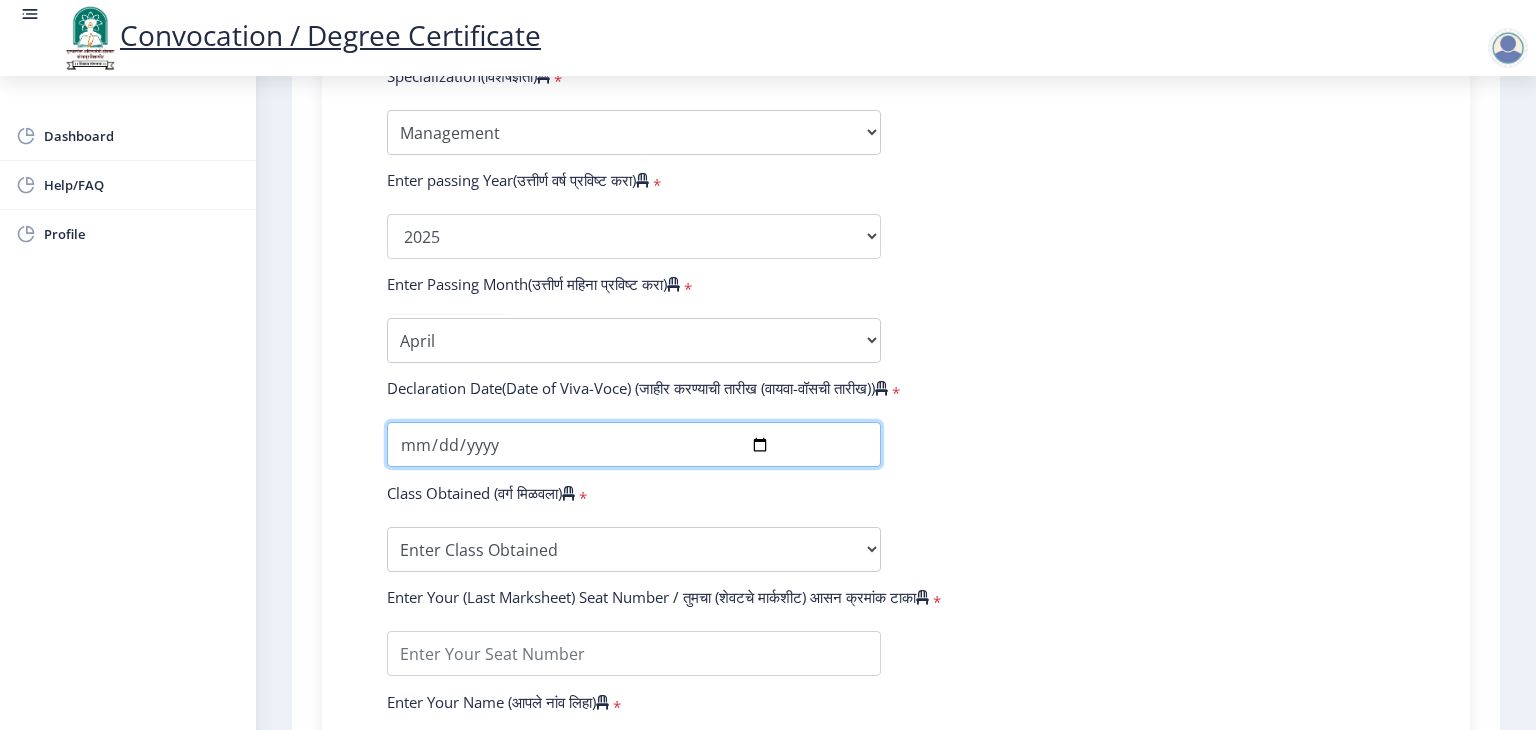 click at bounding box center [634, 444] 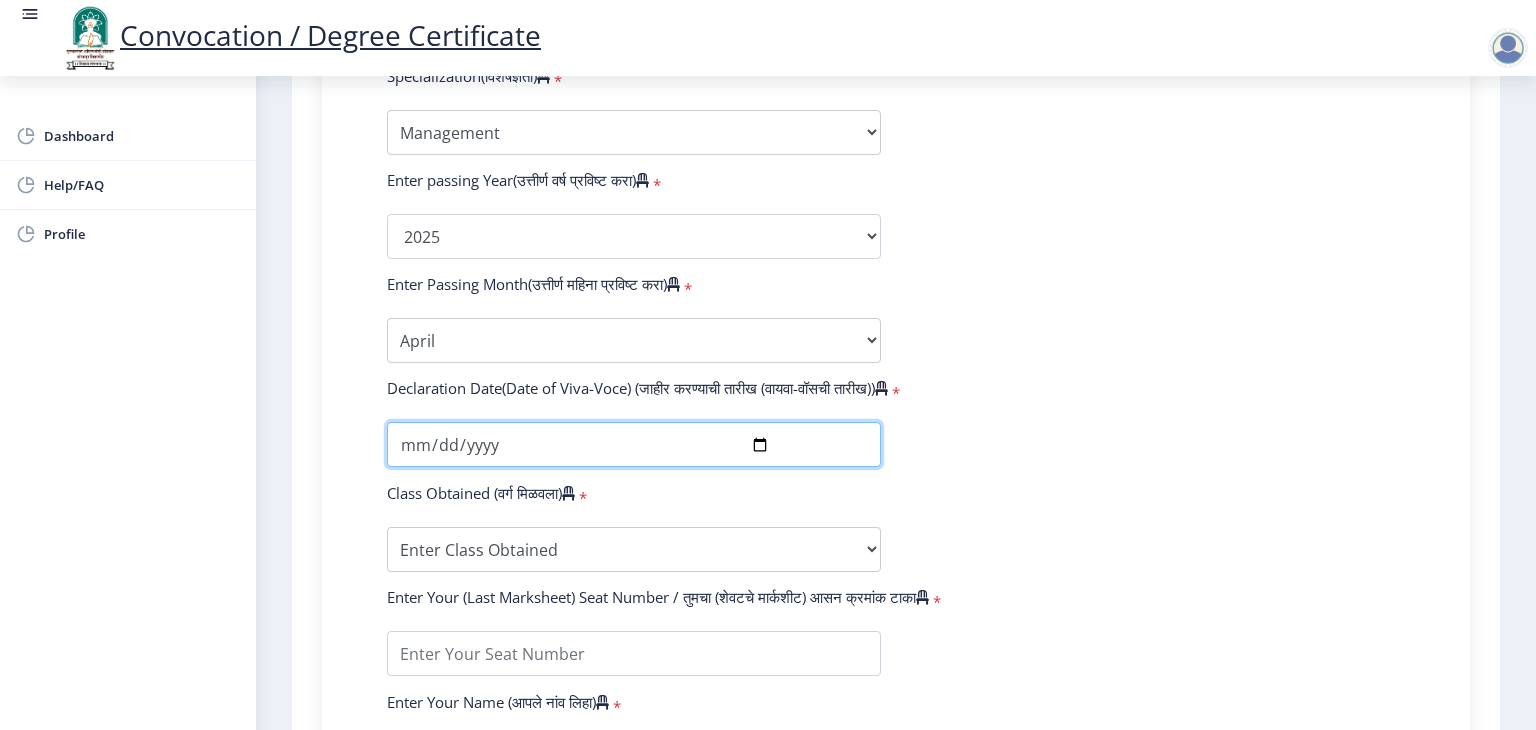 click at bounding box center [634, 444] 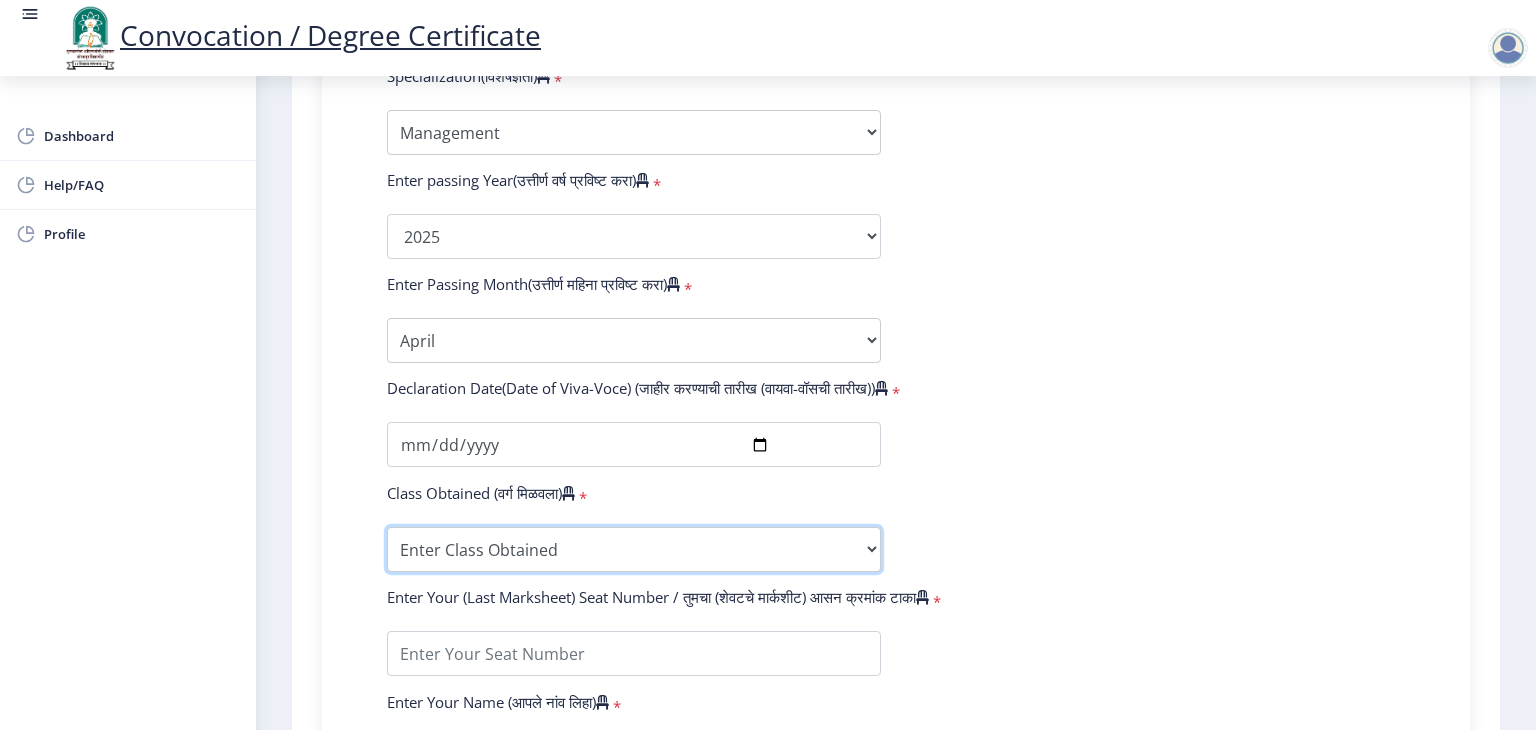 click on "Enter Class Obtained FIRST CLASS WITH DISTINCTION FIRST CLASS HIGHER SECOND CLASS SECOND CLASS PASS CLASS Grade O Grade A+ Grade A Grade B+ Grade B Grade C+ Grade C Grade D Grade E" at bounding box center (634, 549) 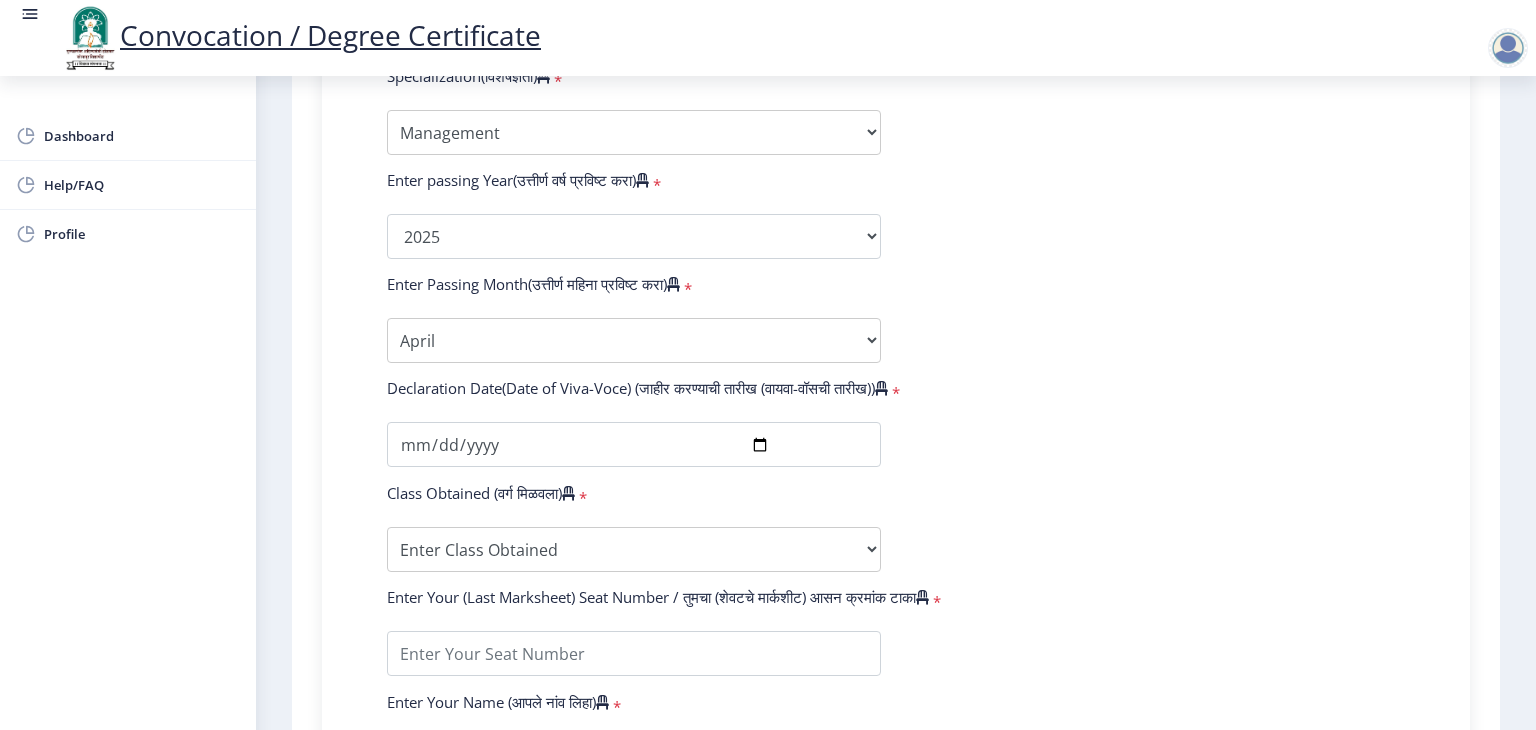 click on "Enter Your PRN Number (तुमचा पीआरएन (कायम नोंदणी क्रमांक) एंटर करा)   * Student Type (विद्यार्थी प्रकार)    * Select Student Type Regular External College Name(कॉलेजचे नाव)   * D.A.V.Velankar College of Commerce Select College Name Course Name(अभ्यासक्रमाचे नाव)   * Ph.D. Course Work (Commerce & Management) Select Course Name  Specialization(विशेषज्ञता)   * Specialization Accountancy Commerce Management Other Enter passing Year(उत्तीर्ण वर्ष प्रविष्ट करा)   *  2025   2024   2023   2022   2021   2020   2019   2018   2017   2016   2015   2014   2013   2012   2011   2010   2009   2008   2007   2006   2005   2004   2003   2002   2001   2000   1999   1998   1997   1996   1995   1994   1993   1992   1991   1990   1989   1988   1987   1986   1985   1984   1983   1982   1981   1980  * May" 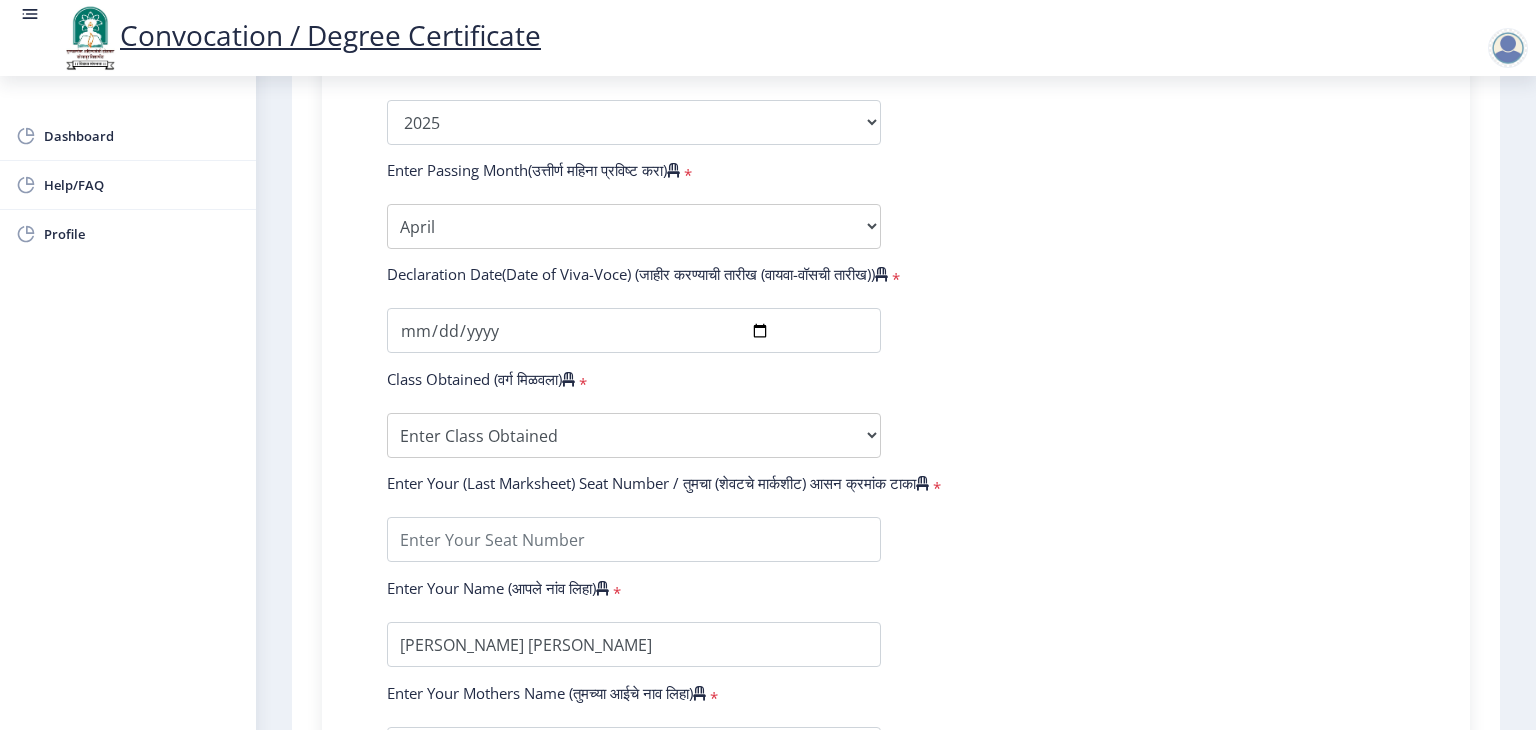 scroll, scrollTop: 1147, scrollLeft: 0, axis: vertical 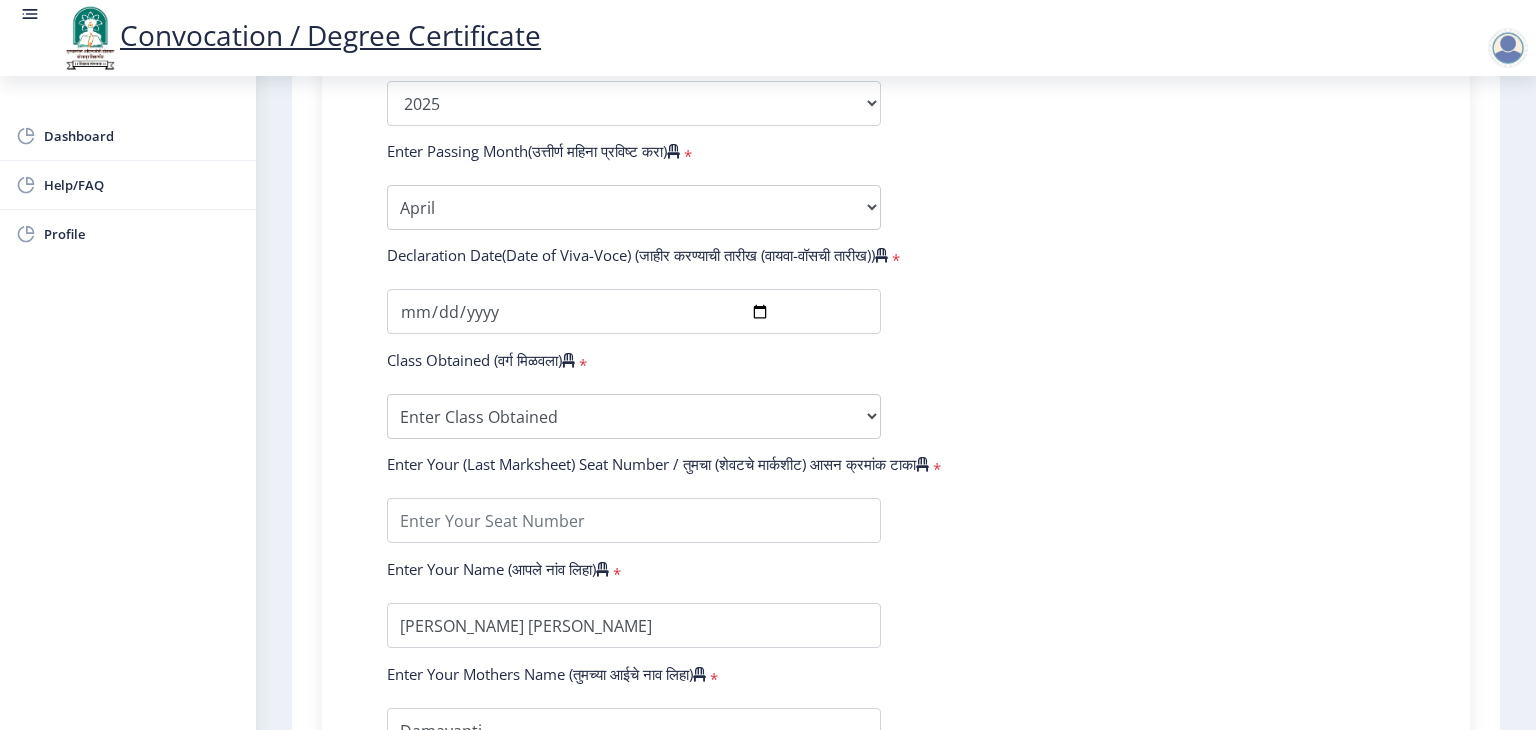 click on "Enter Your PRN Number (तुमचा पीआरएन (कायम नोंदणी क्रमांक) एंटर करा)   * Student Type (विद्यार्थी प्रकार)    * Select Student Type Regular External College Name(कॉलेजचे नाव)   * D.A.V.Velankar College of Commerce Select College Name Course Name(अभ्यासक्रमाचे नाव)   * Ph.D. Course Work (Commerce & Management) Select Course Name  Specialization(विशेषज्ञता)   * Specialization Accountancy Commerce Management Other Enter passing Year(उत्तीर्ण वर्ष प्रविष्ट करा)   *  2025   2024   2023   2022   2021   2020   2019   2018   2017   2016   2015   2014   2013   2012   2011   2010   2009   2008   2007   2006   2005   2004   2003   2002   2001   2000   1999   1998   1997   1996   1995   1994   1993   1992   1991   1990   1989   1988   1987   1986   1985   1984   1983   1982   1981   1980  * May" 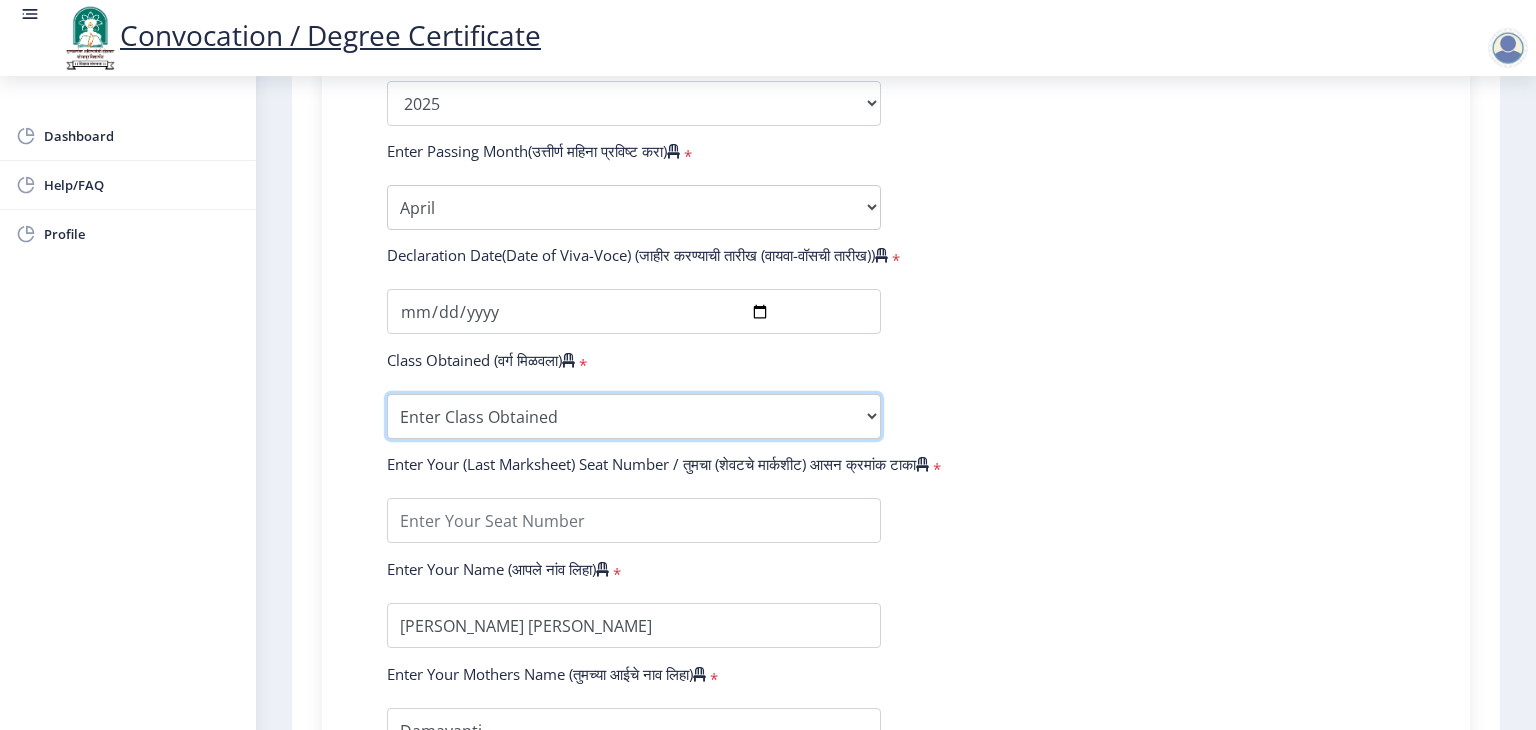 click on "Enter Class Obtained FIRST CLASS WITH DISTINCTION FIRST CLASS HIGHER SECOND CLASS SECOND CLASS PASS CLASS Grade O Grade A+ Grade A Grade B+ Grade B Grade C+ Grade C Grade D Grade E" at bounding box center [634, 416] 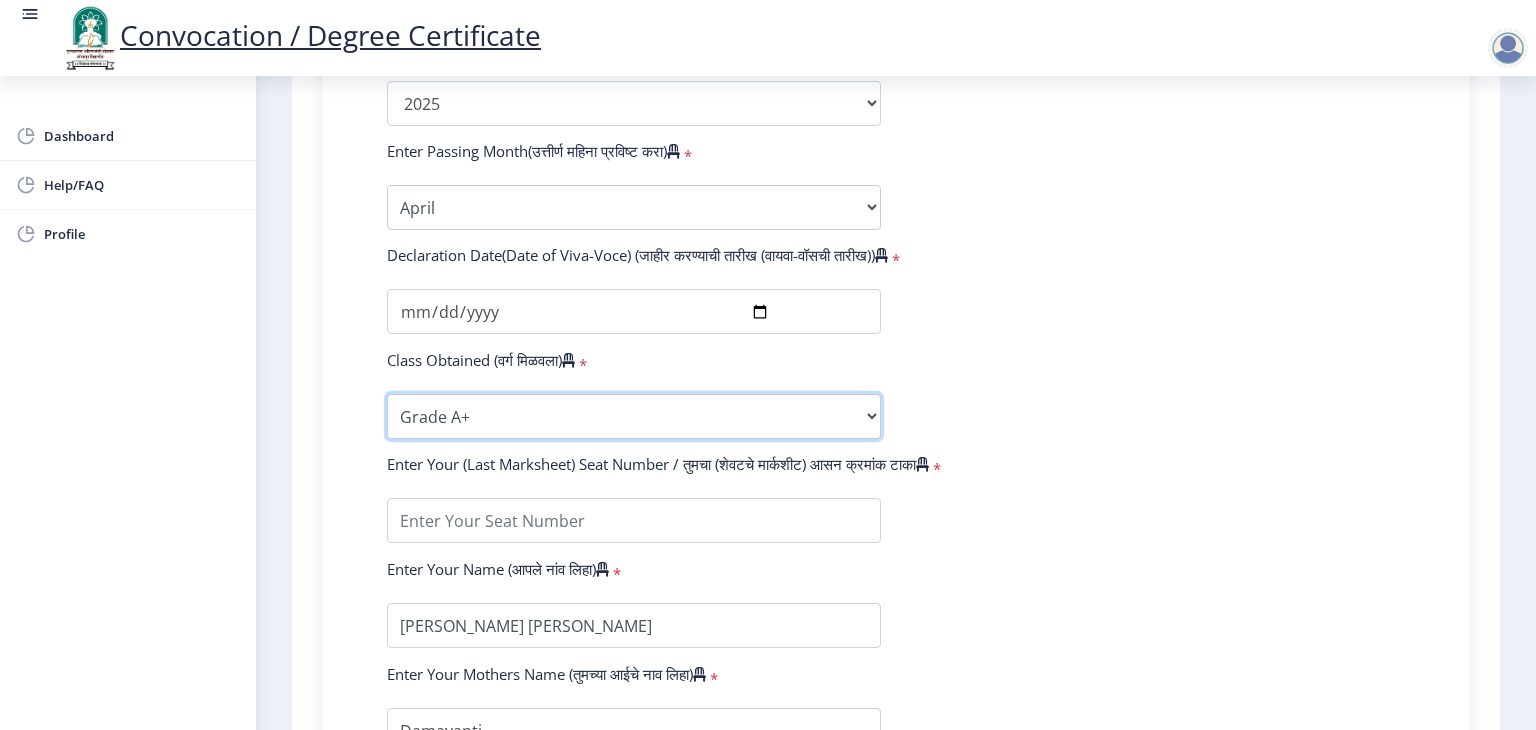 click on "Enter Class Obtained FIRST CLASS WITH DISTINCTION FIRST CLASS HIGHER SECOND CLASS SECOND CLASS PASS CLASS Grade O Grade A+ Grade A Grade B+ Grade B Grade C+ Grade C Grade D Grade E" at bounding box center (634, 416) 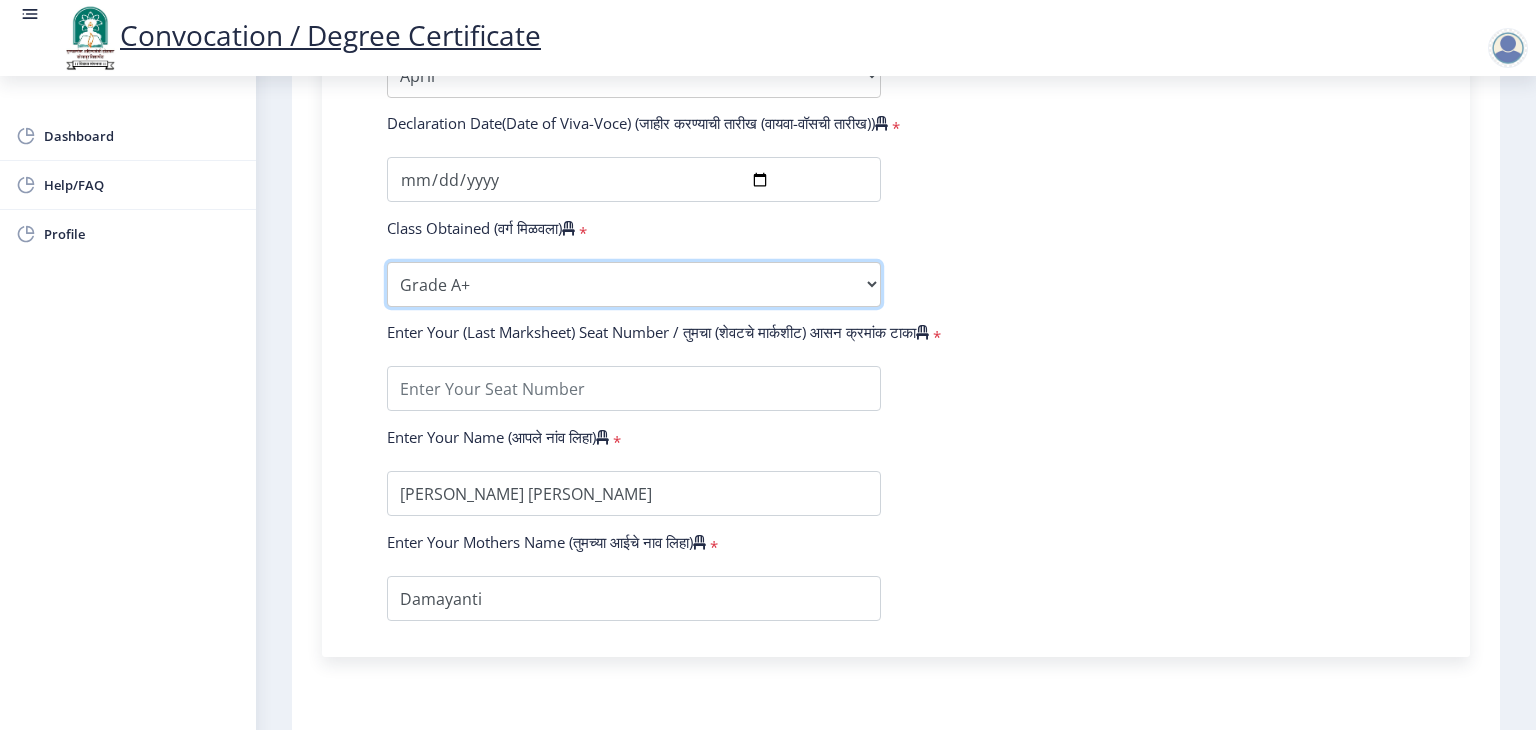 scroll, scrollTop: 1280, scrollLeft: 0, axis: vertical 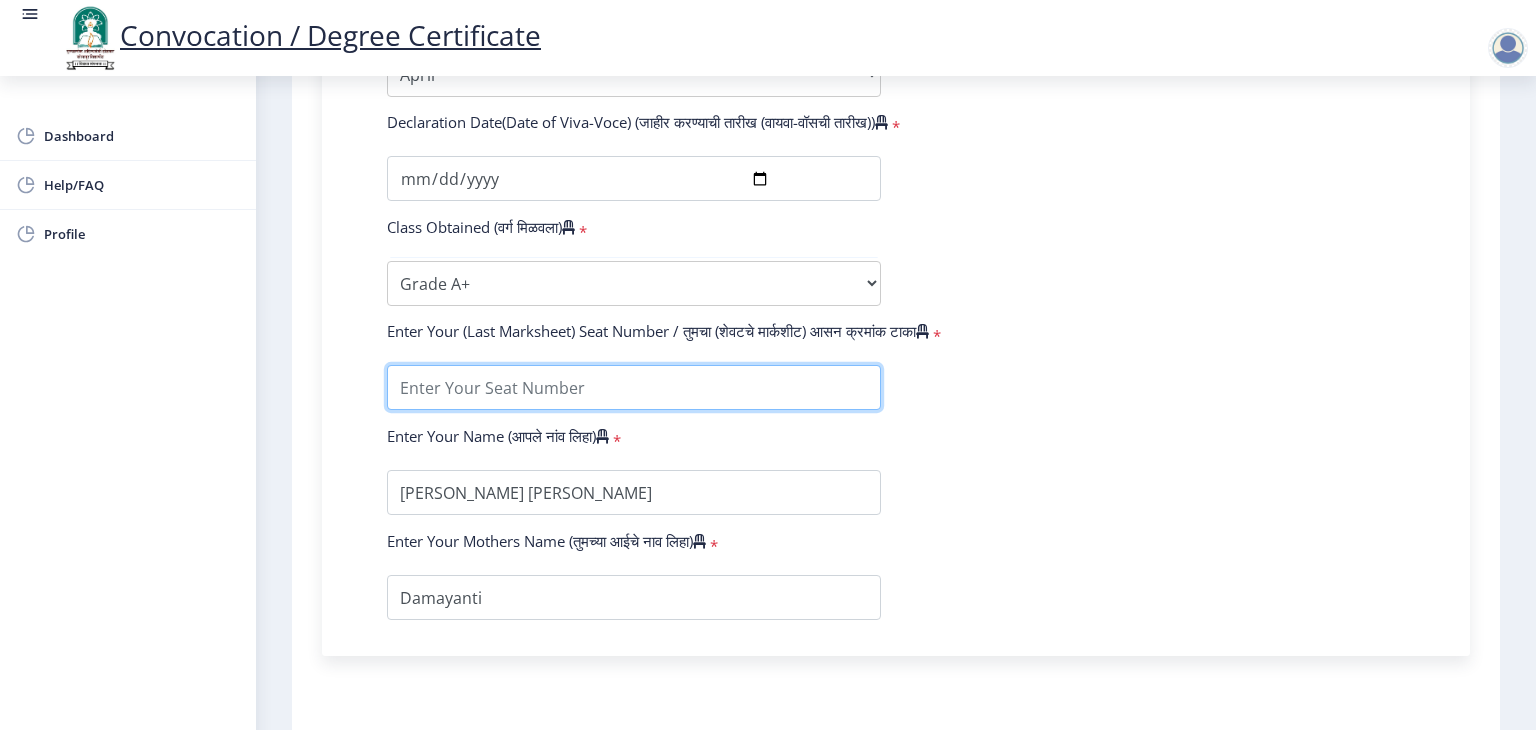 click at bounding box center (634, 387) 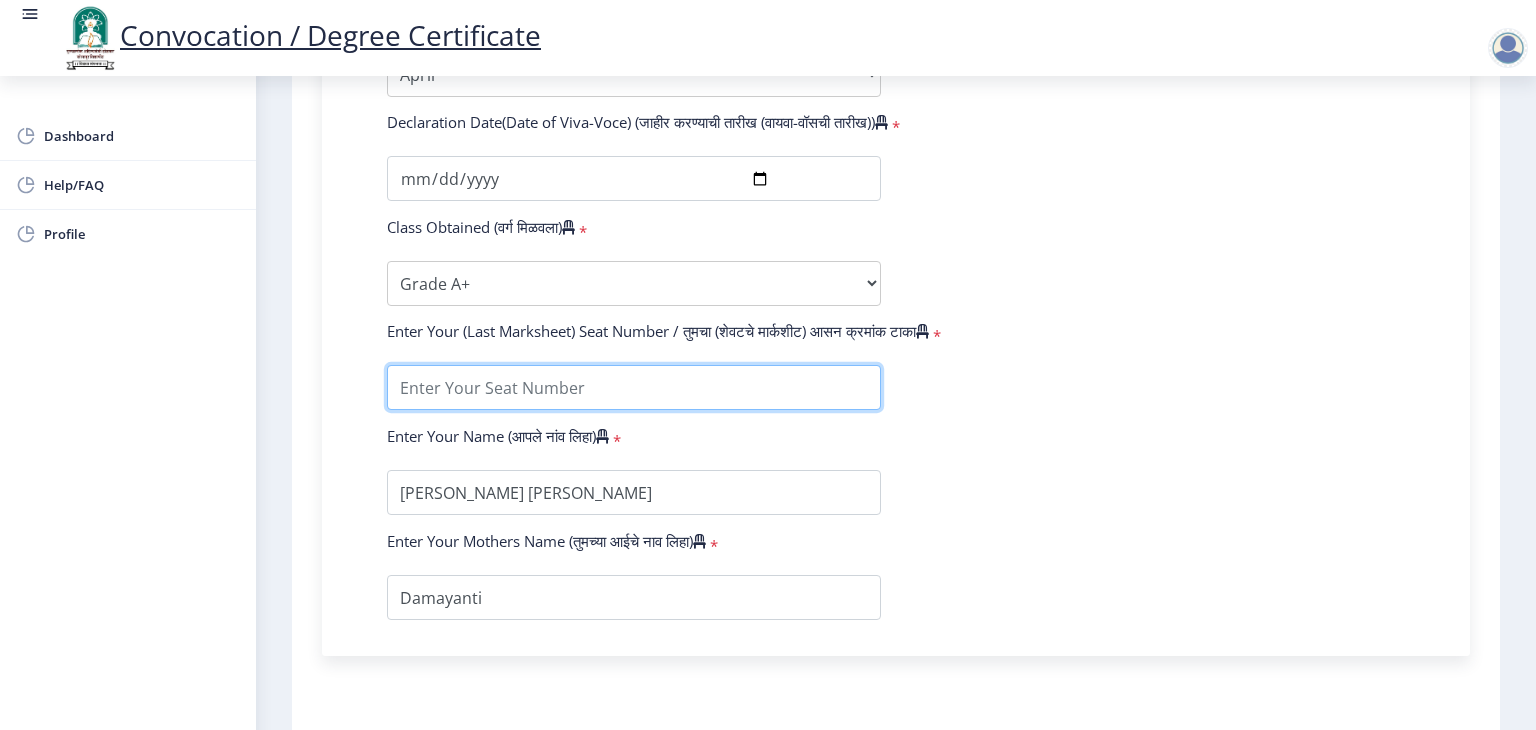 scroll, scrollTop: 1414, scrollLeft: 0, axis: vertical 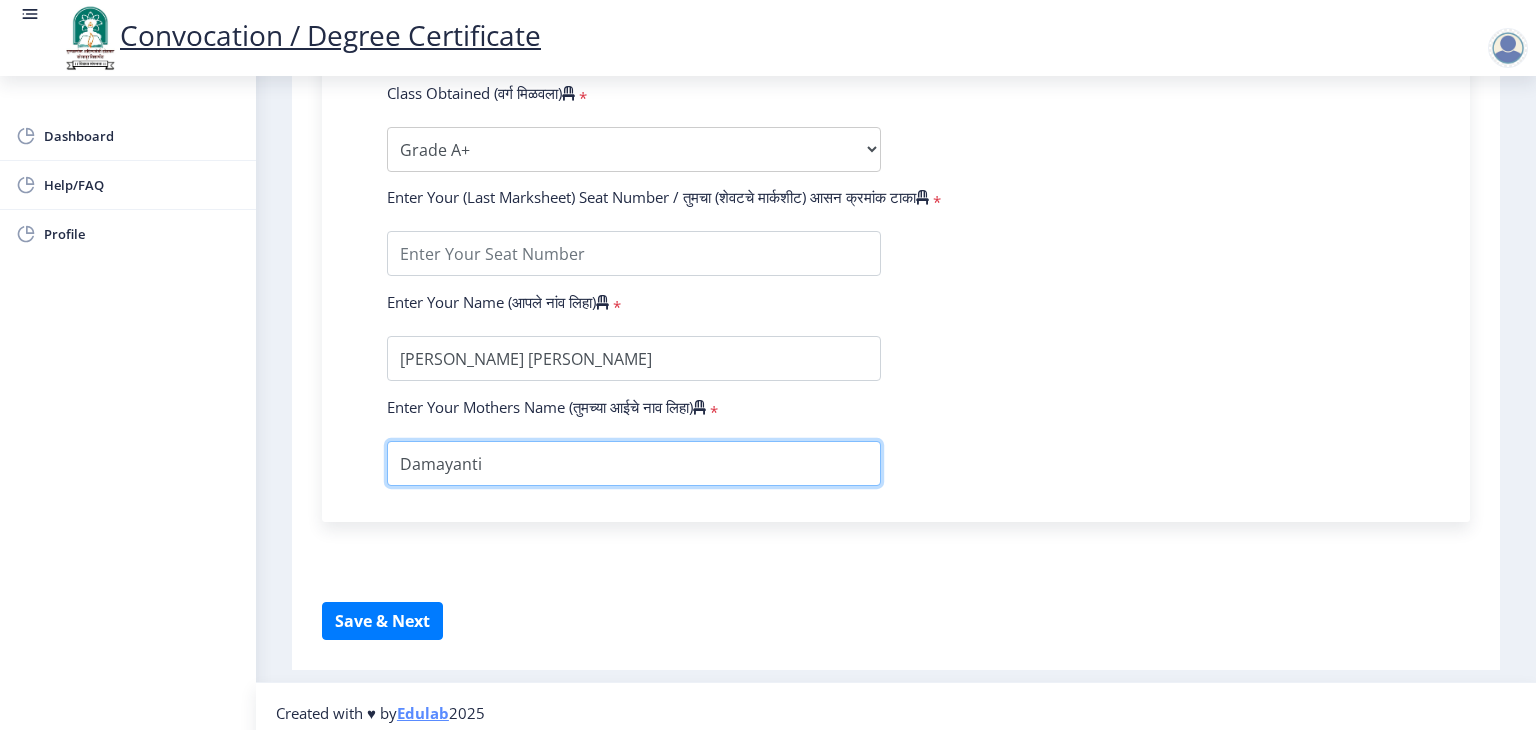 click at bounding box center (634, 463) 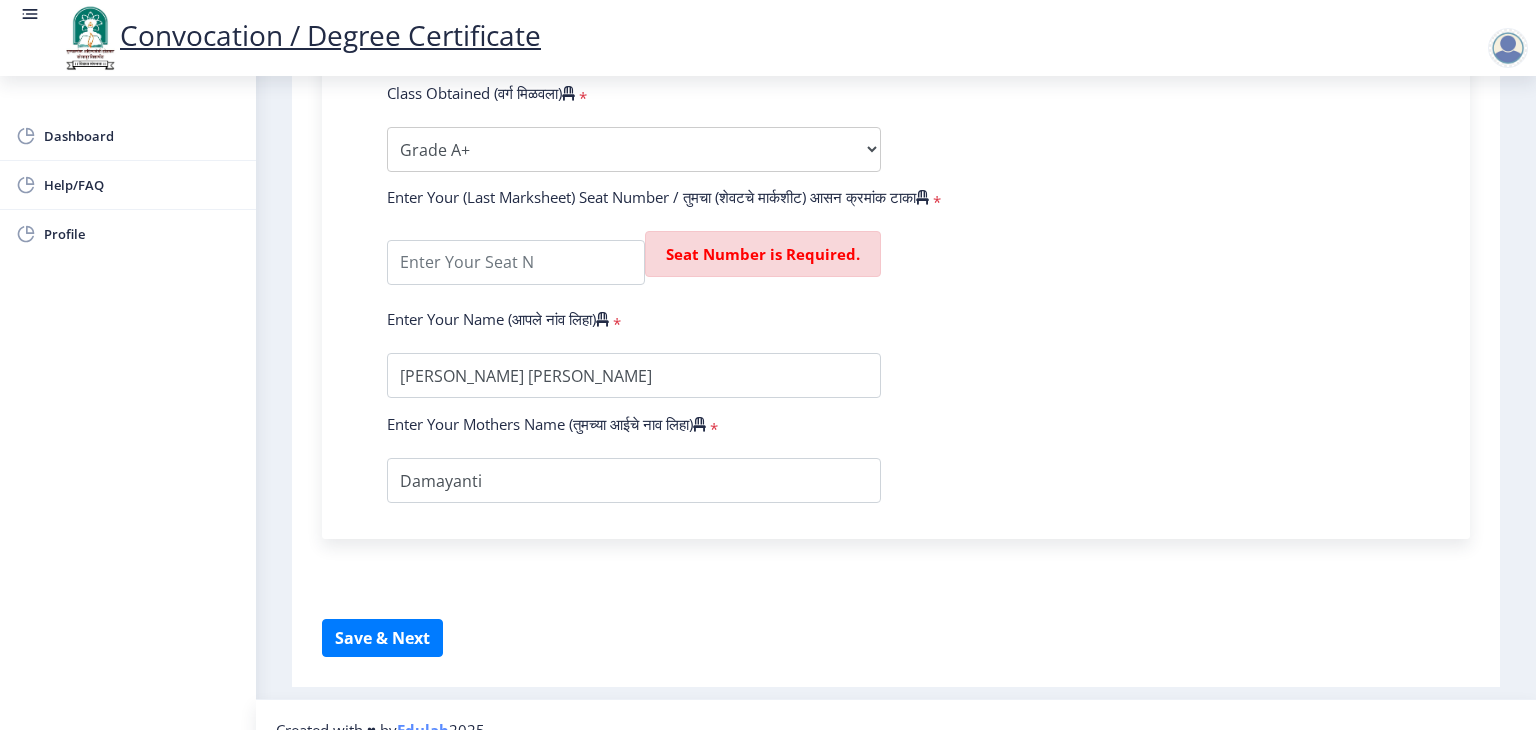 click on "Enter Your PRN Number (तुमचा पीआरएन (कायम नोंदणी क्रमांक) एंटर करा)   * Student Type (विद्यार्थी प्रकार)    * Select Student Type Regular External College Name(कॉलेजचे नाव)   * D.A.V.Velankar College of Commerce Select College Name Course Name(अभ्यासक्रमाचे नाव)   * Ph.D. Course Work (Commerce & Management) Select Course Name  Specialization(विशेषज्ञता)   * Specialization Accountancy Commerce Management Other Enter passing Year(उत्तीर्ण वर्ष प्रविष्ट करा)   *  2025   2024   2023   2022   2021   2020   2019   2018   2017   2016   2015   2014   2013   2012   2011   2010   2009   2008   2007   2006   2005   2004   2003   2002   2001   2000   1999   1998   1997   1996   1995   1994   1993   1992   1991   1990   1989   1988   1987   1986   1985   1984   1983   1982   1981   1980  * May" 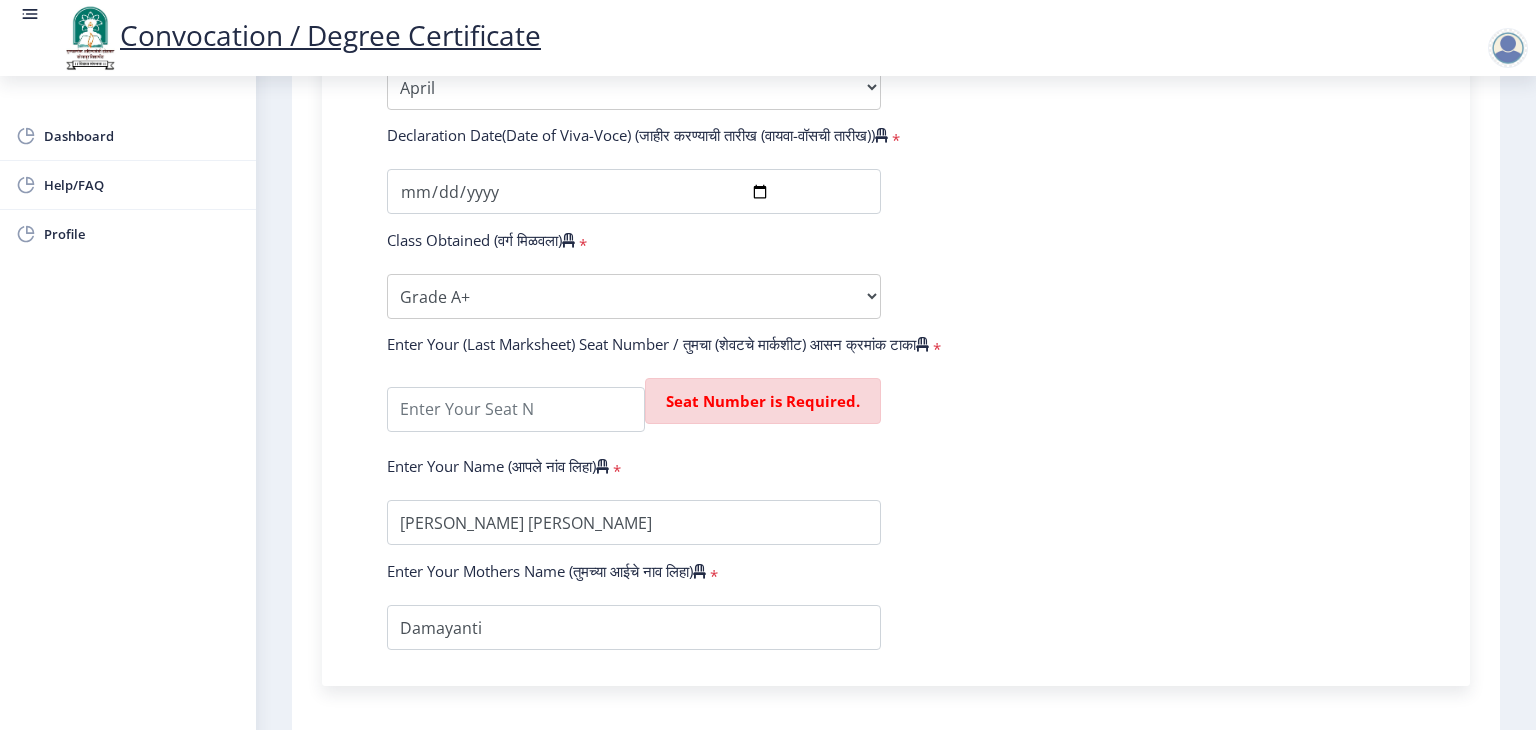 scroll, scrollTop: 1265, scrollLeft: 0, axis: vertical 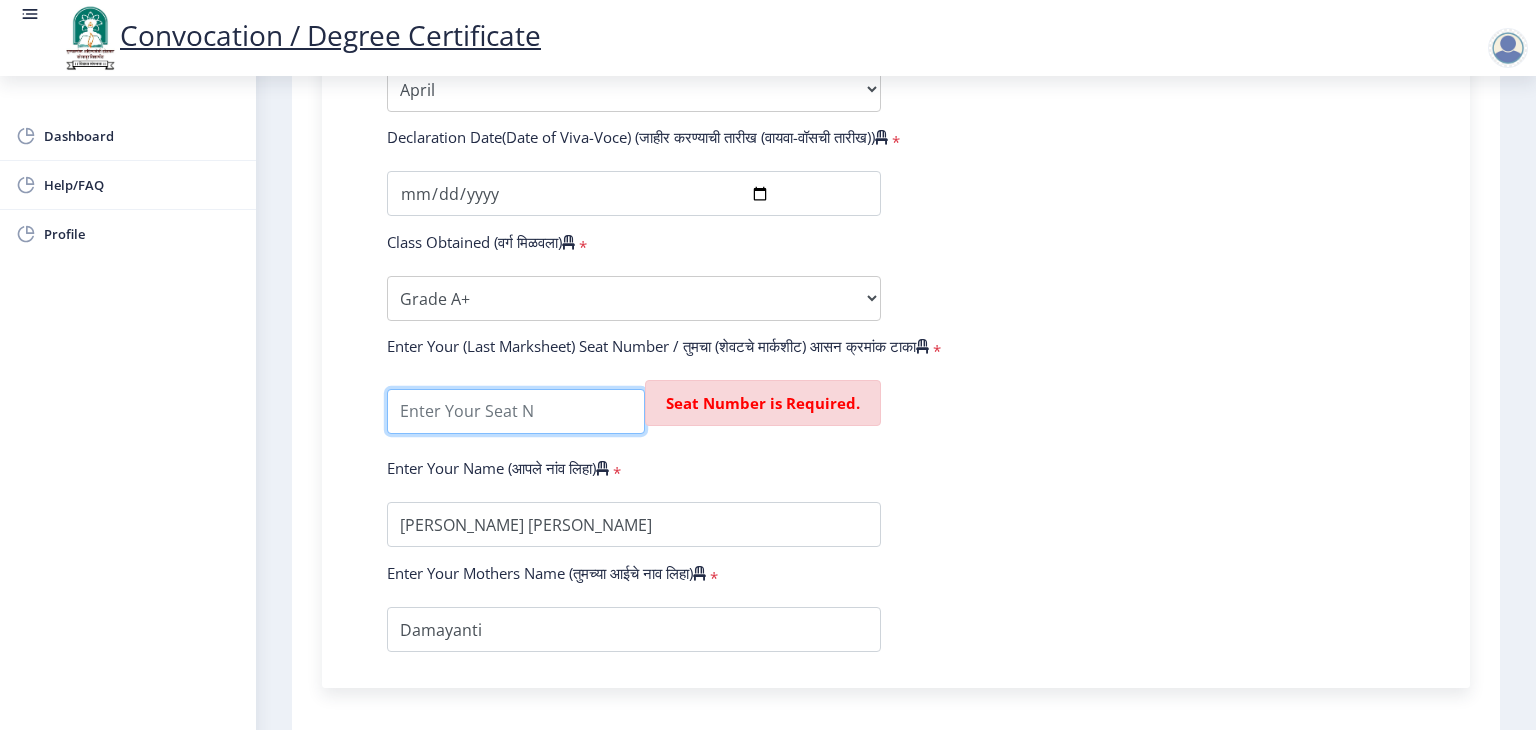 click at bounding box center [516, 411] 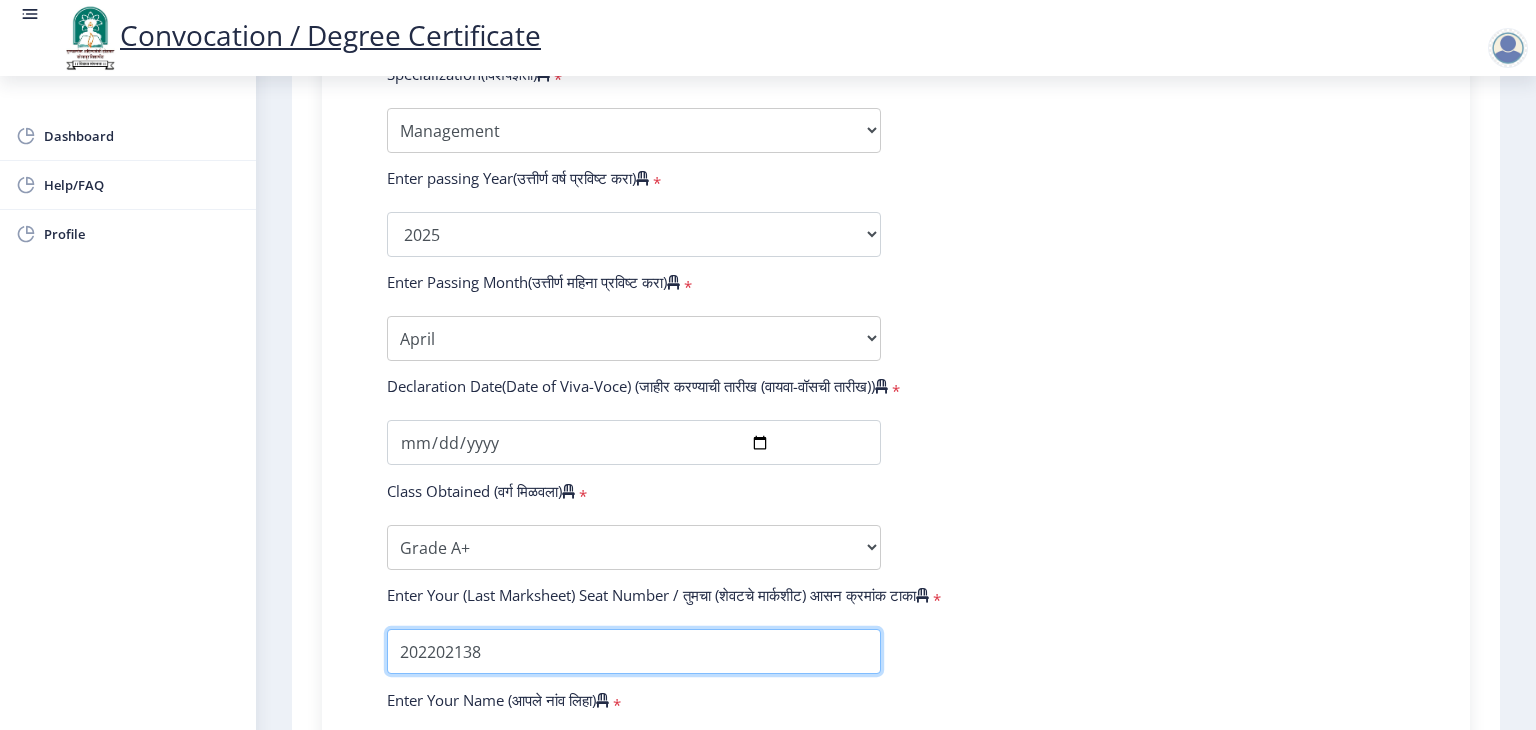 scroll, scrollTop: 1414, scrollLeft: 0, axis: vertical 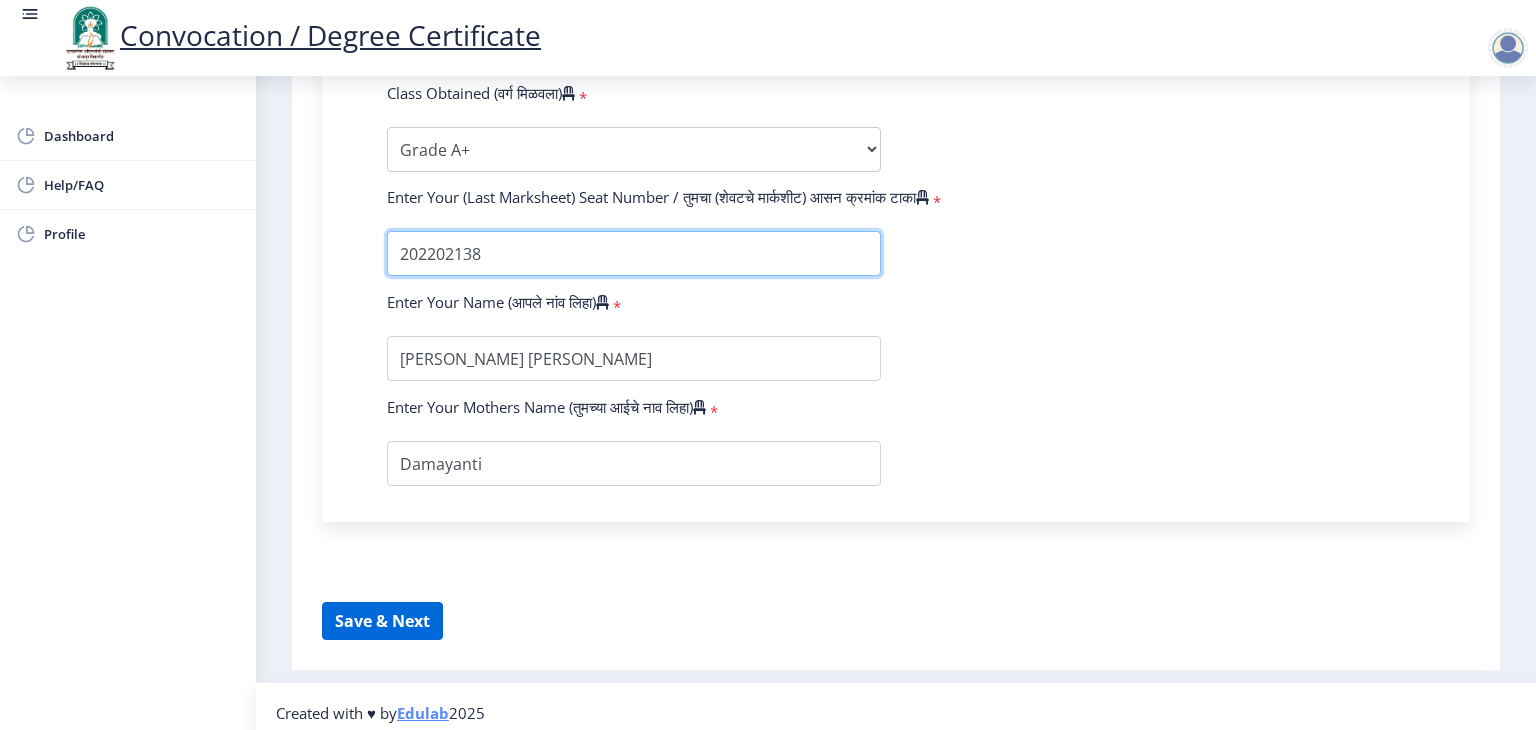 type on "202202138" 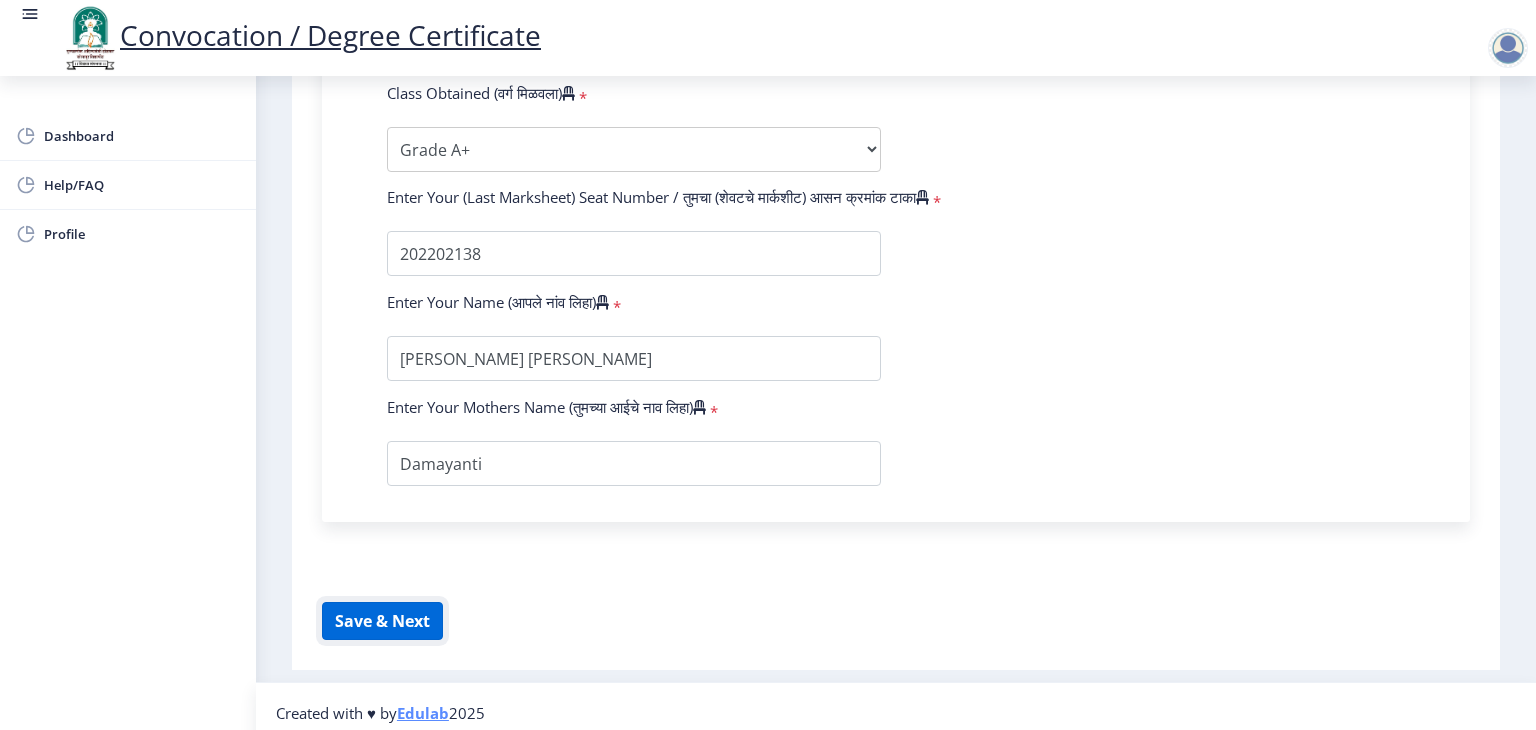 click on "Save & Next" 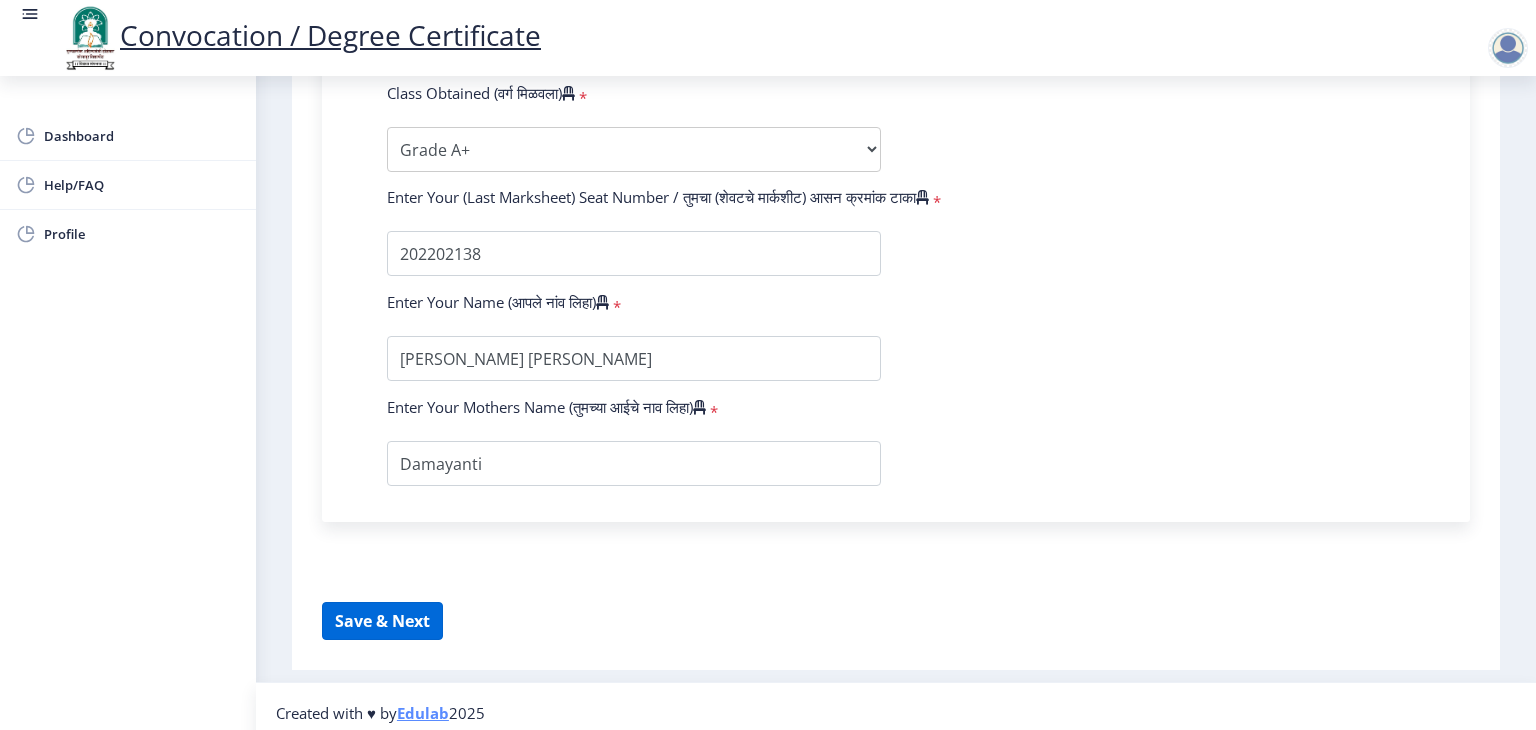 select 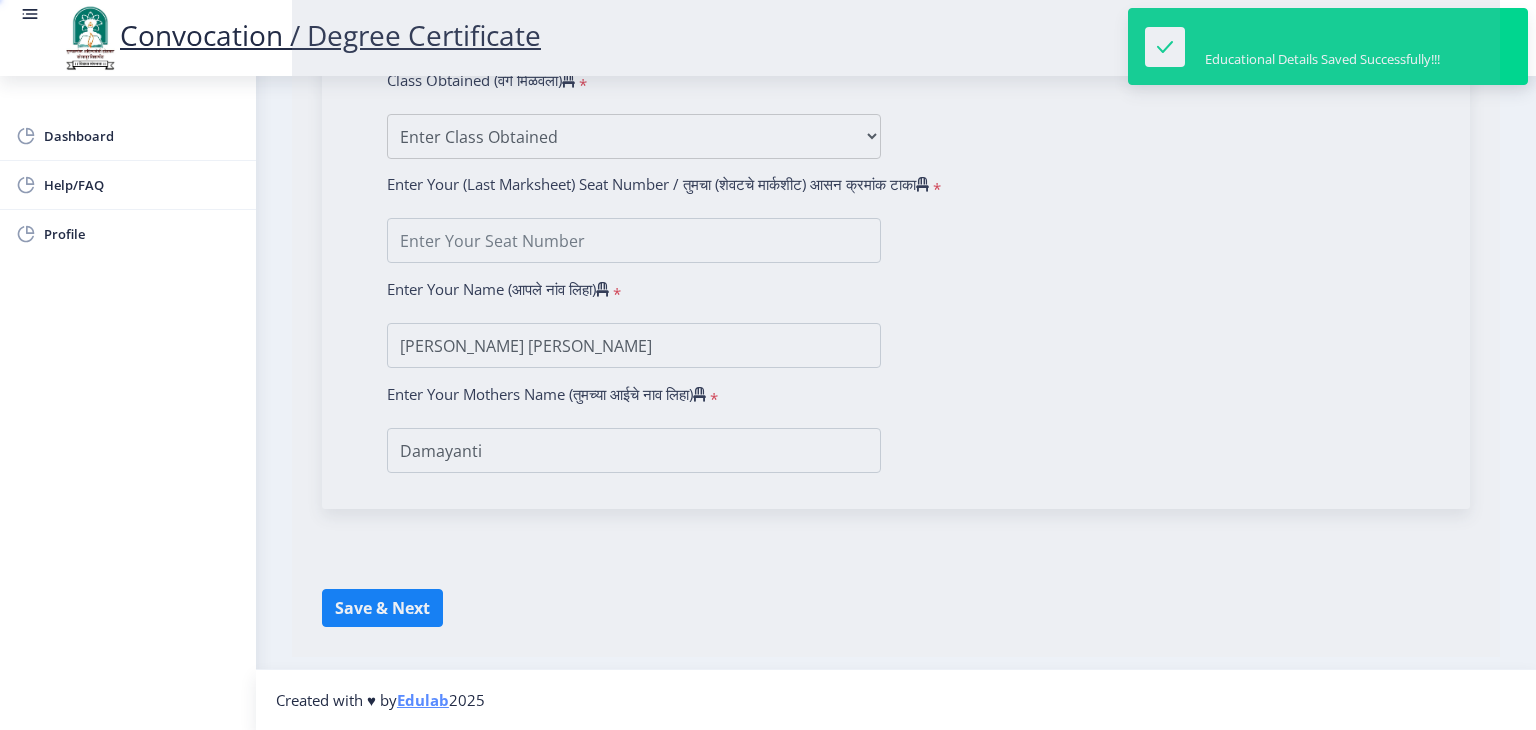 type on "202301096076158" 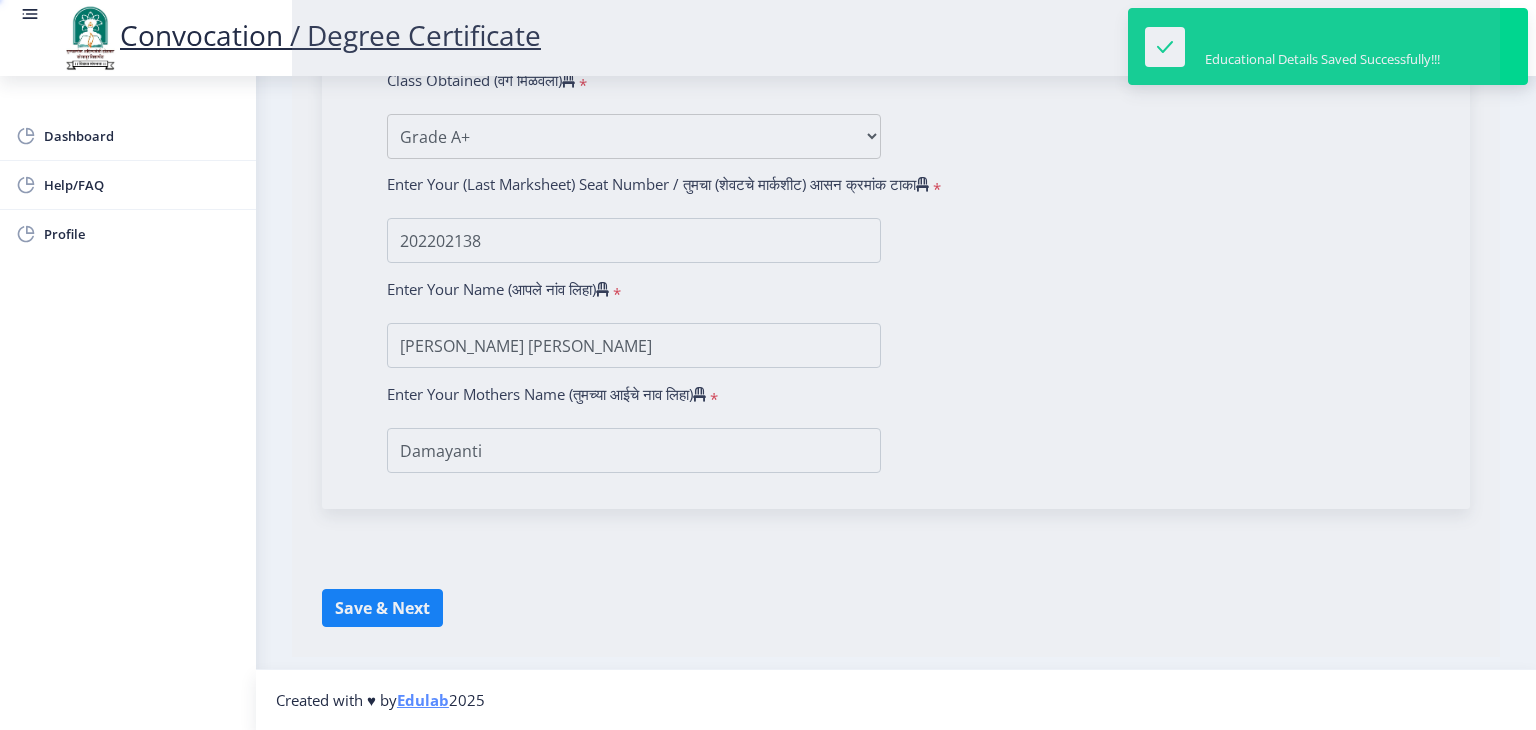 scroll, scrollTop: 0, scrollLeft: 0, axis: both 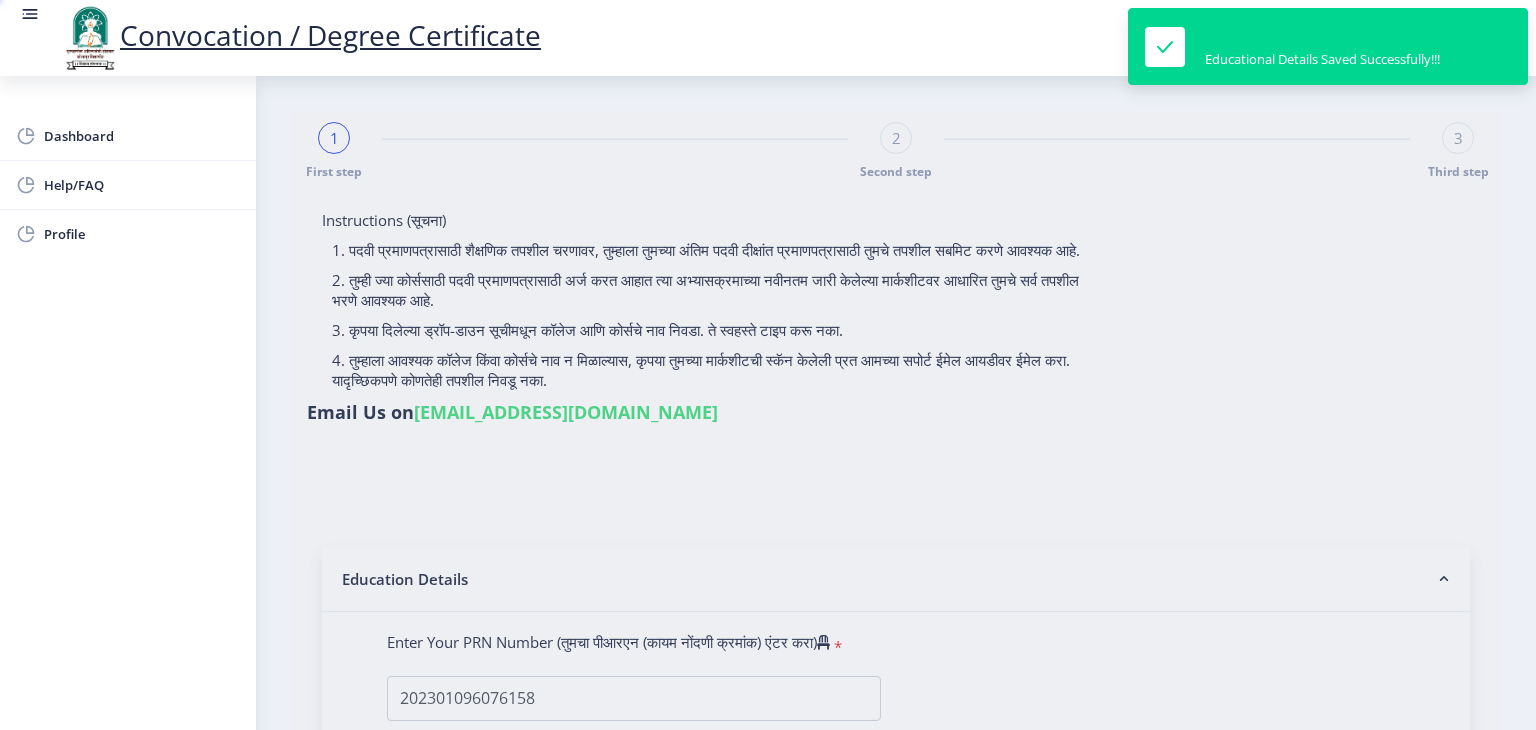 select on "April" 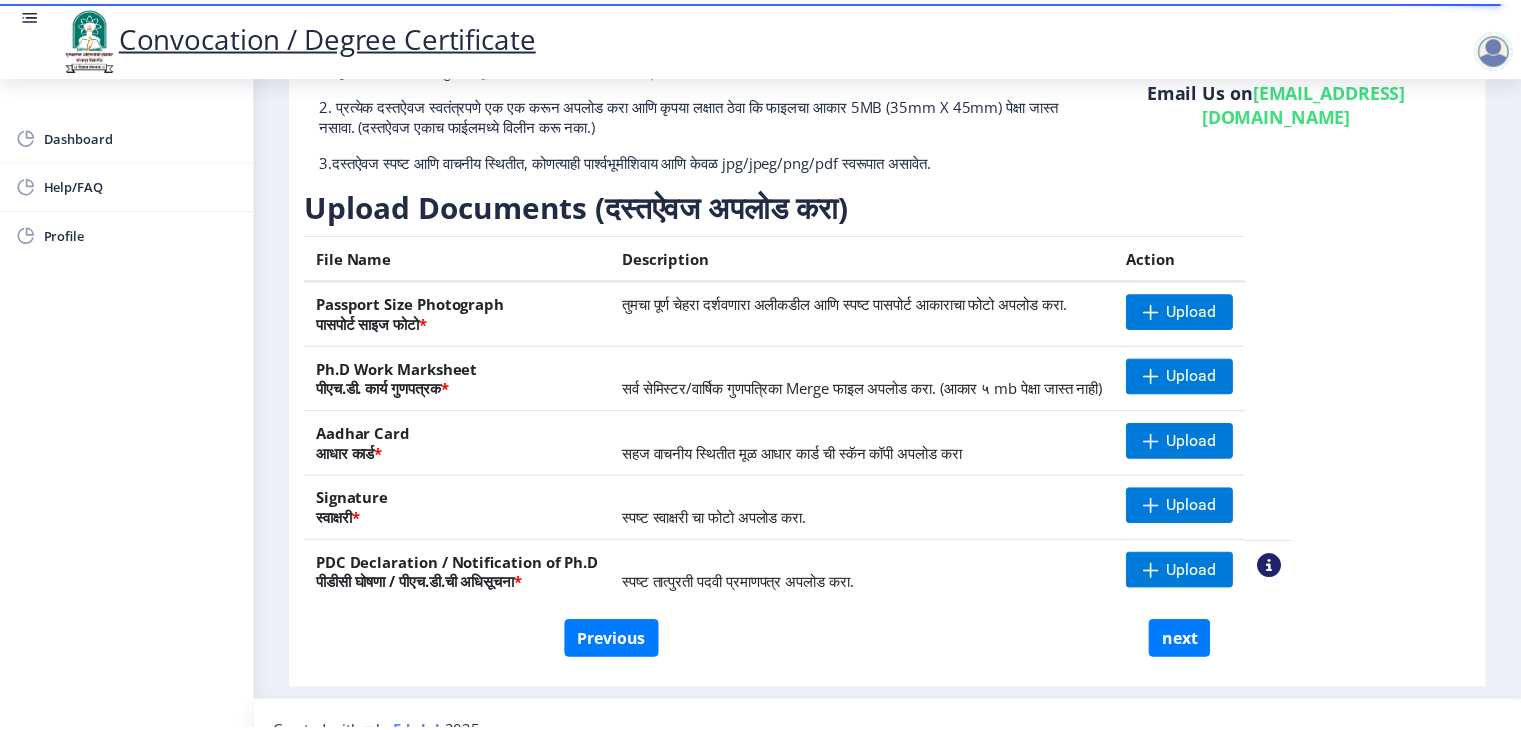 scroll, scrollTop: 218, scrollLeft: 0, axis: vertical 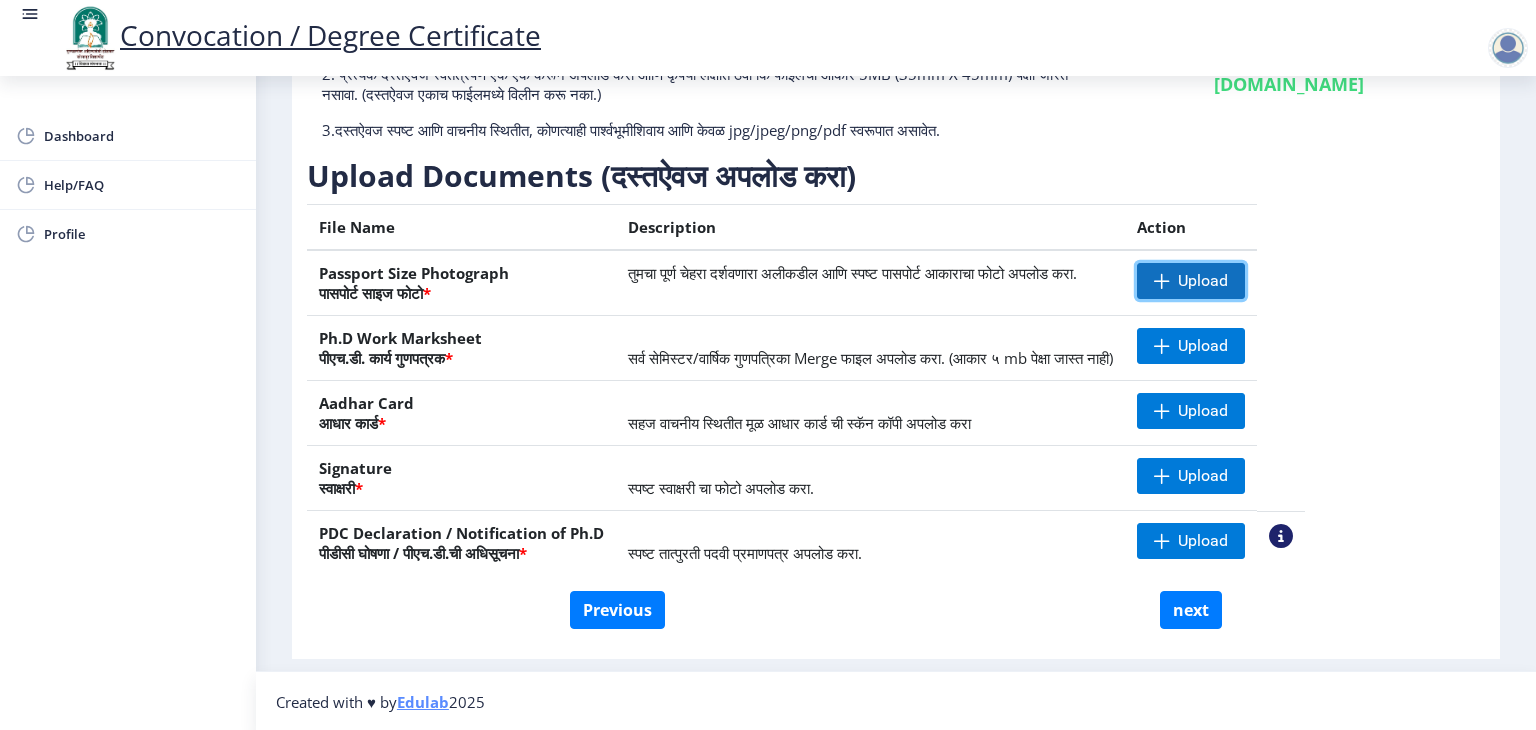 click on "Upload" 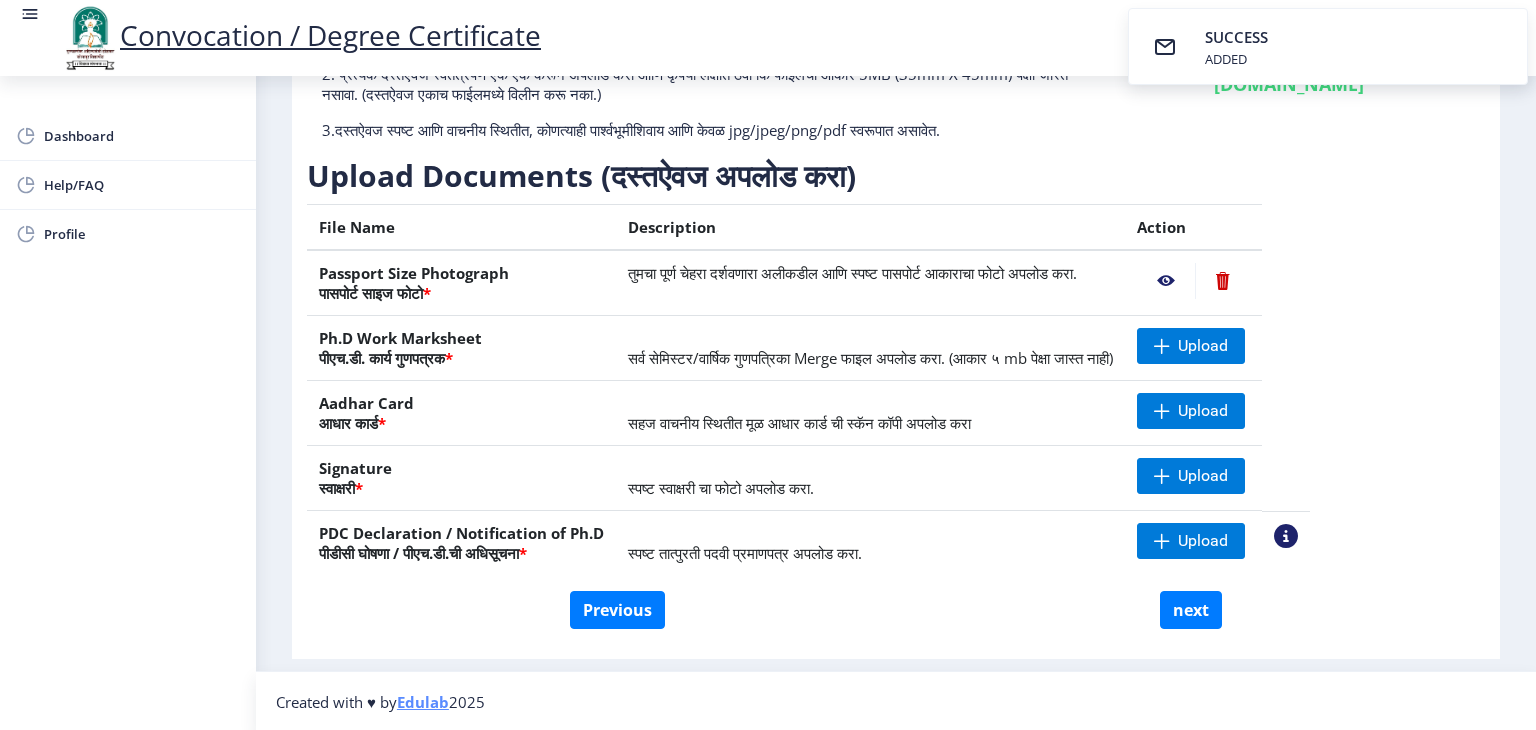 click 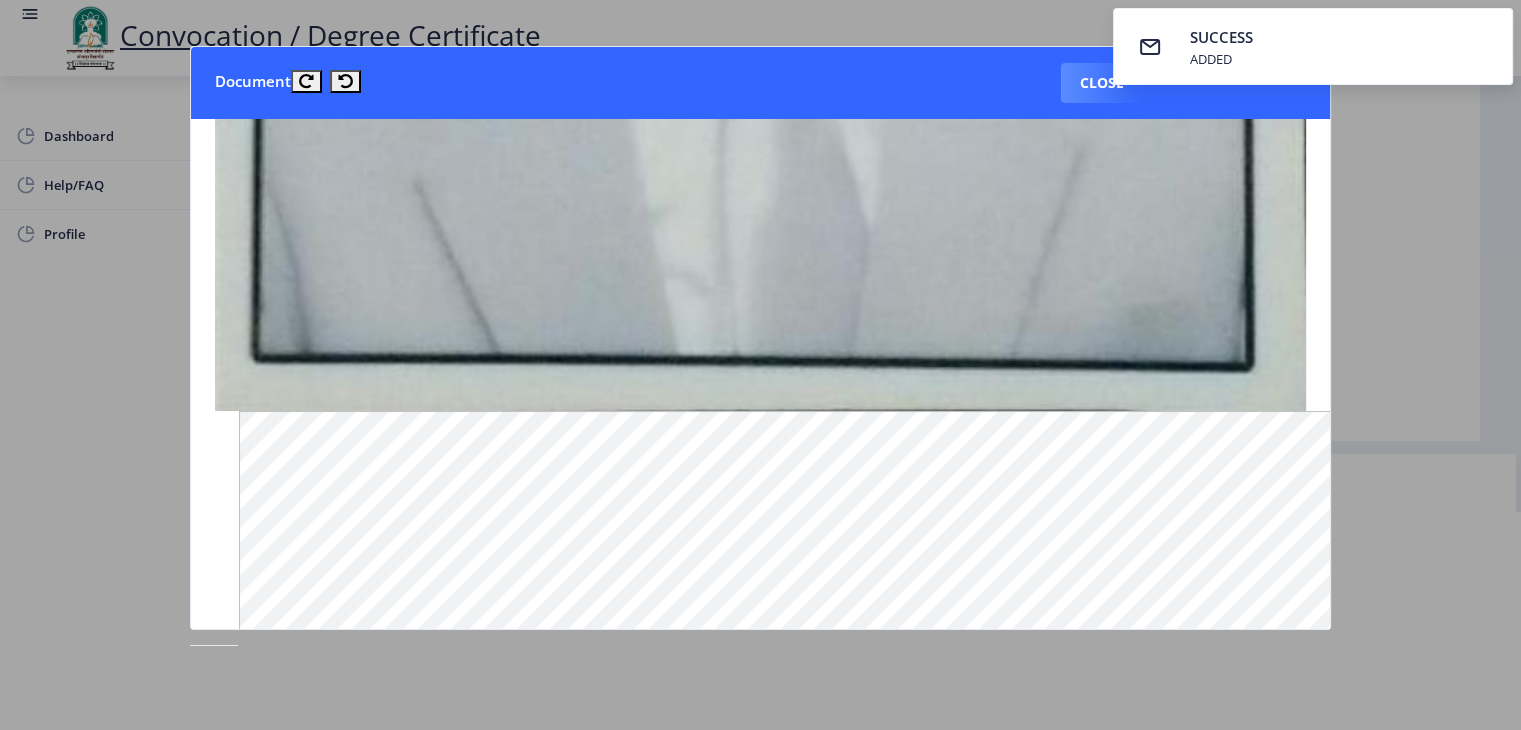 scroll, scrollTop: 1132, scrollLeft: 0, axis: vertical 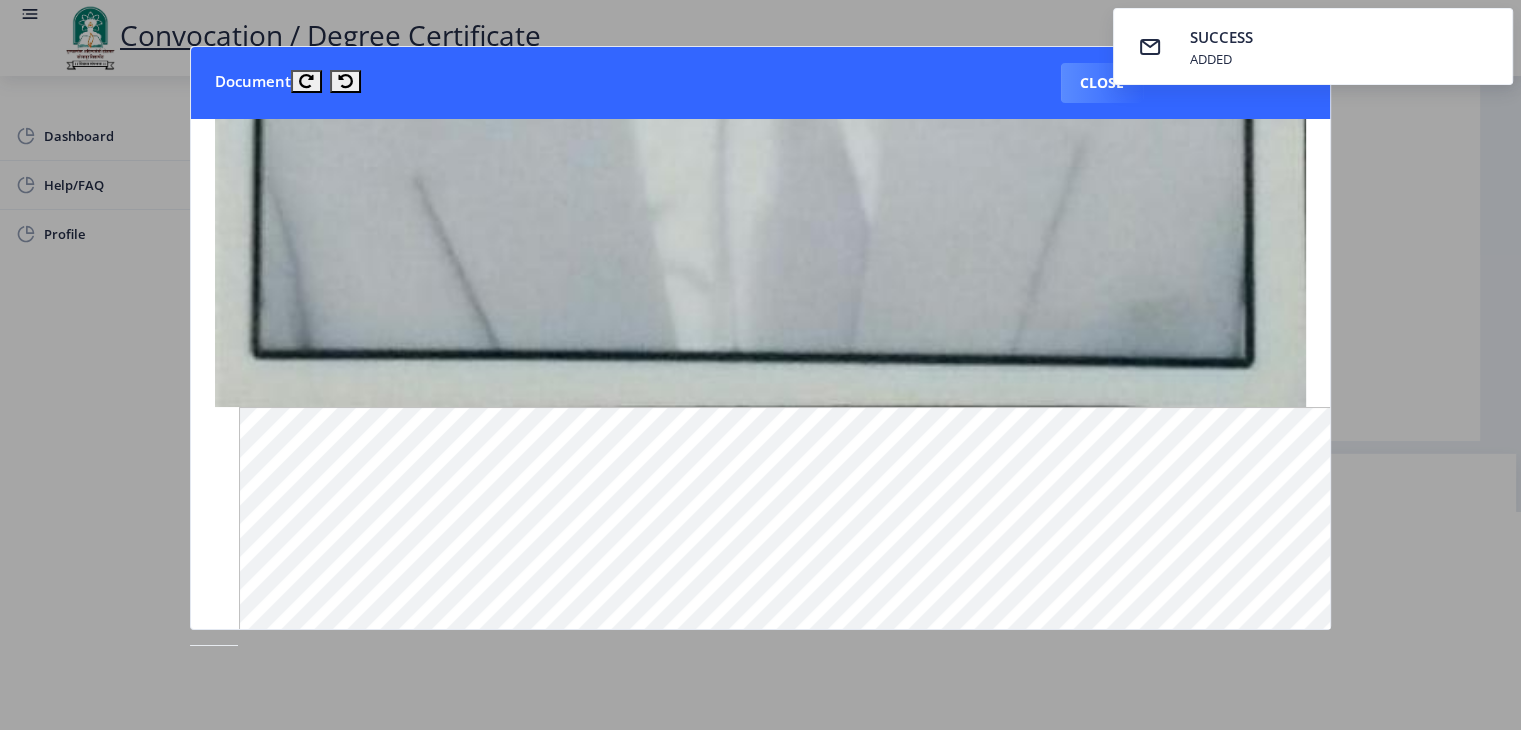 click on "SUCCESS  ADDED" at bounding box center (1313, 46) 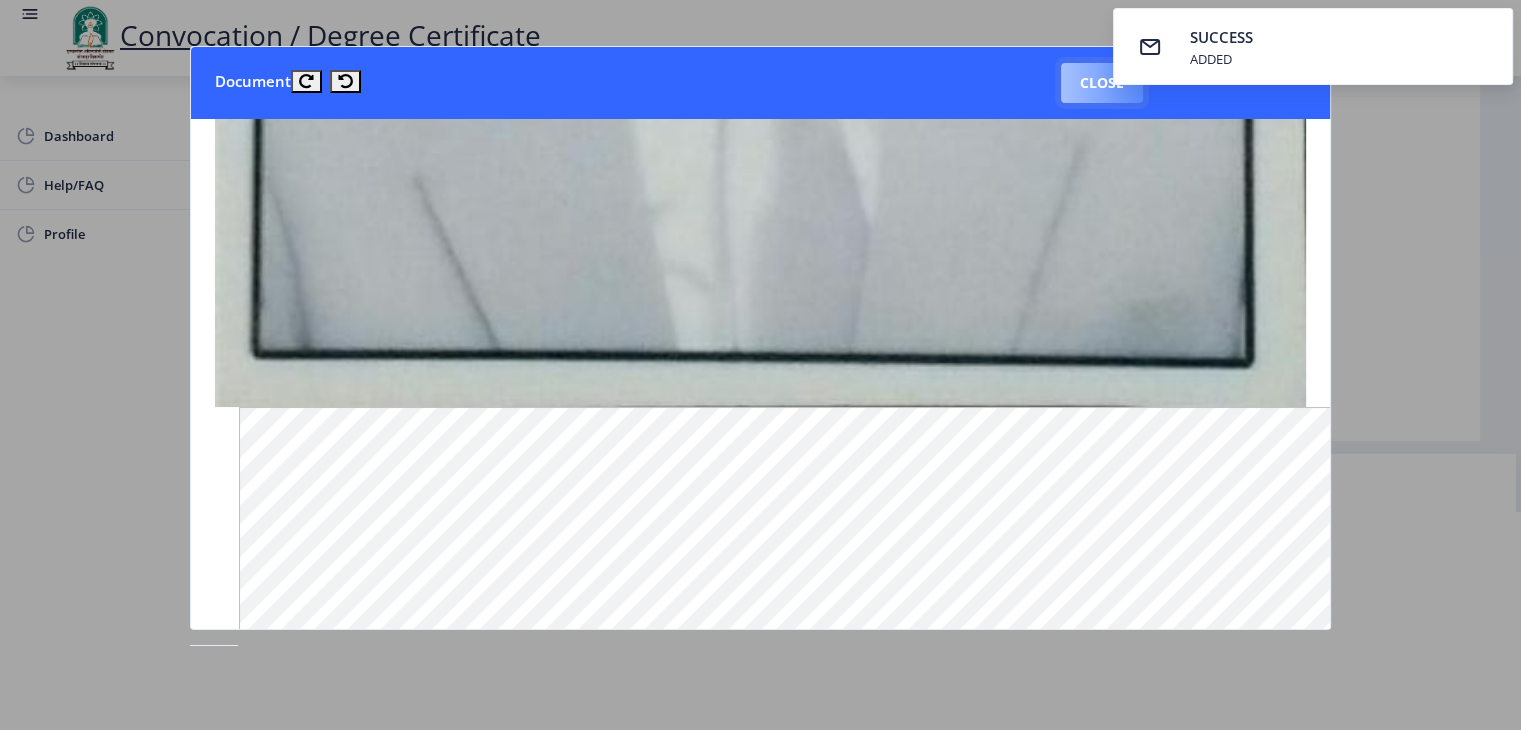 click on "Close" at bounding box center [1102, 83] 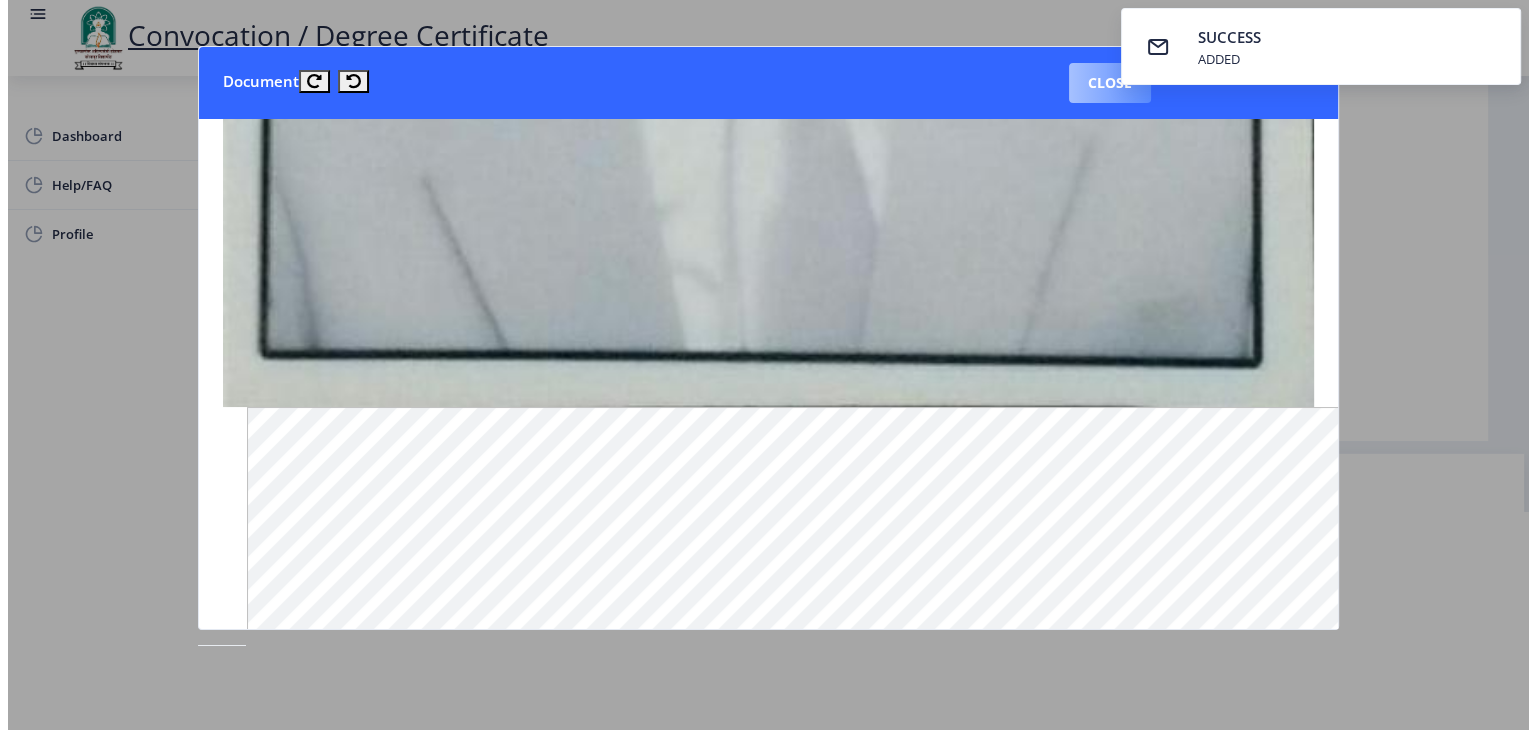 scroll, scrollTop: 23, scrollLeft: 0, axis: vertical 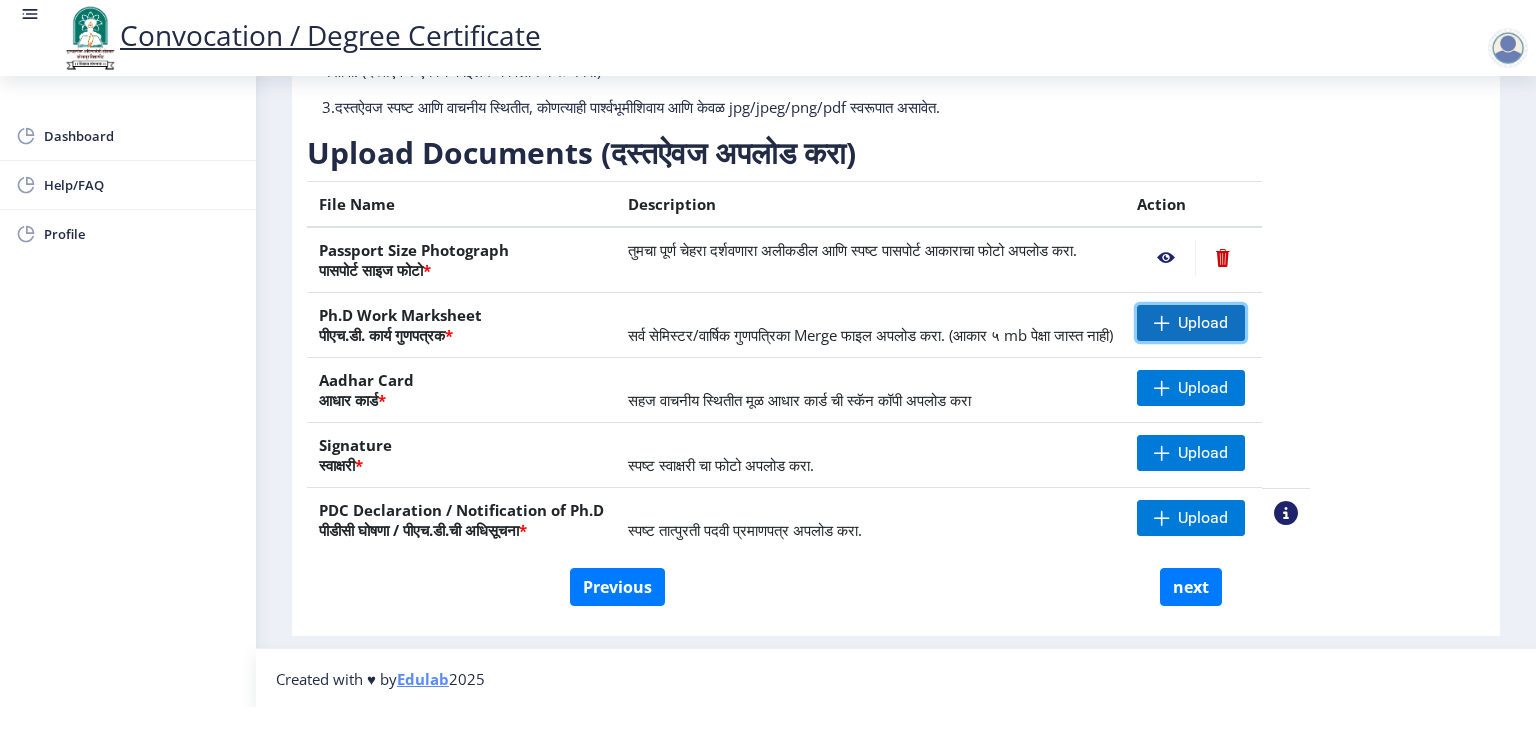 click on "Upload" 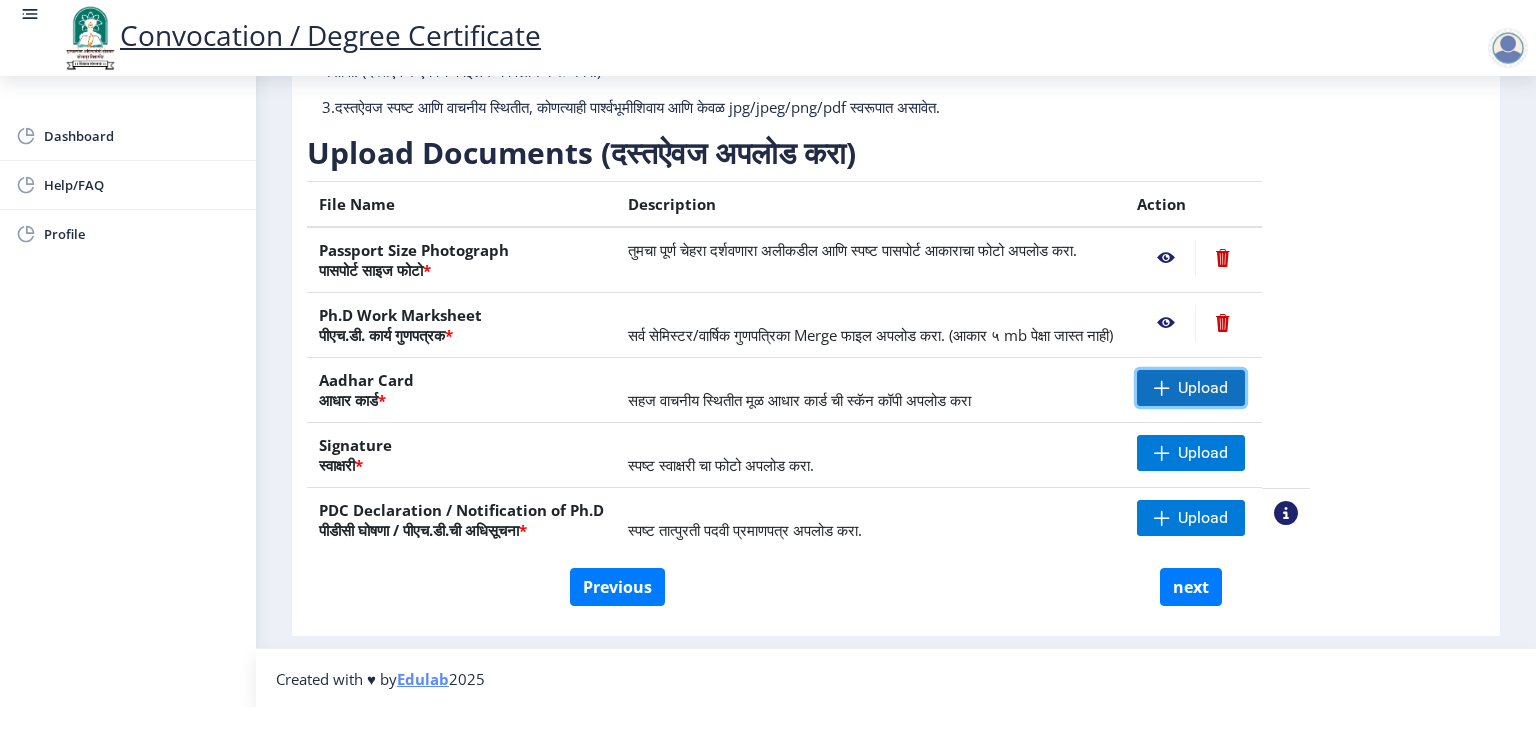 click on "Upload" 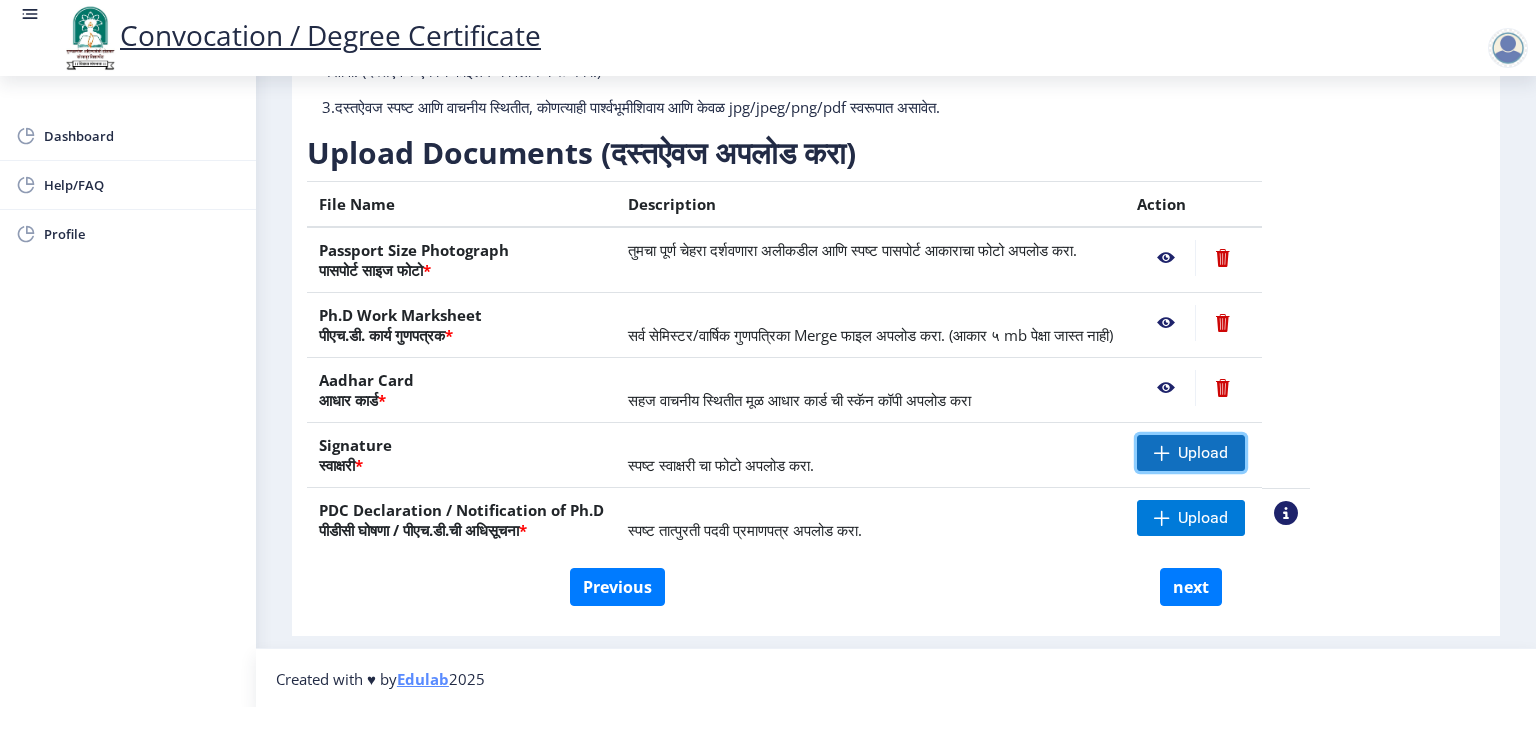 click on "Upload" 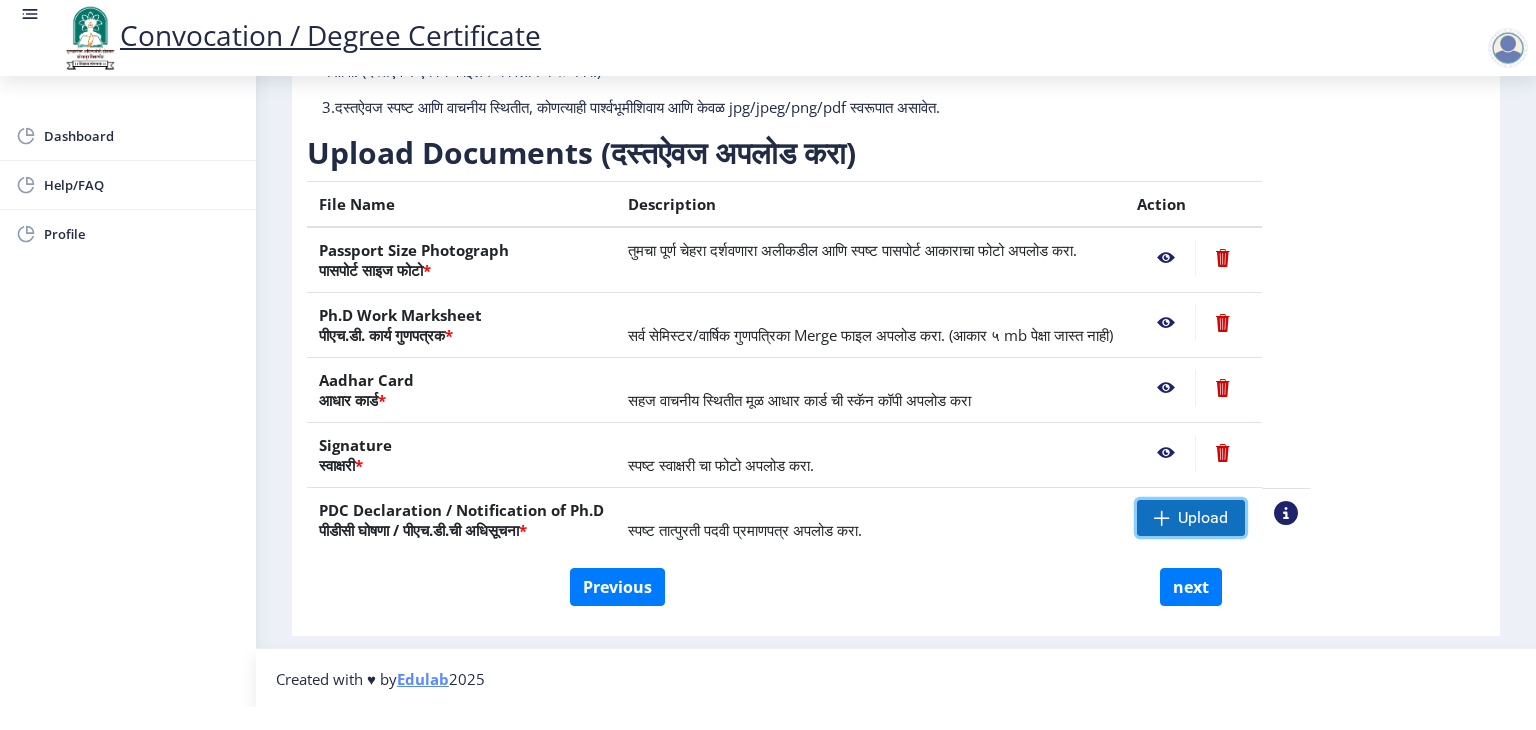 click on "Upload" 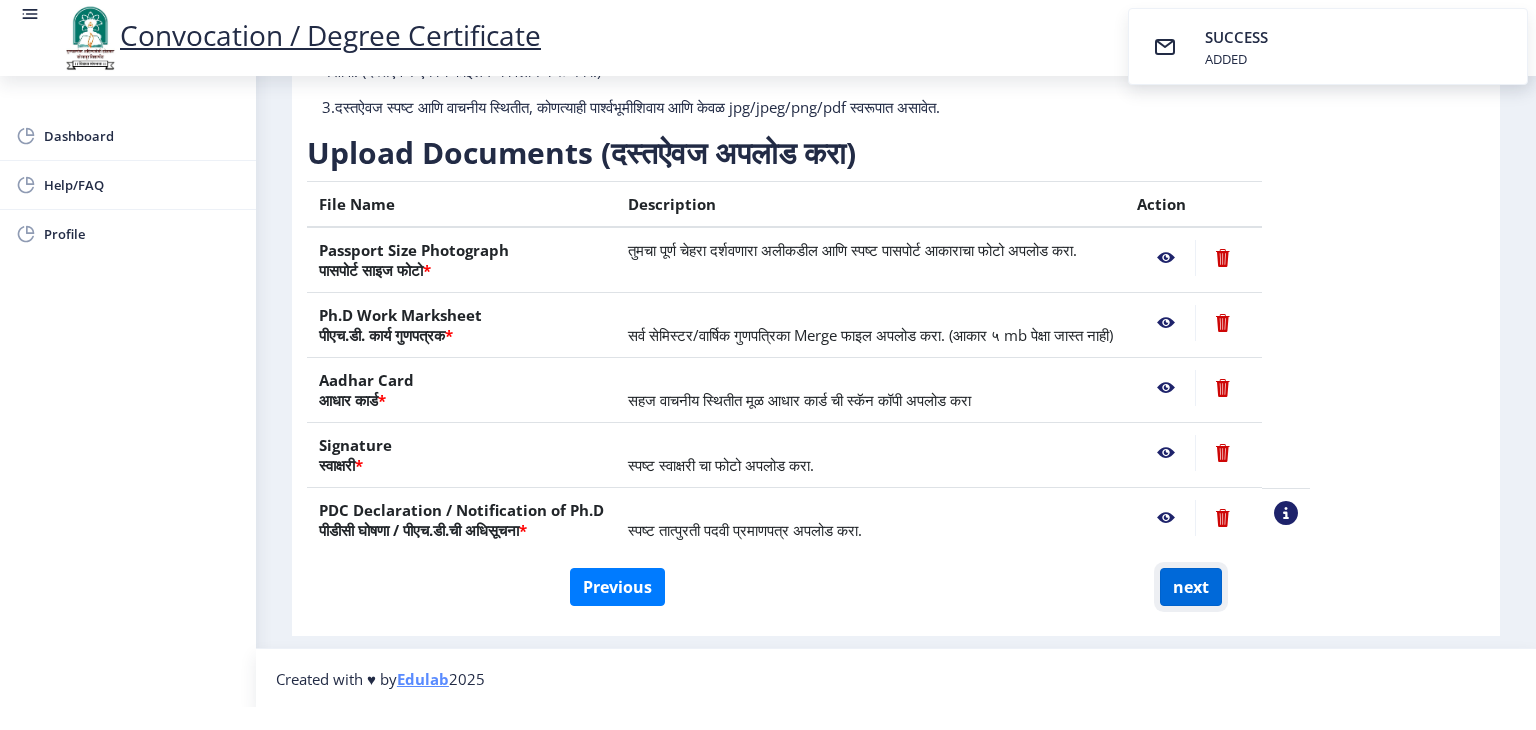 click on "next" 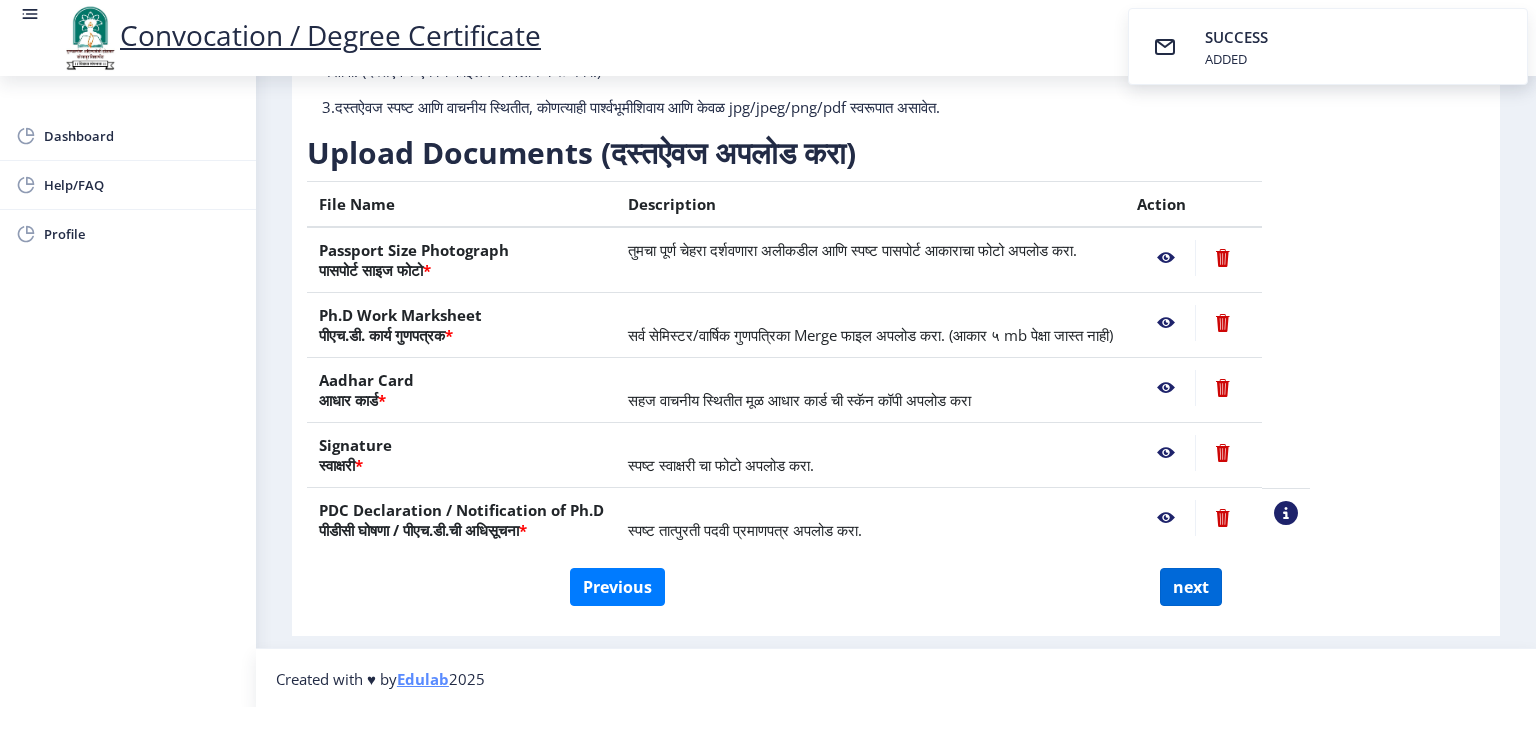 select 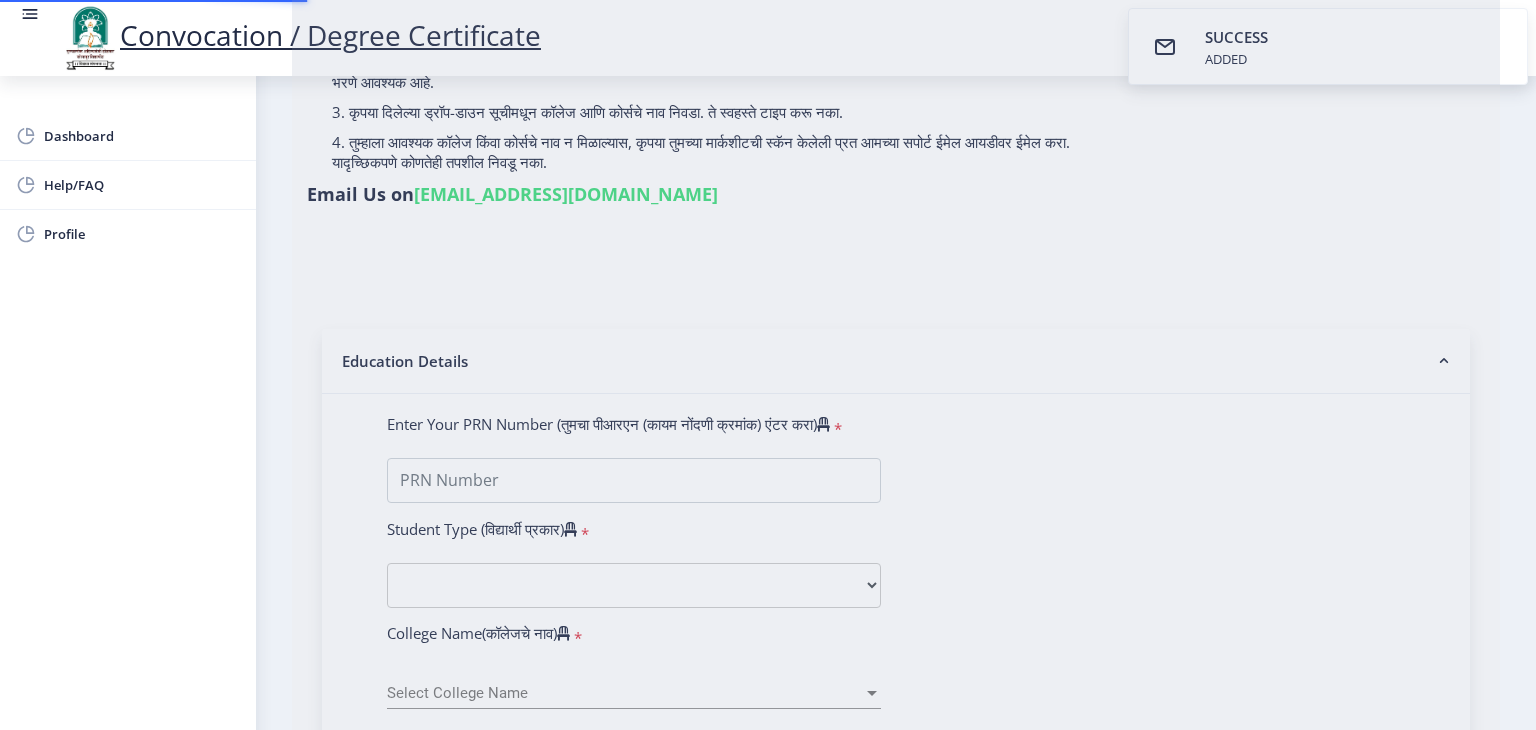type on "Khade Geetanjali Anil" 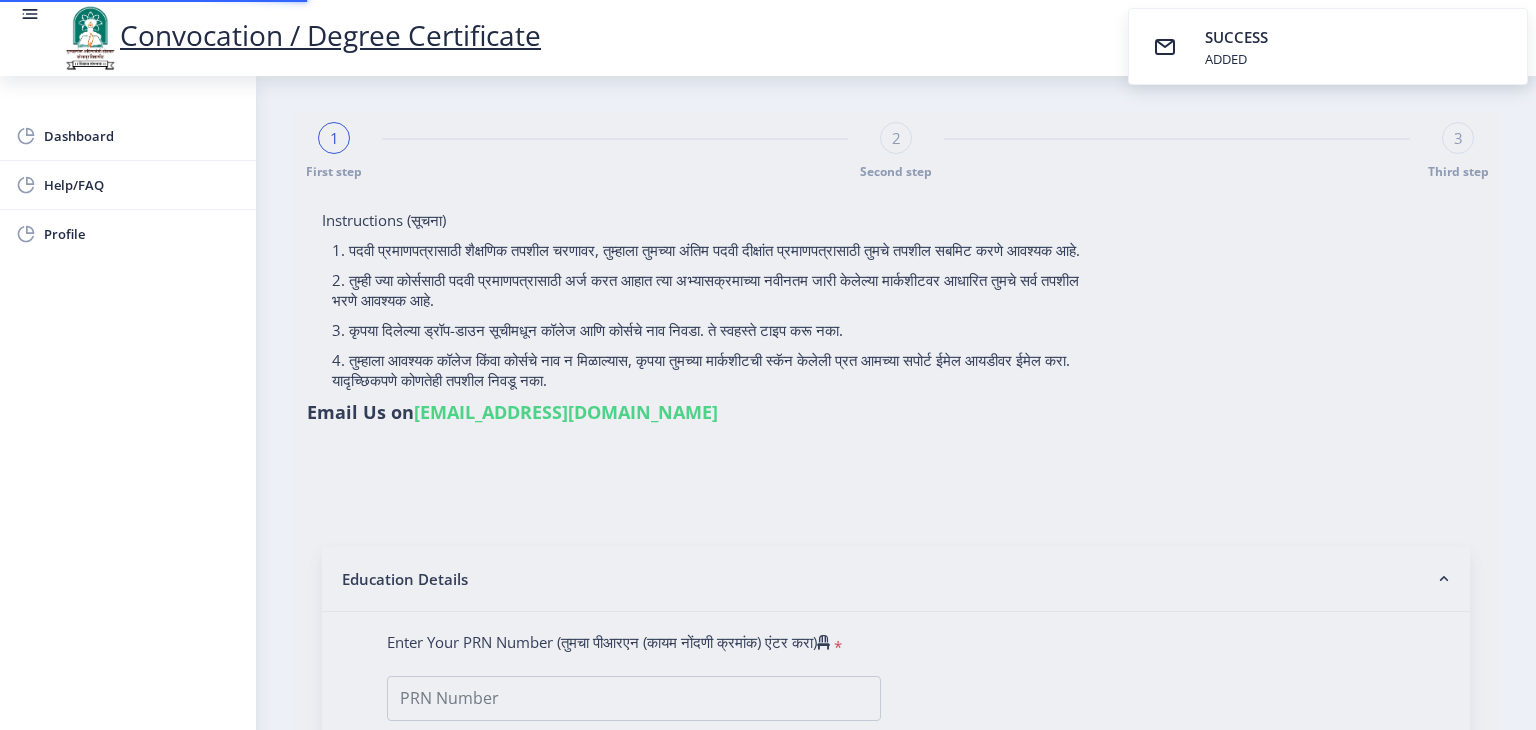 type on "202301096076158" 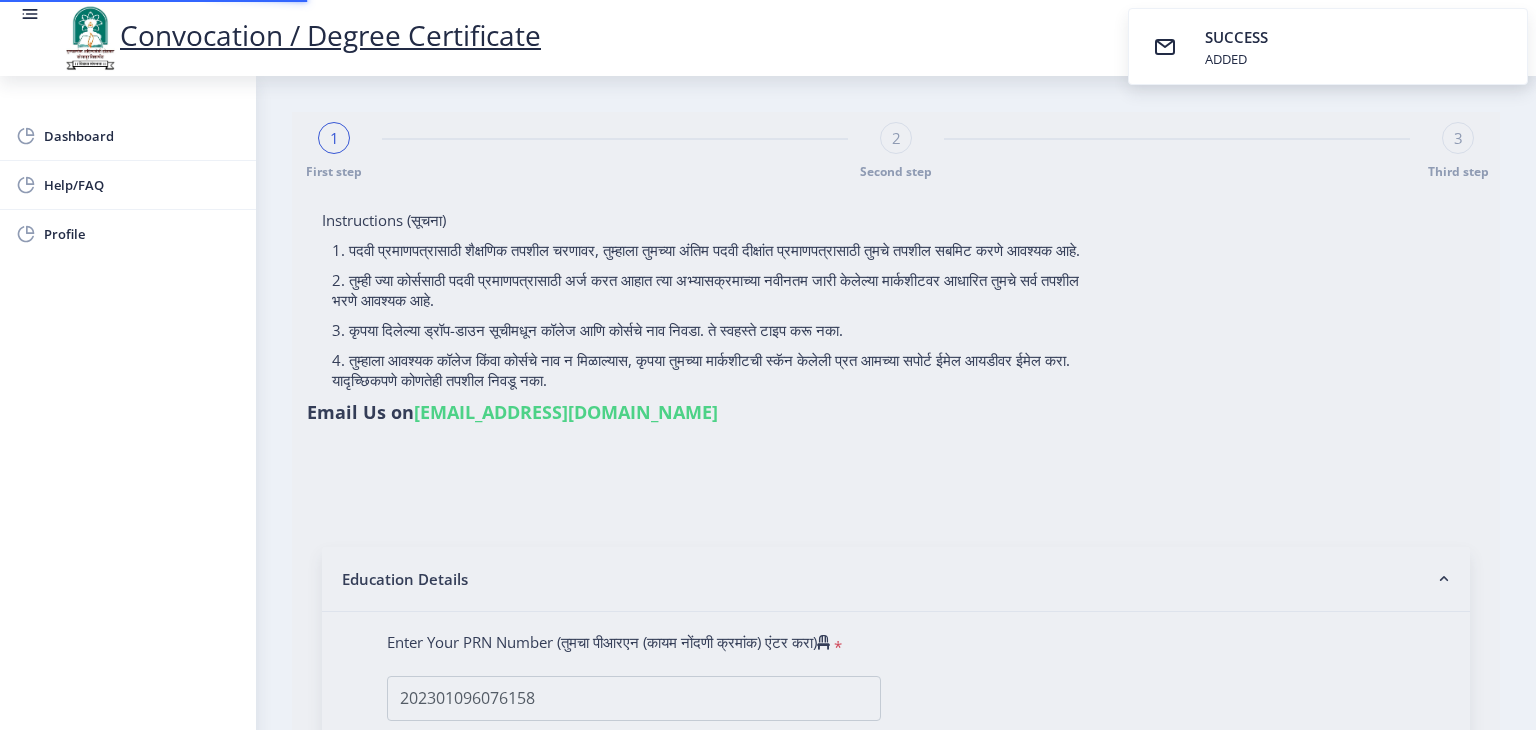 select on "April" 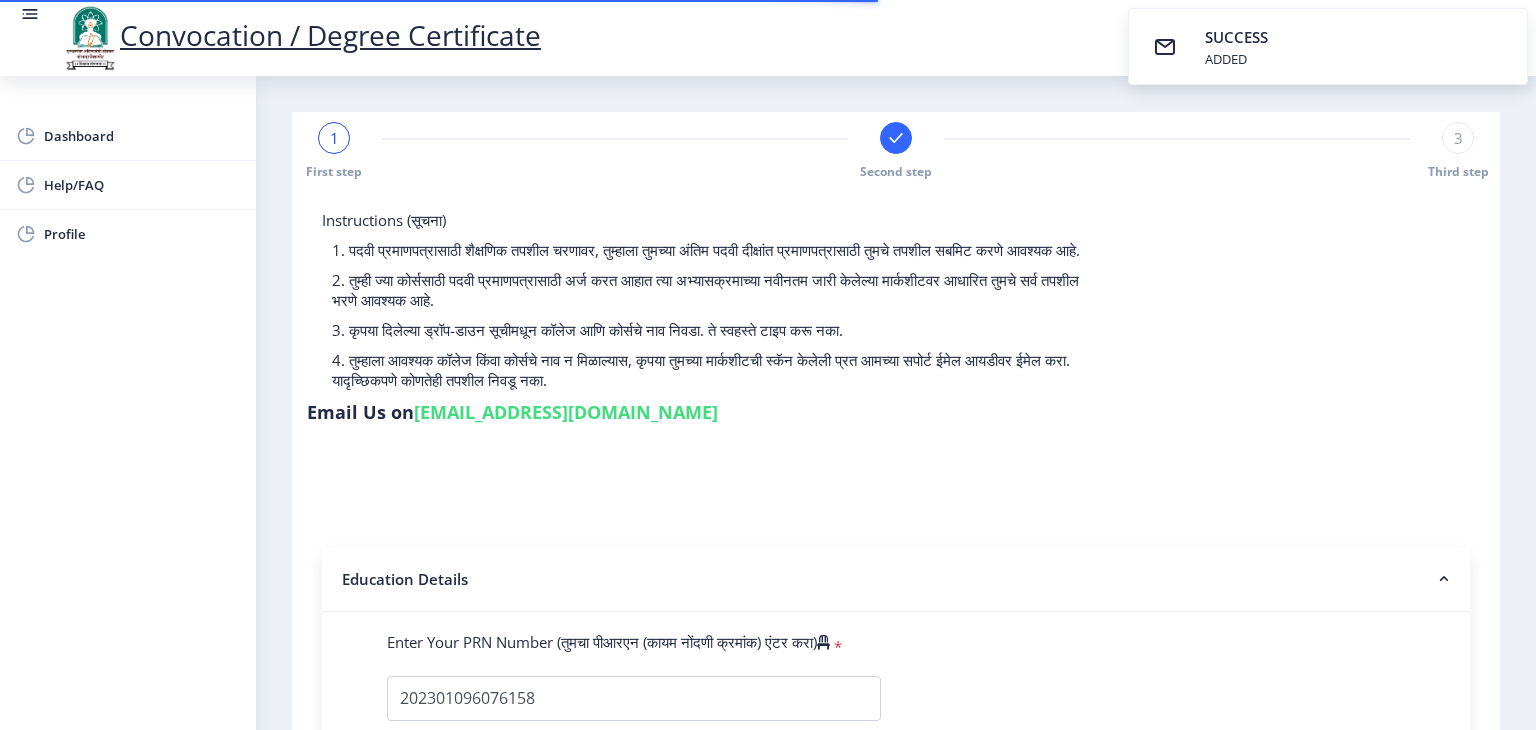 select 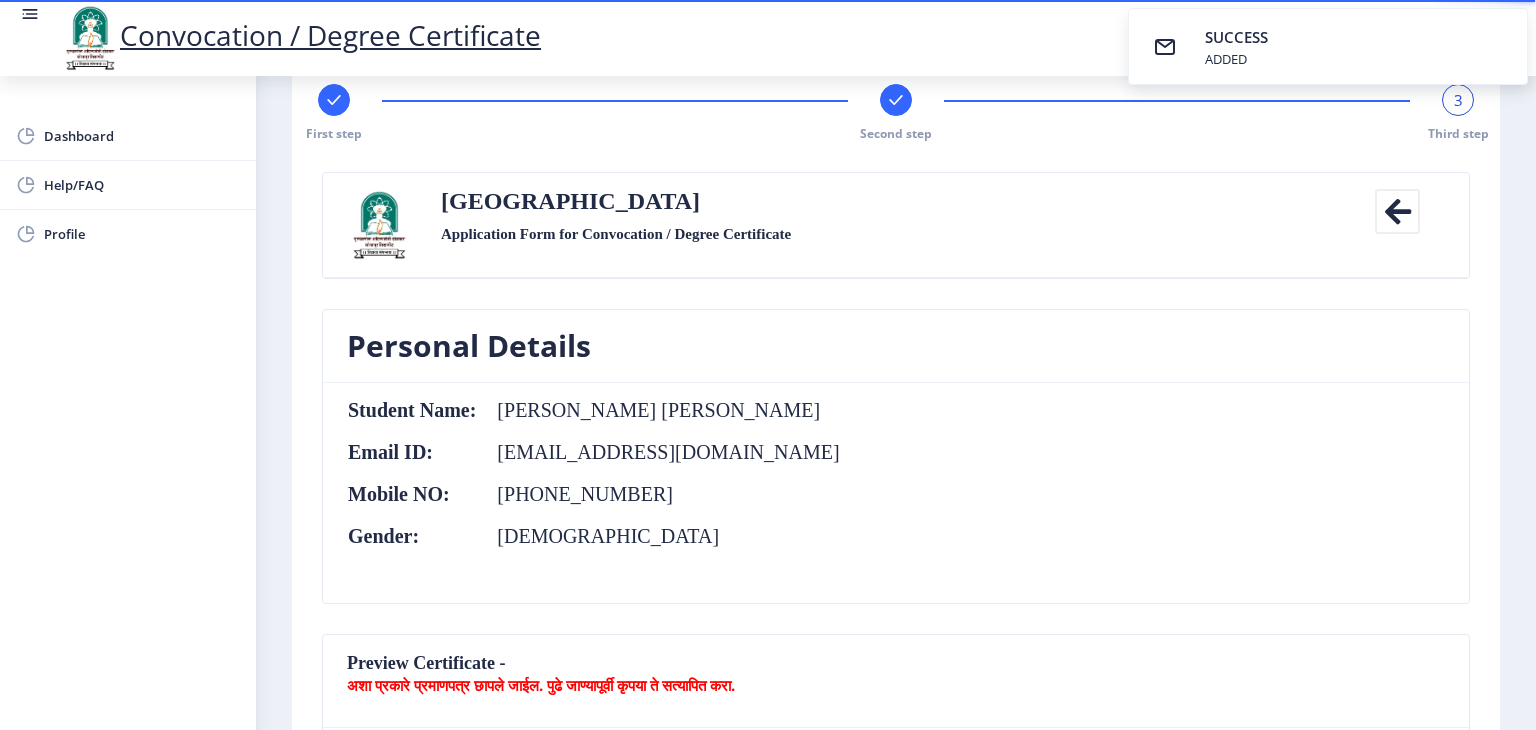 scroll, scrollTop: 24, scrollLeft: 0, axis: vertical 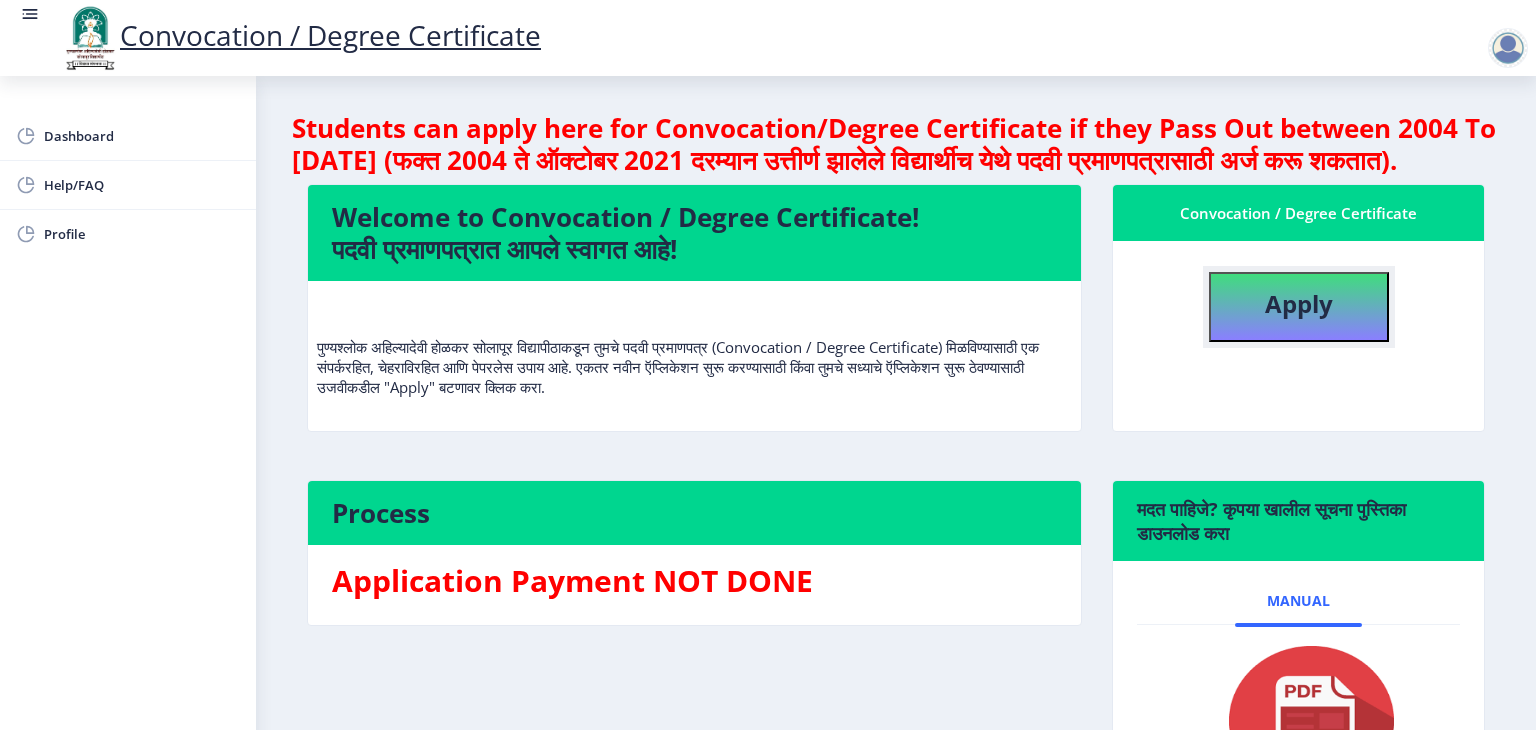 click on "Apply" 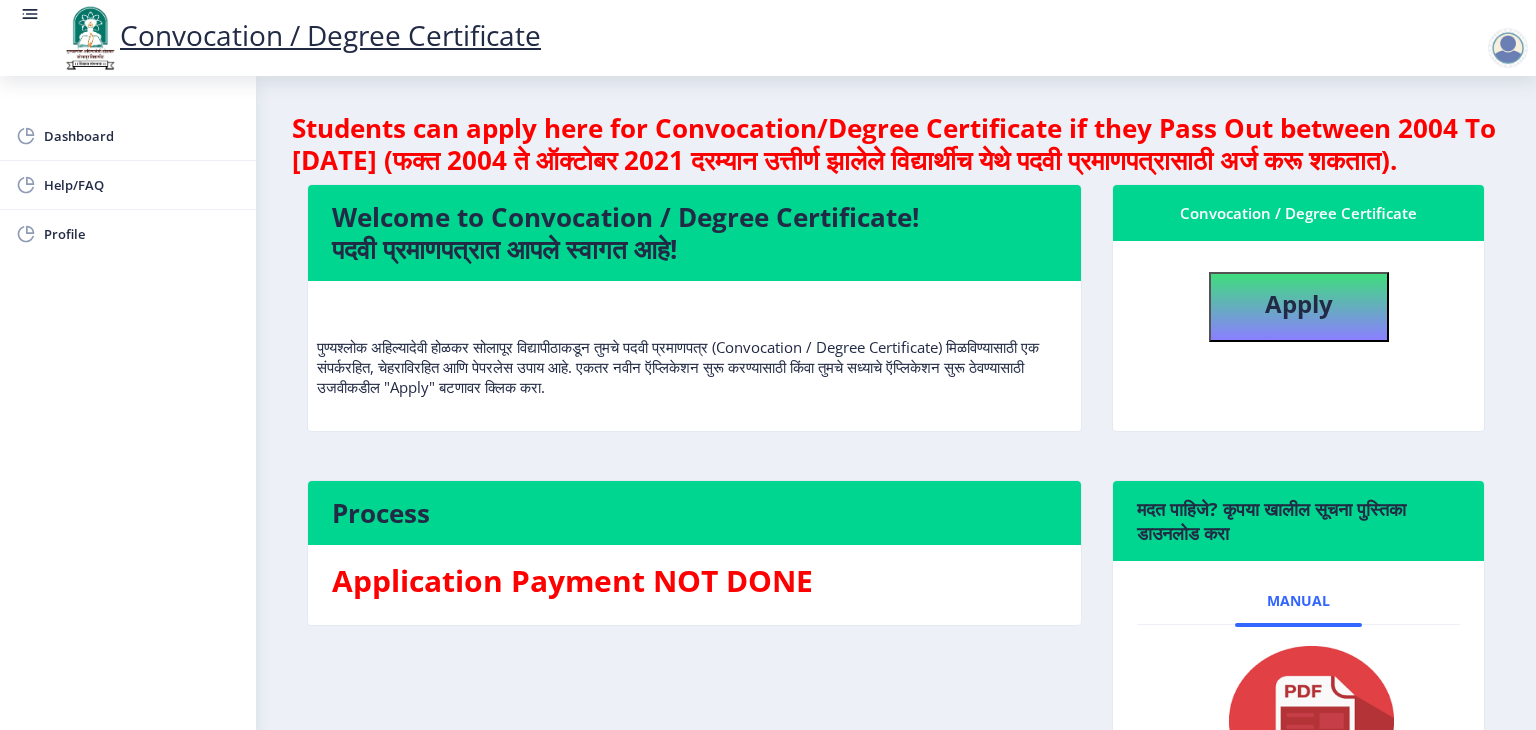 select 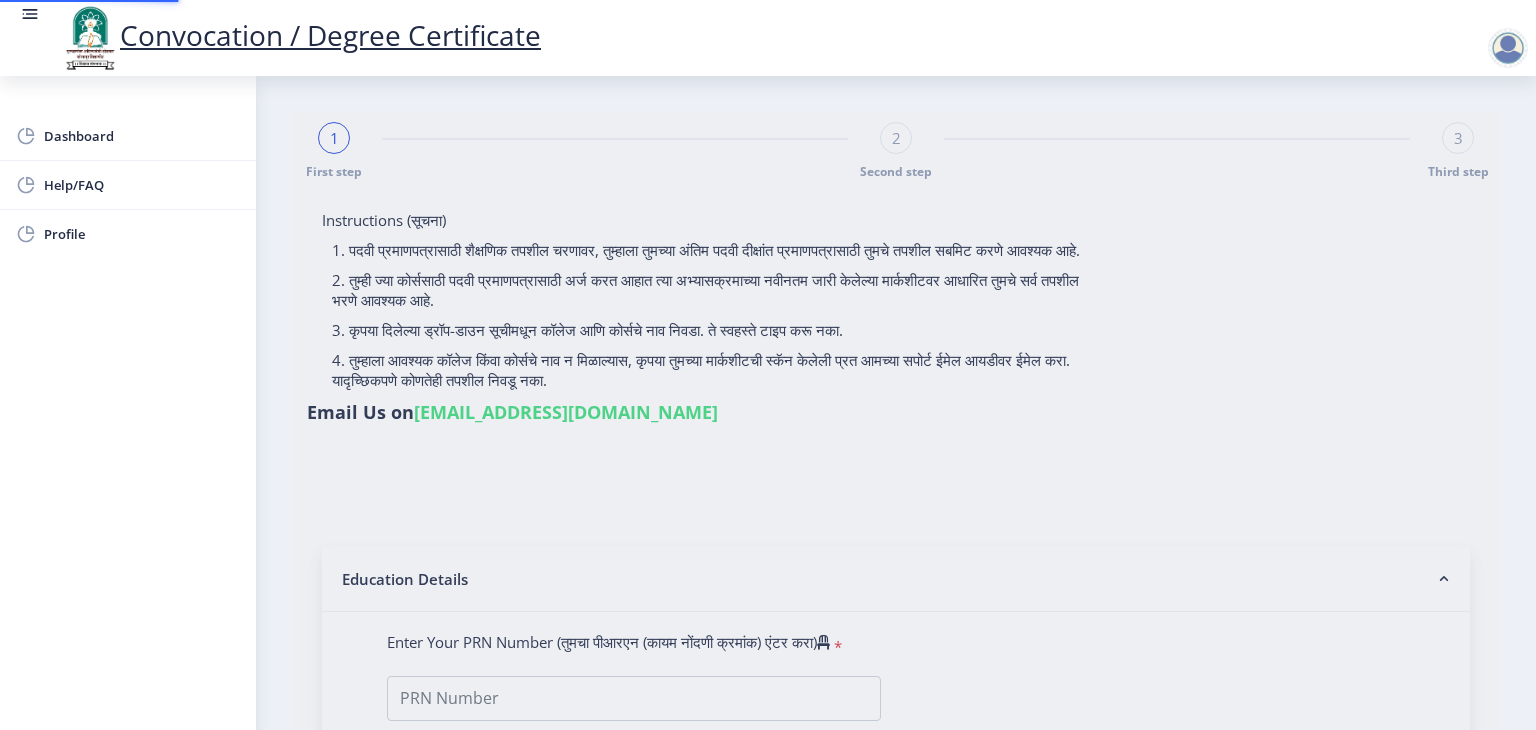 type on "202301096076158" 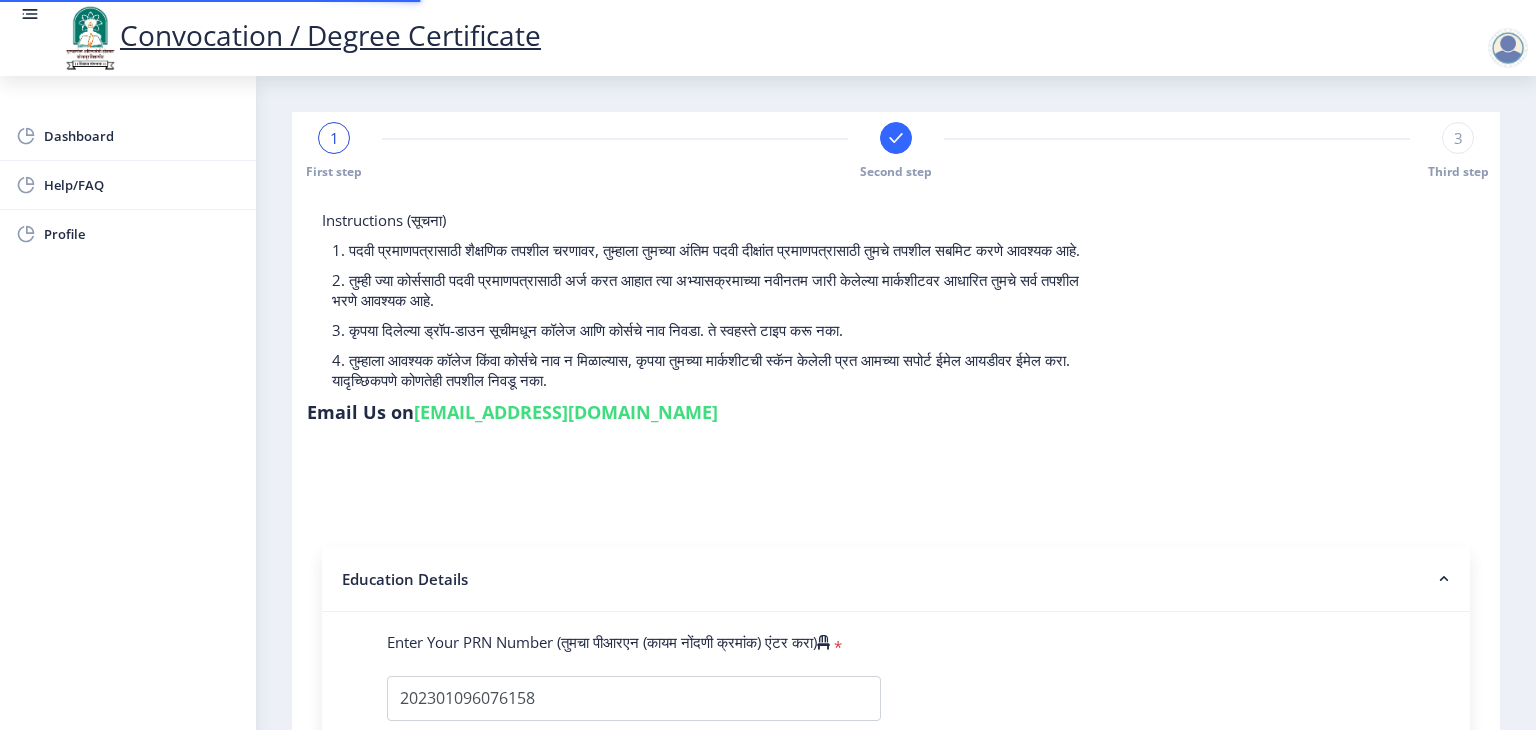 select 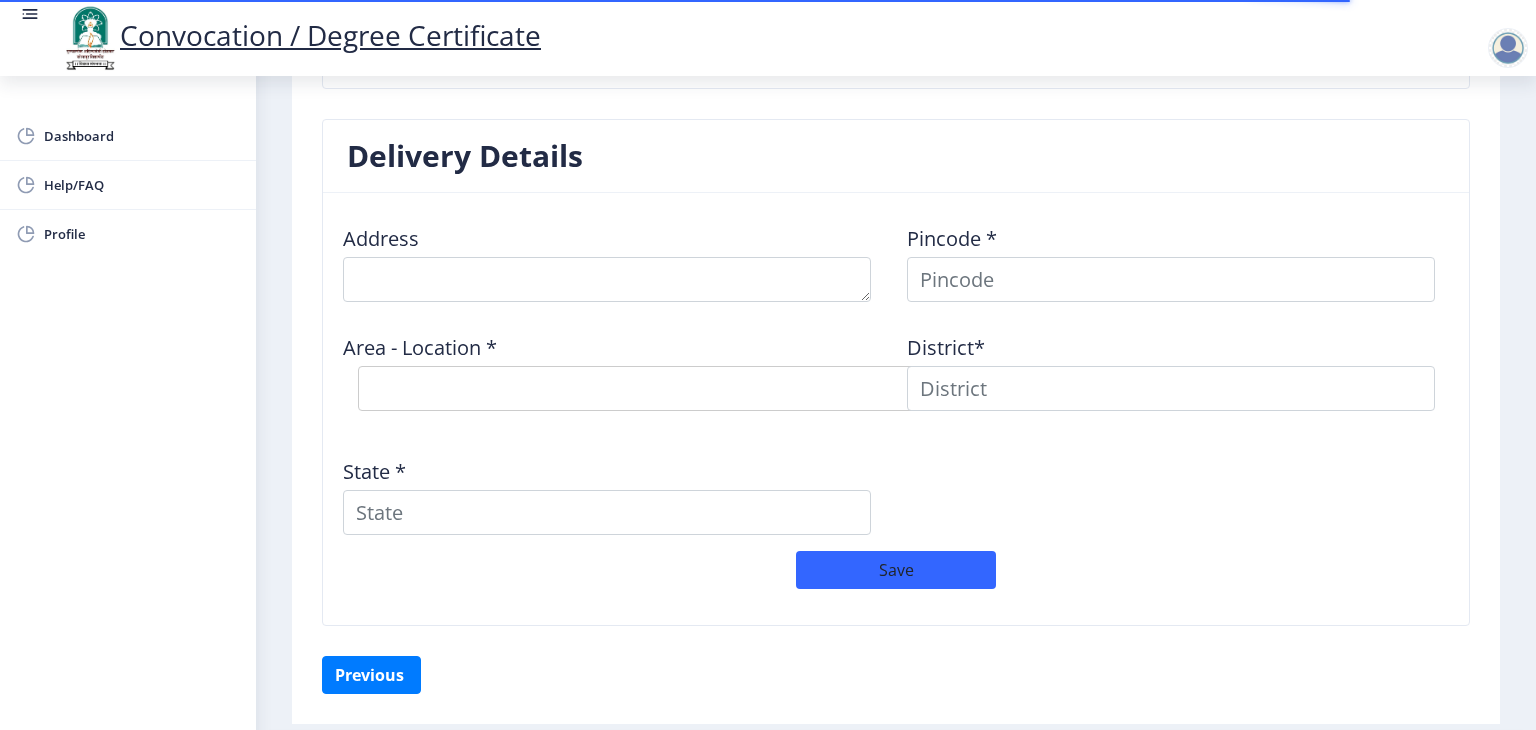 scroll, scrollTop: 1566, scrollLeft: 0, axis: vertical 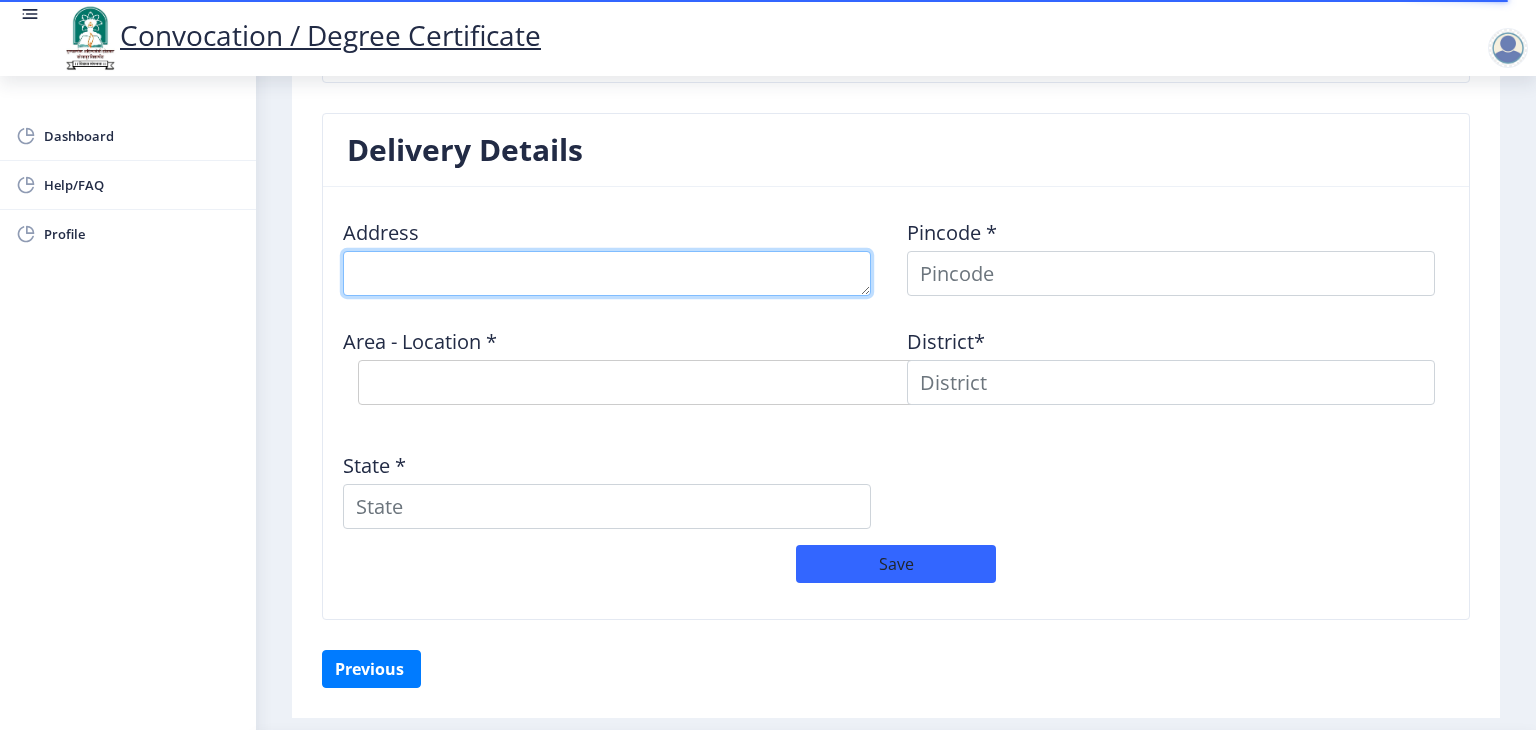 click at bounding box center [607, 273] 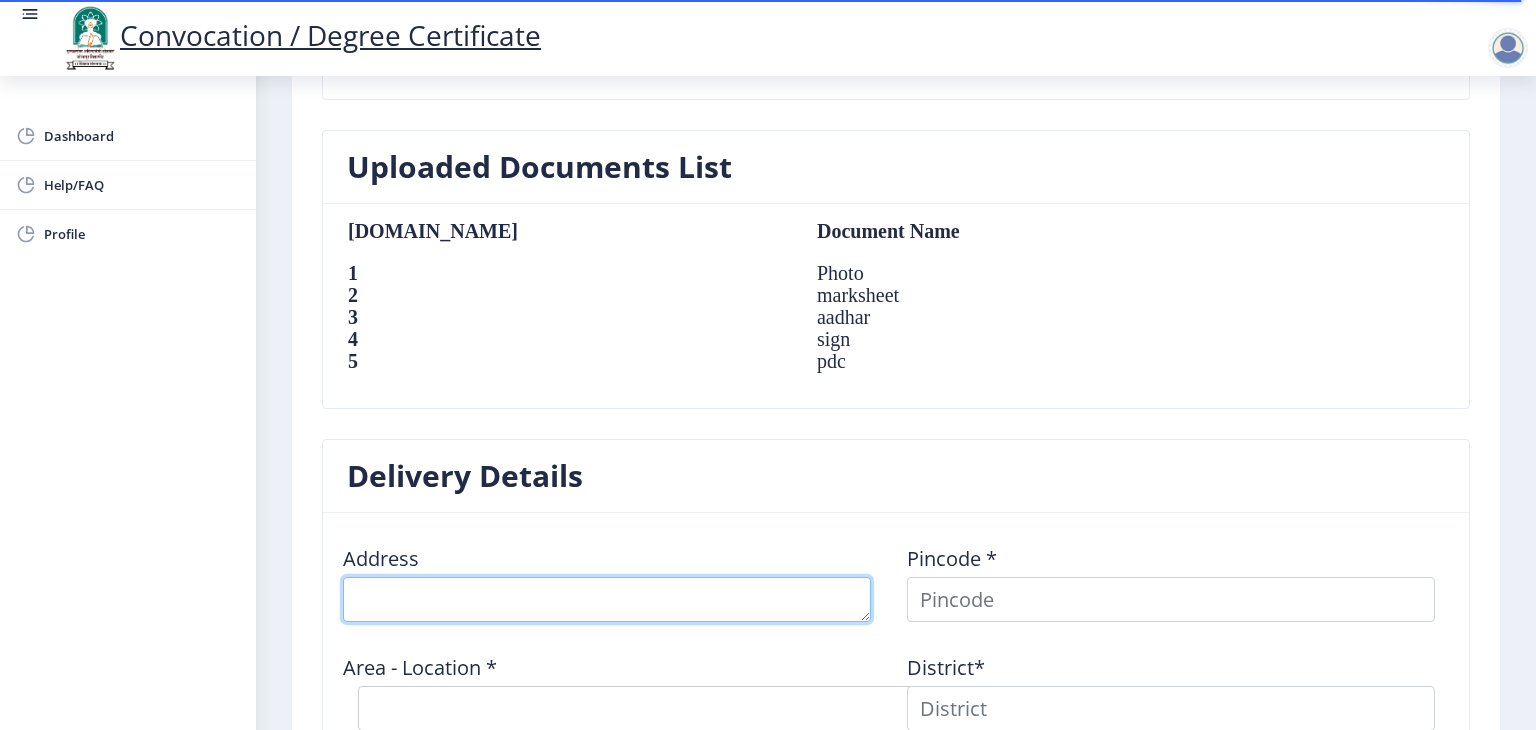 scroll, scrollTop: 1240, scrollLeft: 0, axis: vertical 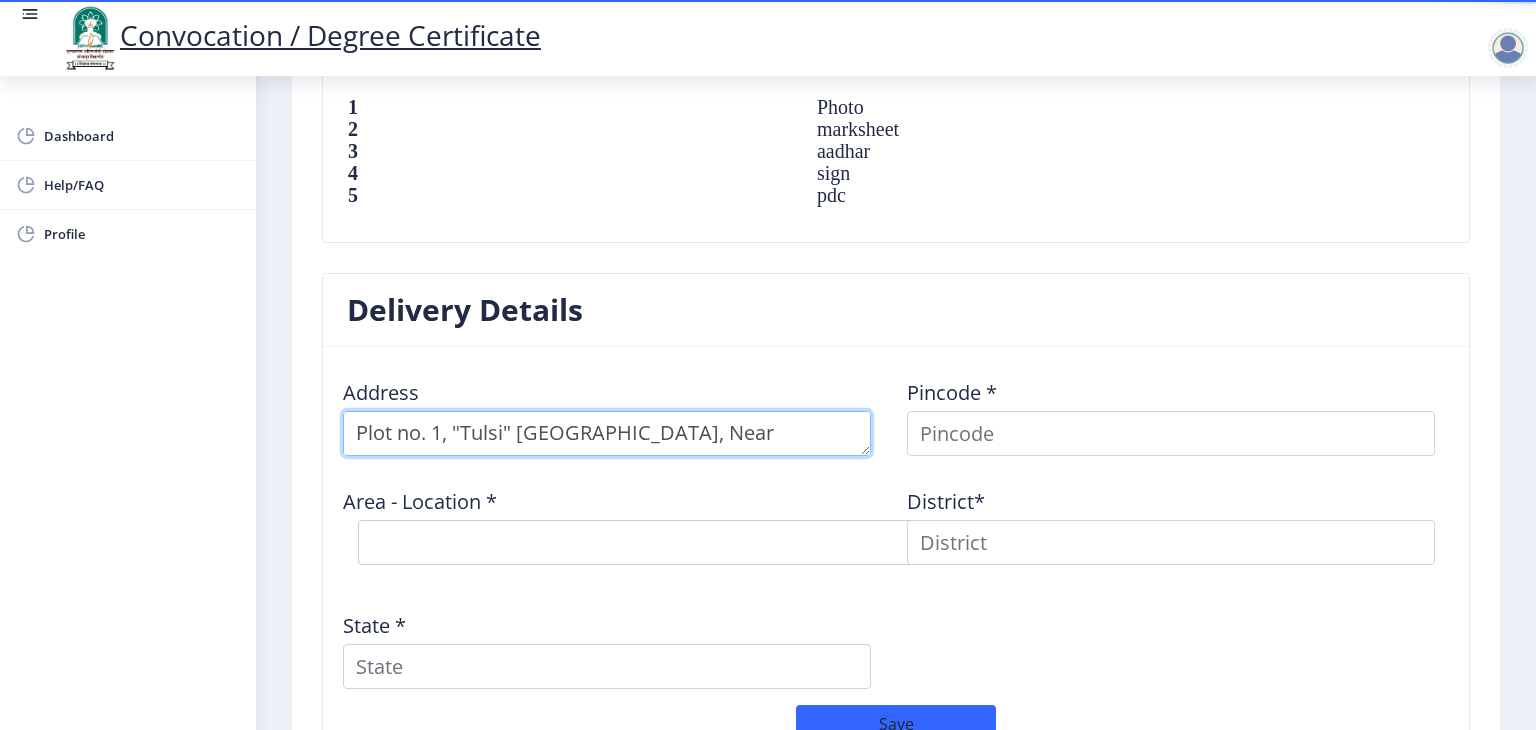 click at bounding box center (607, 433) 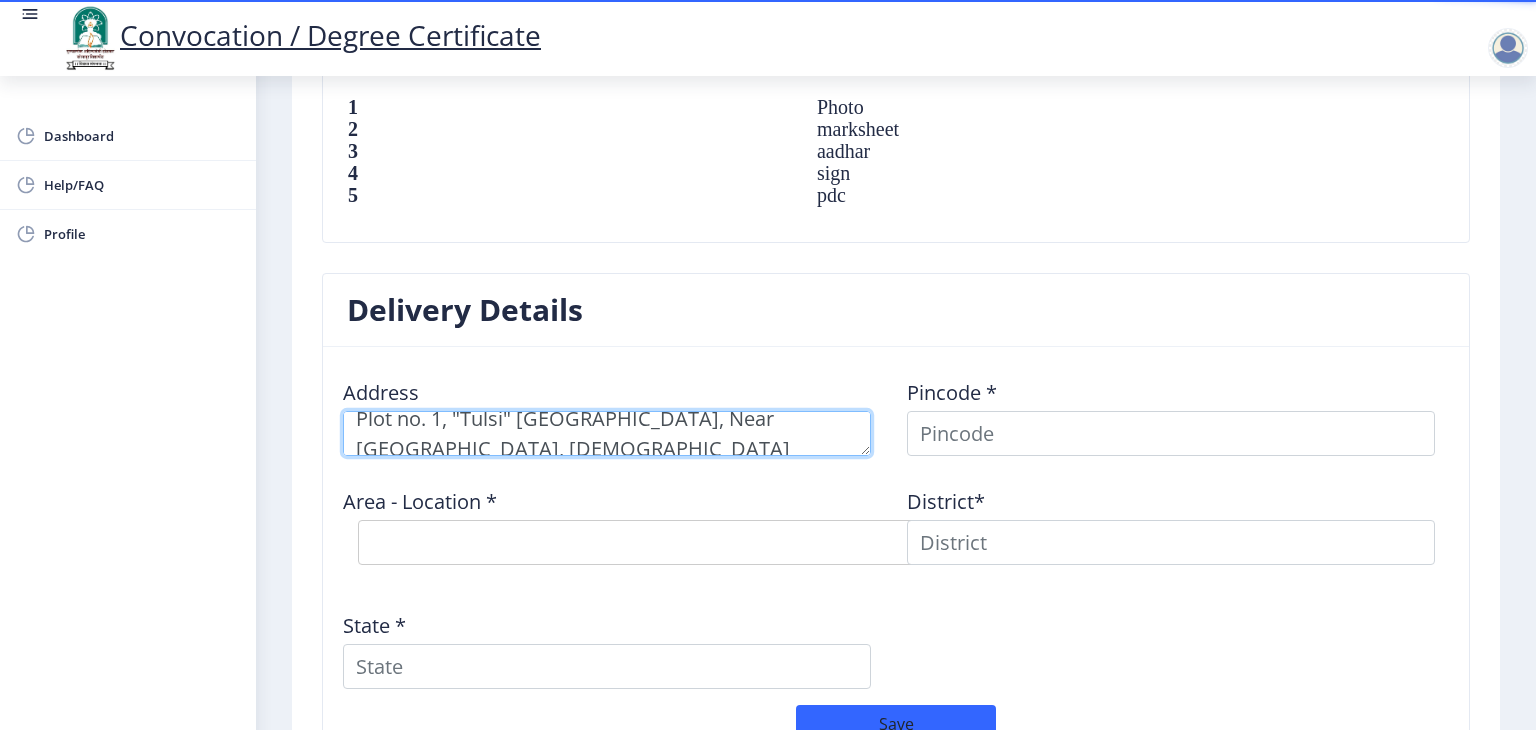 scroll, scrollTop: 28, scrollLeft: 0, axis: vertical 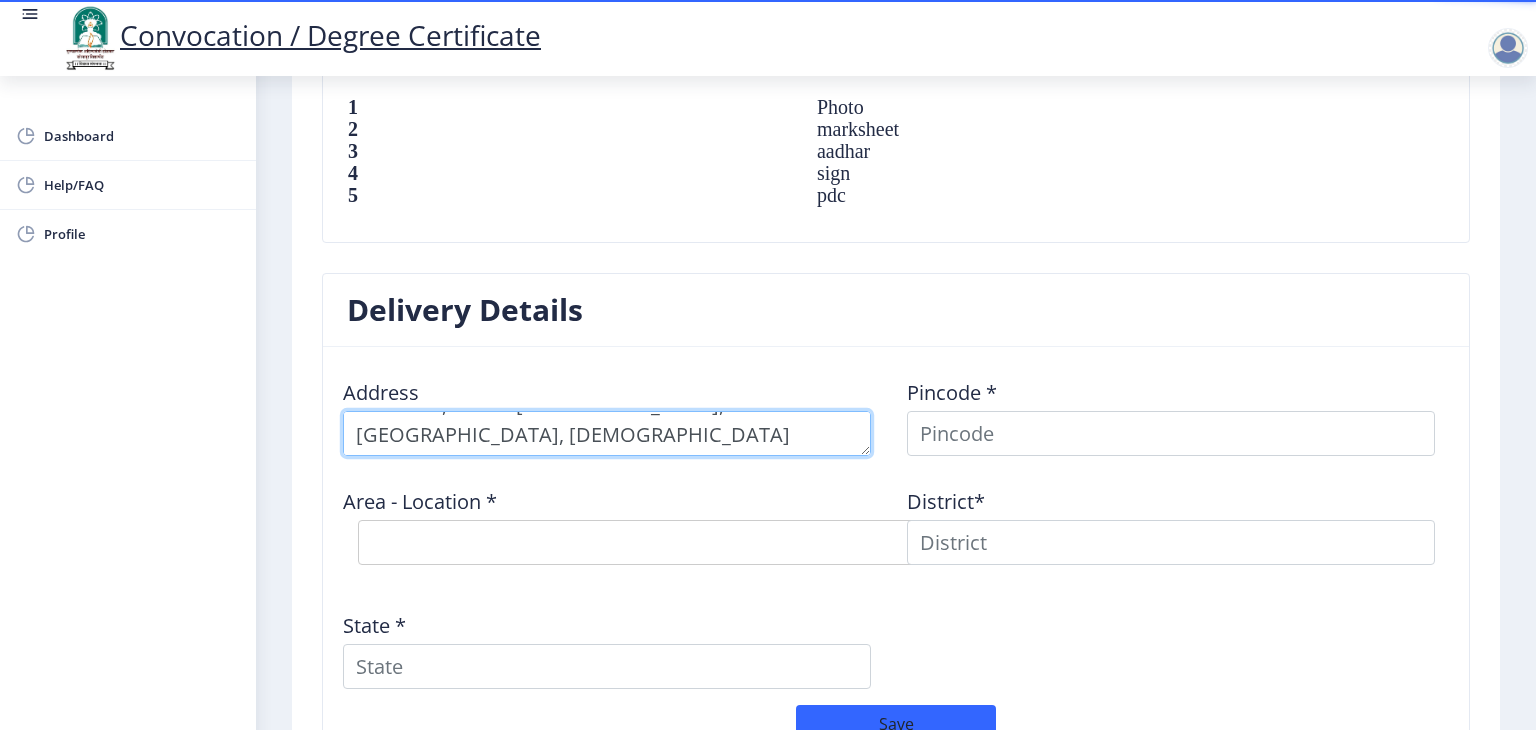 type on "Plot no. 1, "Tulsi" Sadan, Near Royal Enfield Showroom, Vaishnav Nagar, Isbavi, Pandharpur" 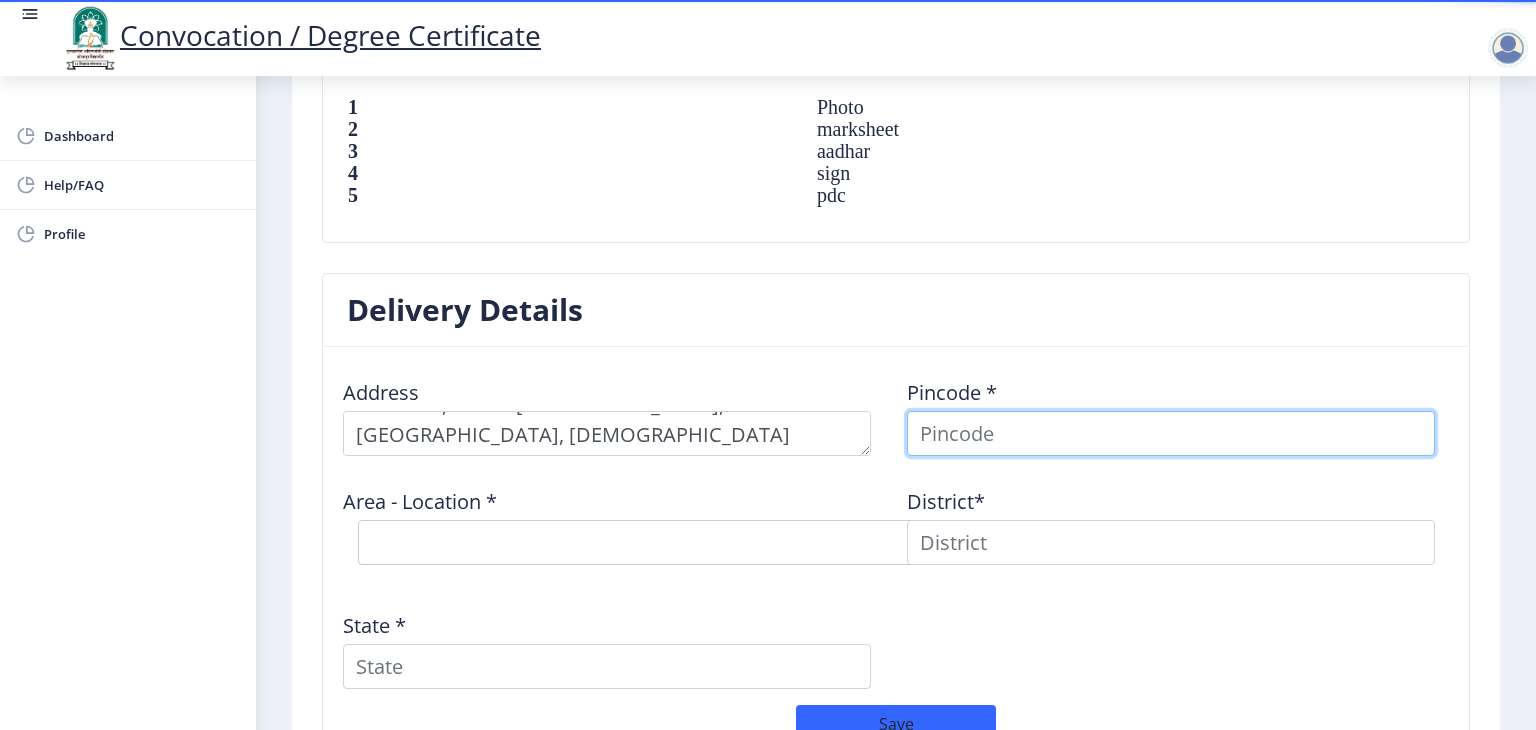 click at bounding box center (1171, 433) 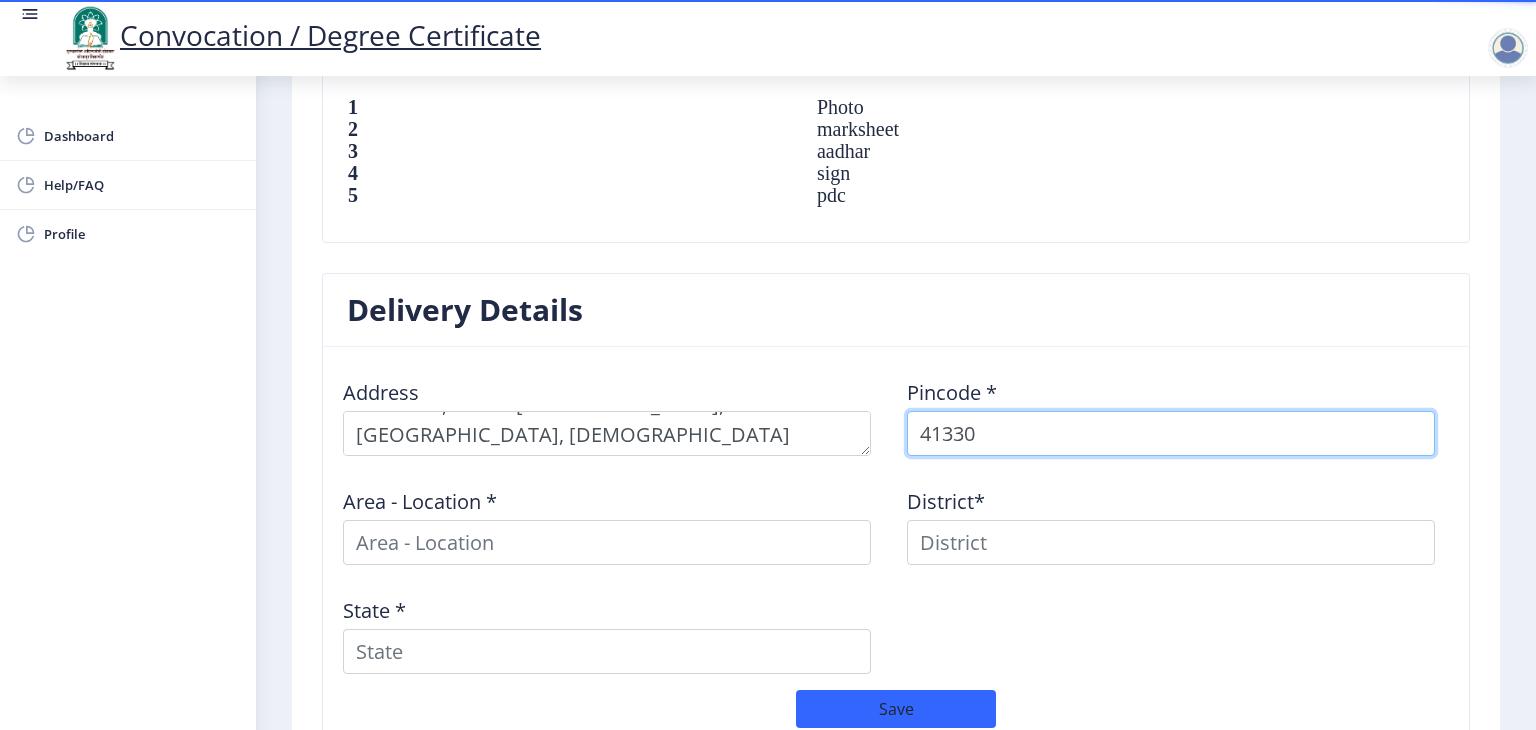 type on "413304" 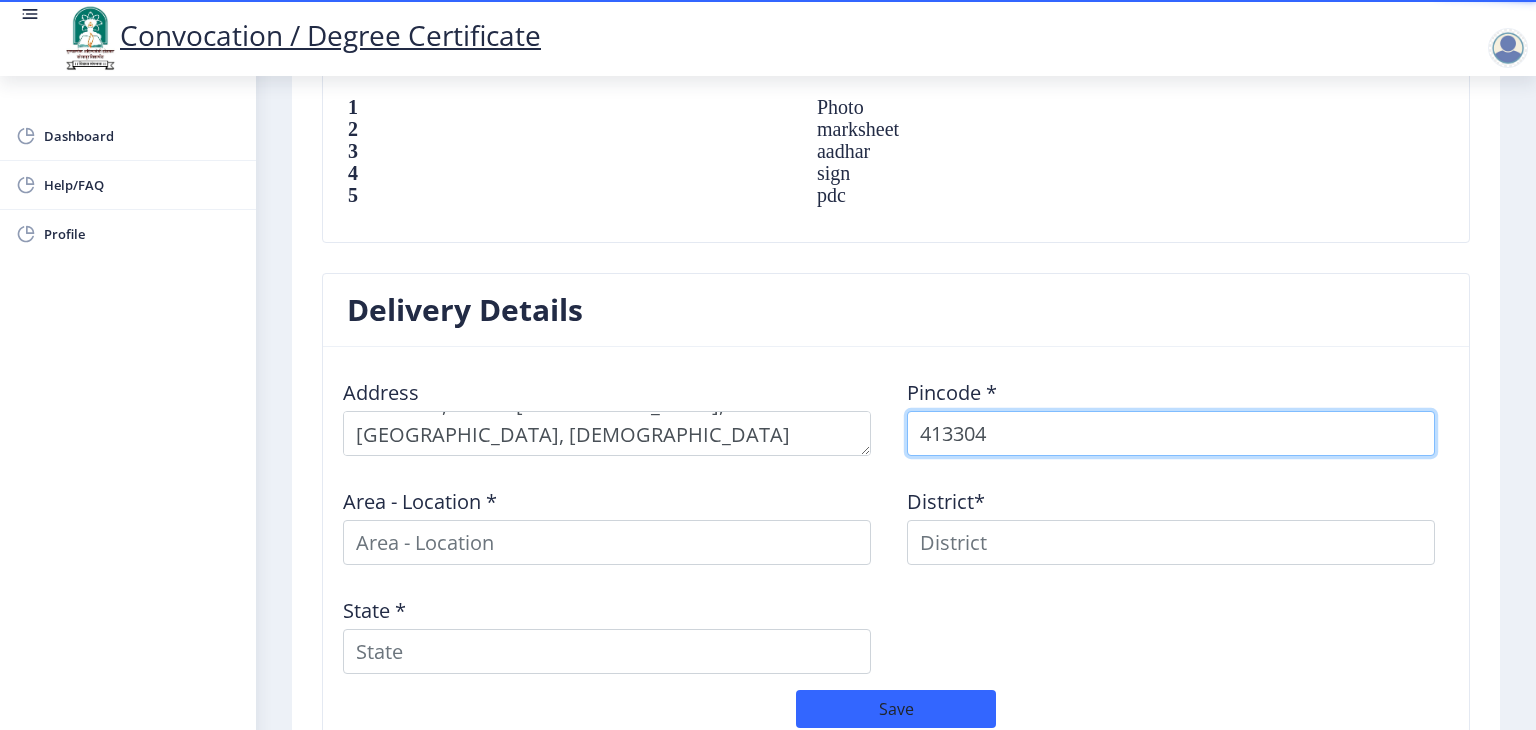 select 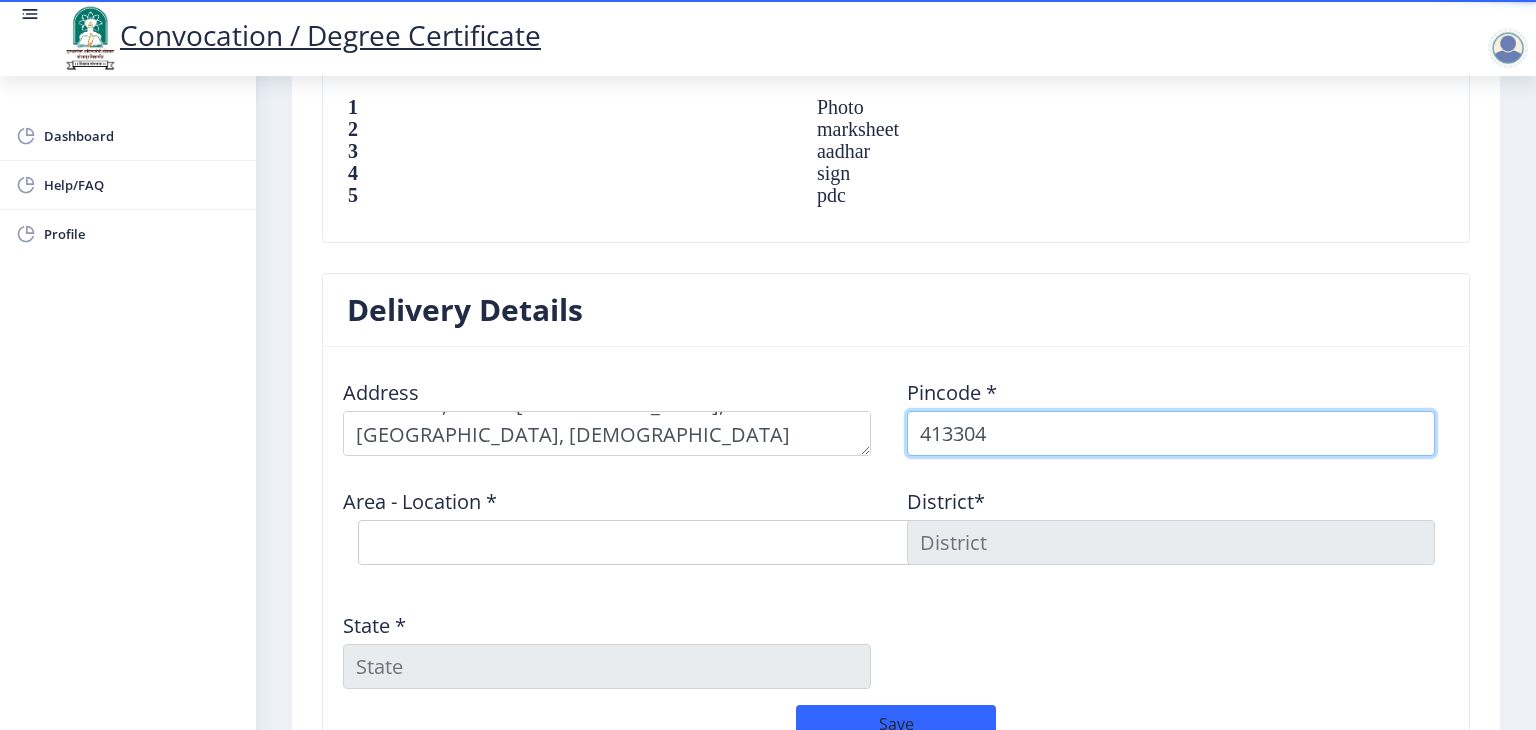 type on "413304" 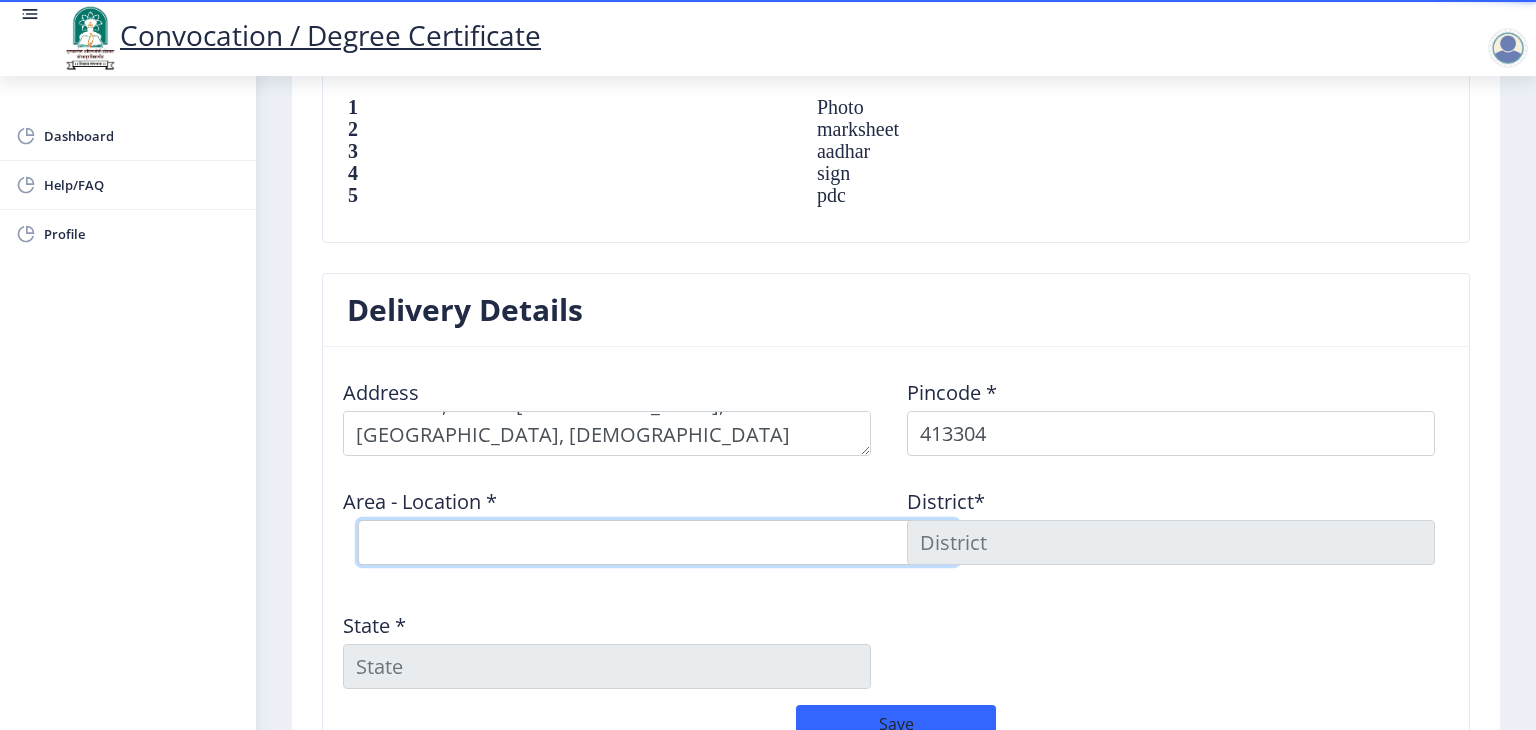 click on "Select Area Location Adhiv BO Ambe B.O Anawali B.O Babhulgaon B.O Bhandishegaon B.O Chale B.O Degaon (PPR) B.O Gadegaon B.O Gopalpur B.O Gursale B.O Kasegaon B.O Korti B.O Mahadawar( Pandharpur) S.O Manishanagar(Pandharpur) S.O Mendhapur B.O Mundhewadi B.O Navi Peth (Pandharpur) S.O Ozewadi B.O Pandharechiwadi B.O Pandharpur H.O Phulchincholi B.O Puluj B.O Ranjani B.O Rople BK B.O Sarkoli B.O Shelve B.O Siddhewadi B.O Sonka B.O Suste B.O Tarapur B.O Tawashi B.O Tungat B.O Wakhari B.O" at bounding box center (658, 542) 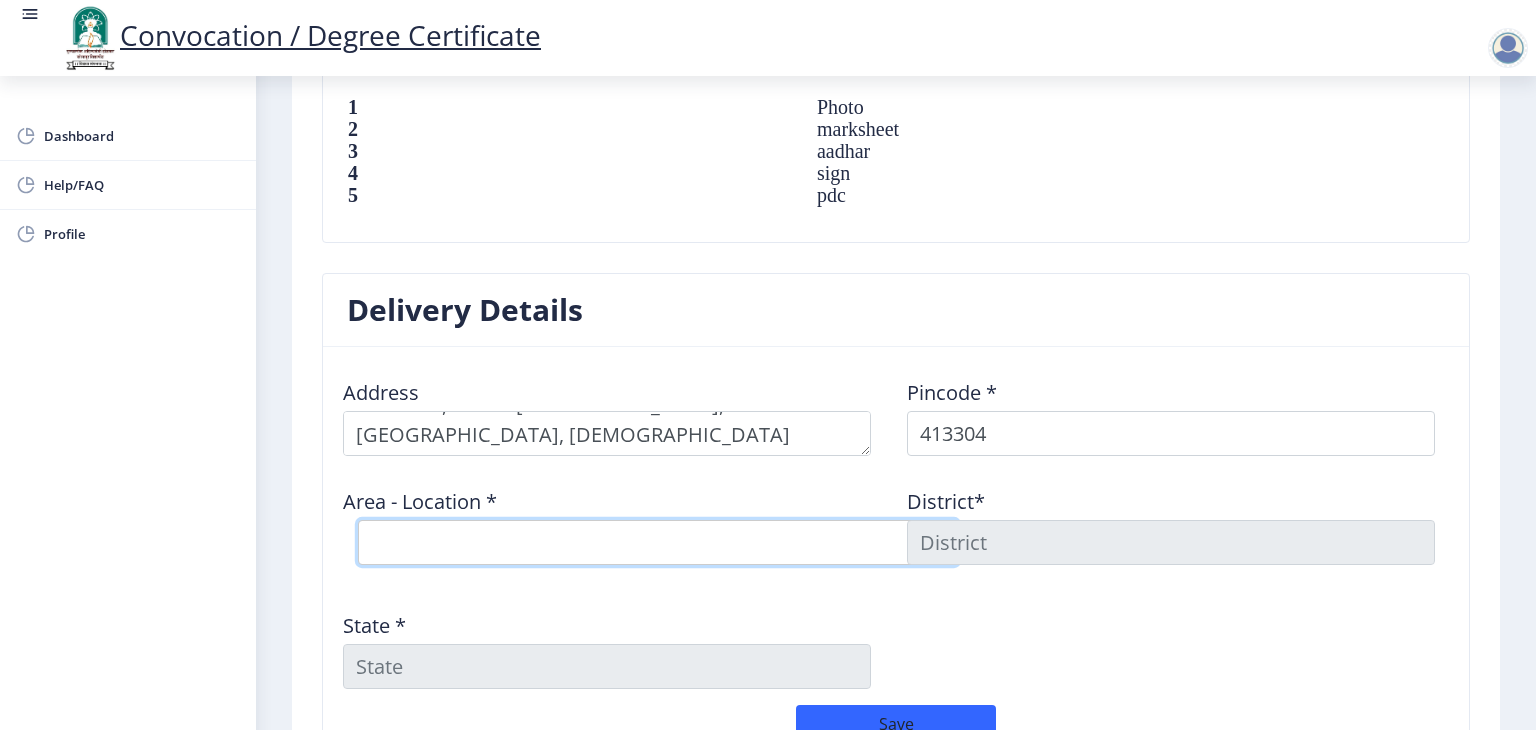 select on "33: Object" 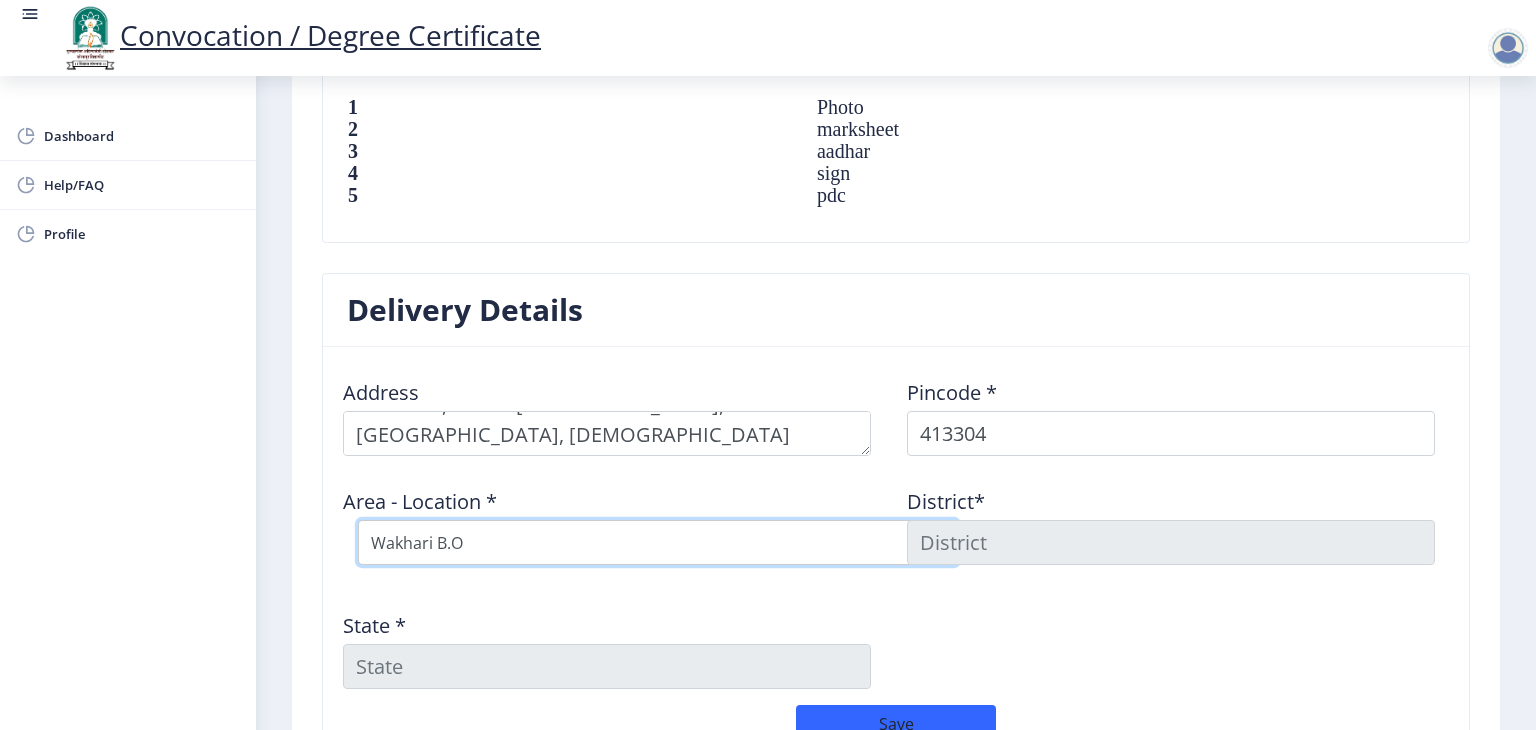 click on "Select Area Location Adhiv BO Ambe B.O Anawali B.O Babhulgaon B.O Bhandishegaon B.O Chale B.O Degaon (PPR) B.O Gadegaon B.O Gopalpur B.O Gursale B.O Kasegaon B.O Korti B.O Mahadawar( Pandharpur) S.O Manishanagar(Pandharpur) S.O Mendhapur B.O Mundhewadi B.O Navi Peth (Pandharpur) S.O Ozewadi B.O Pandharechiwadi B.O Pandharpur H.O Phulchincholi B.O Puluj B.O Ranjani B.O Rople BK B.O Sarkoli B.O Shelve B.O Siddhewadi B.O Sonka B.O Suste B.O Tarapur B.O Tawashi B.O Tungat B.O Wakhari B.O" at bounding box center [658, 542] 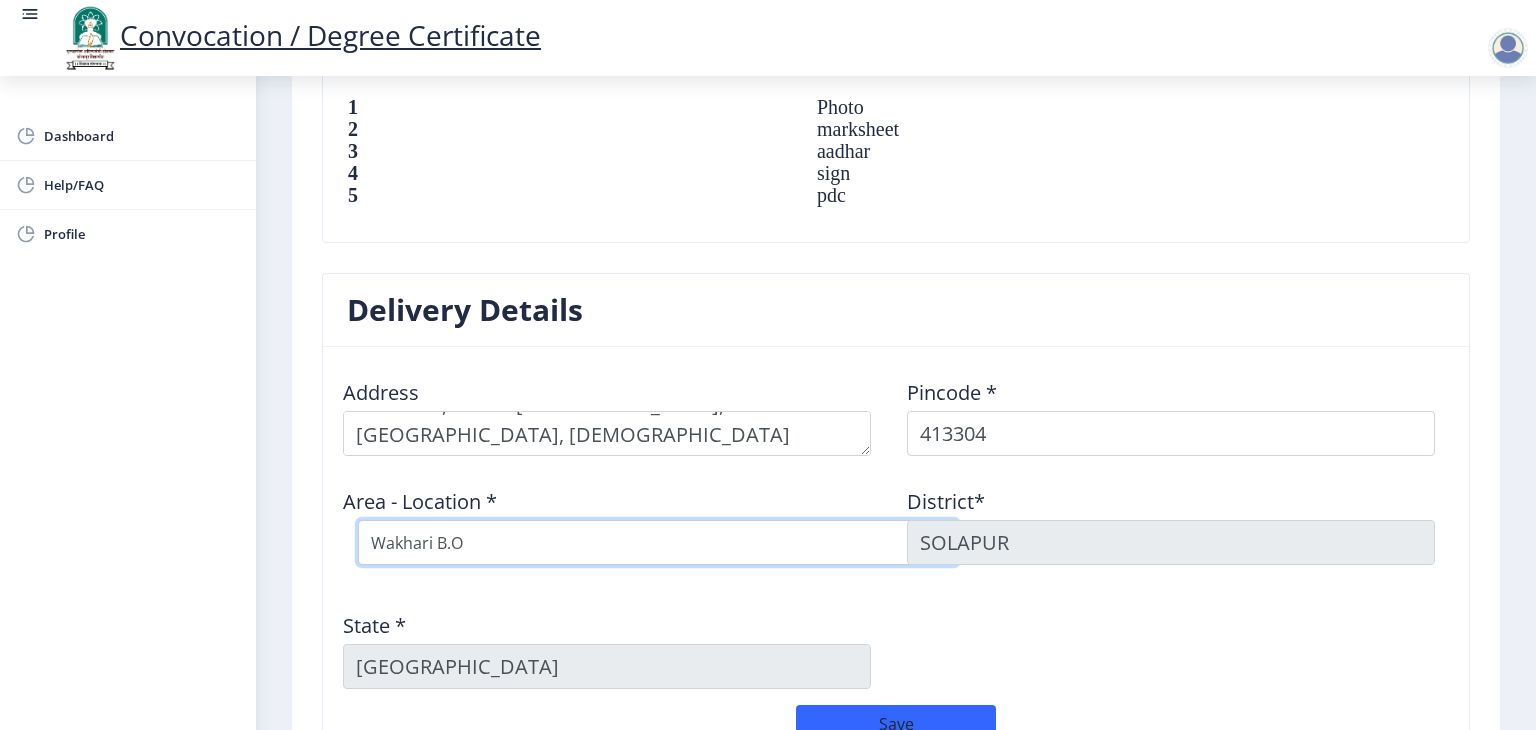 scroll, scrollTop: 1622, scrollLeft: 0, axis: vertical 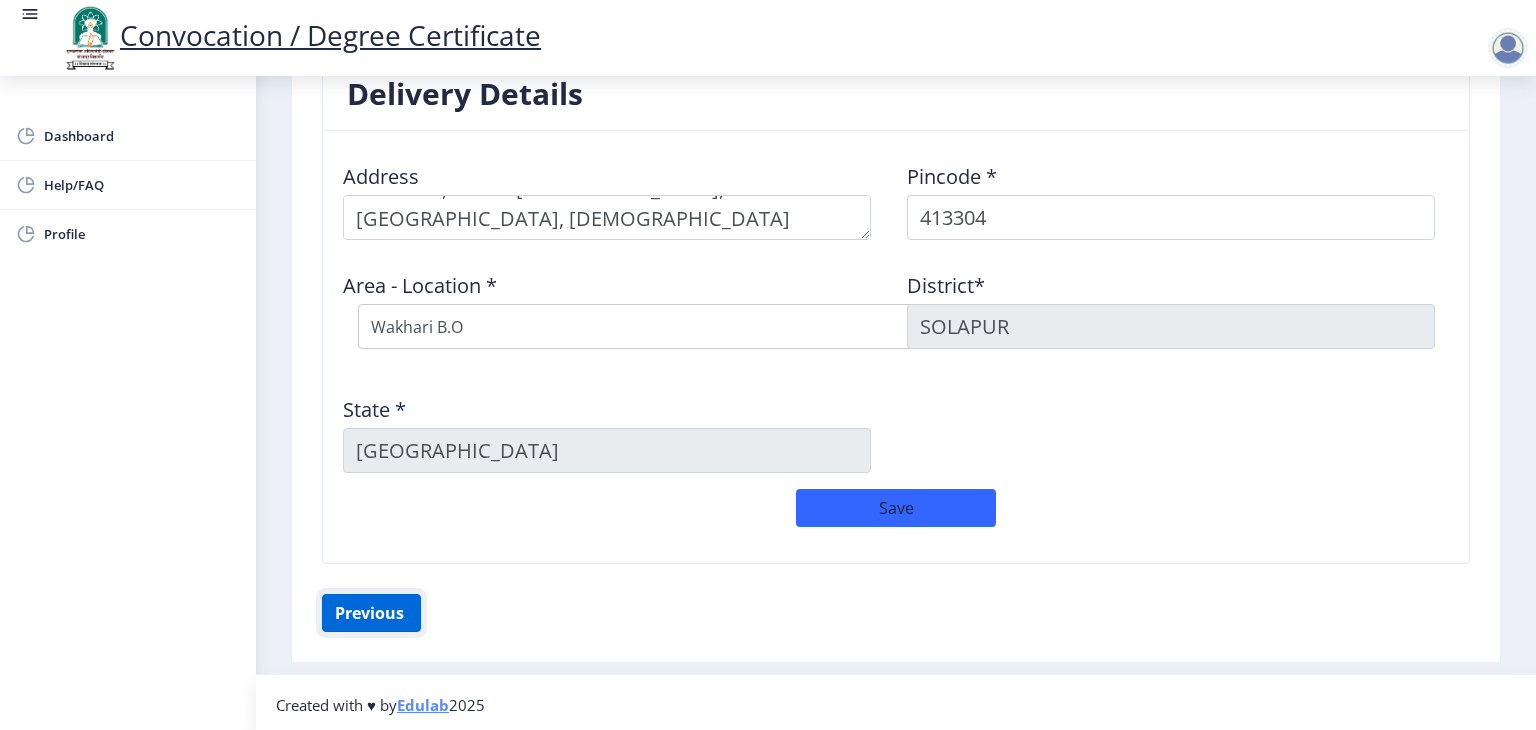 click on "Previous ‍" 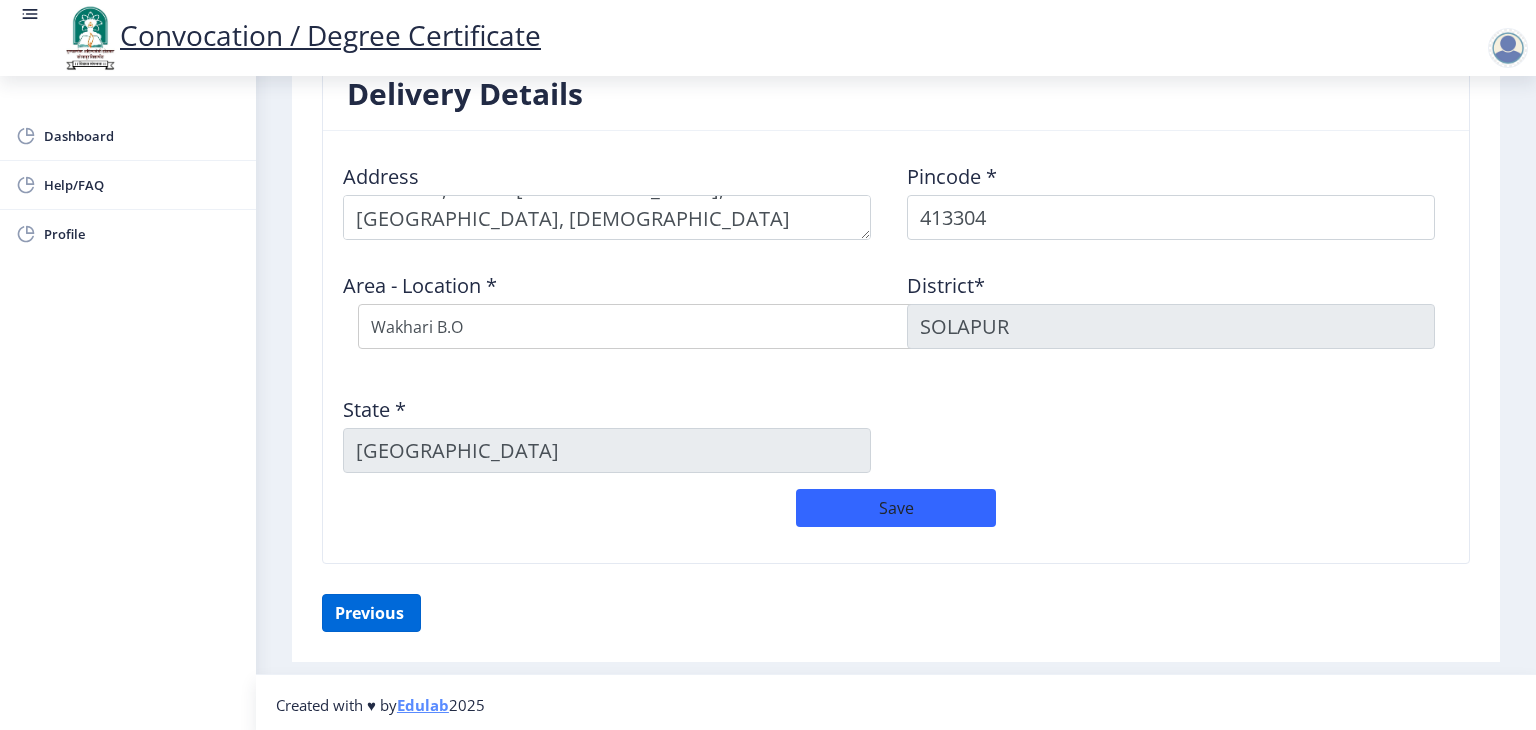 scroll, scrollTop: 218, scrollLeft: 0, axis: vertical 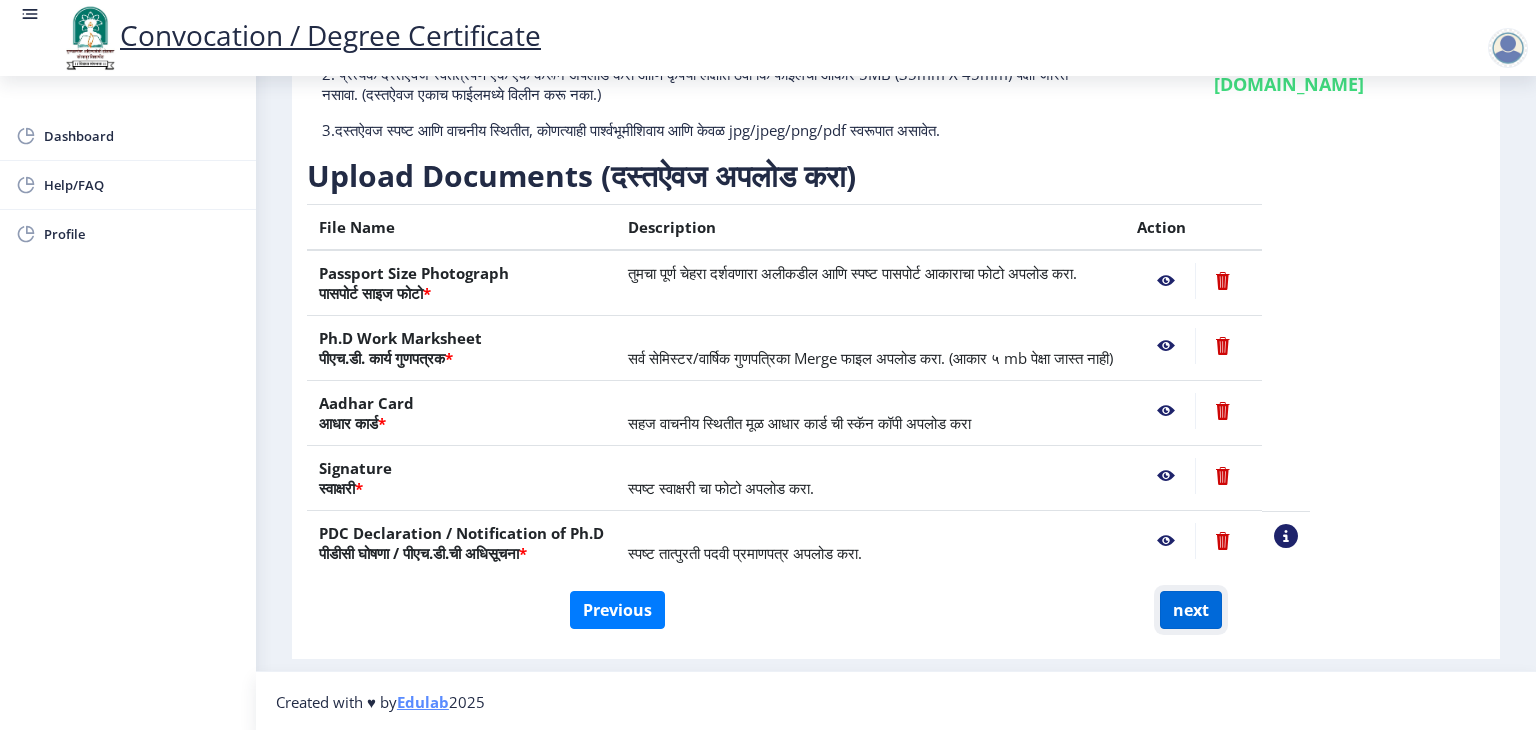 click on "next" 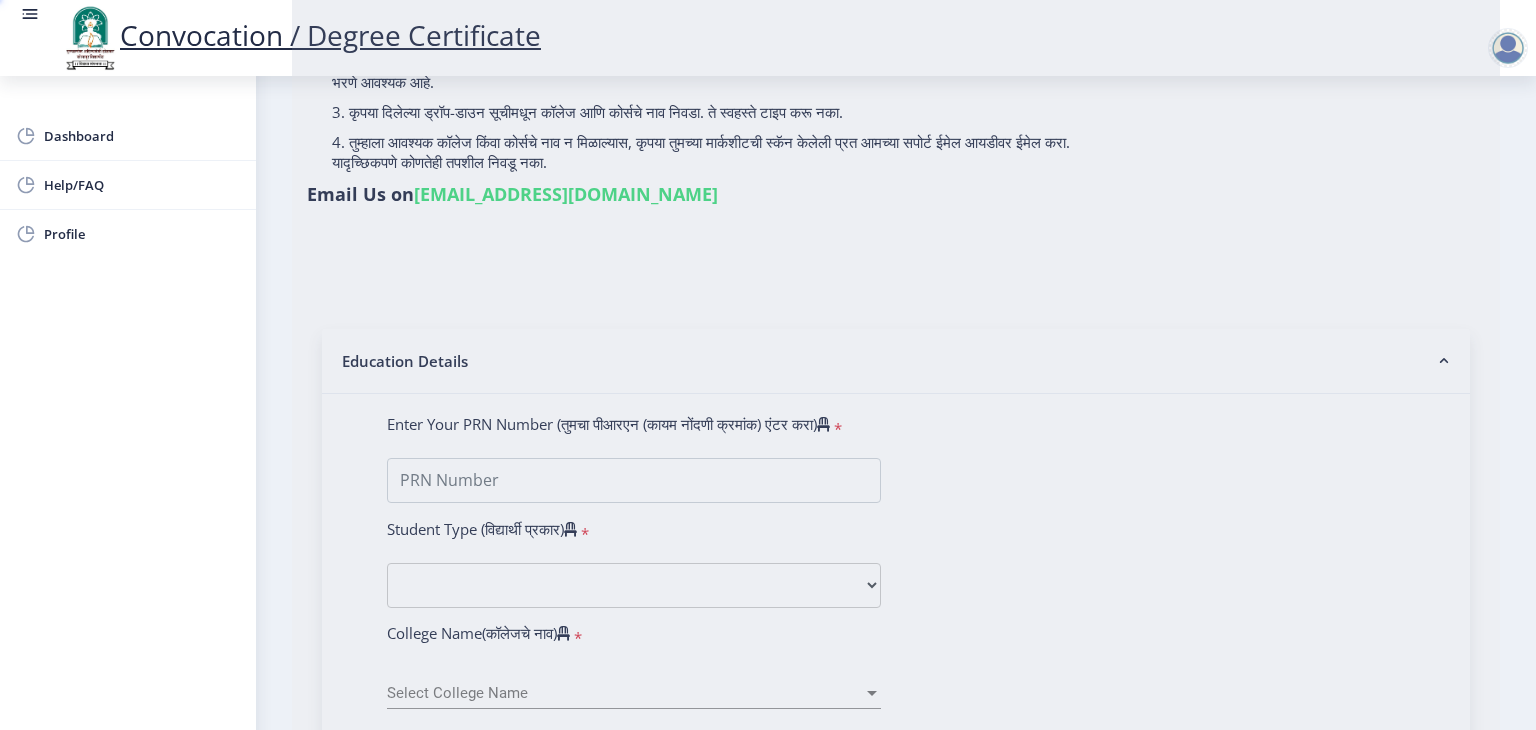 select 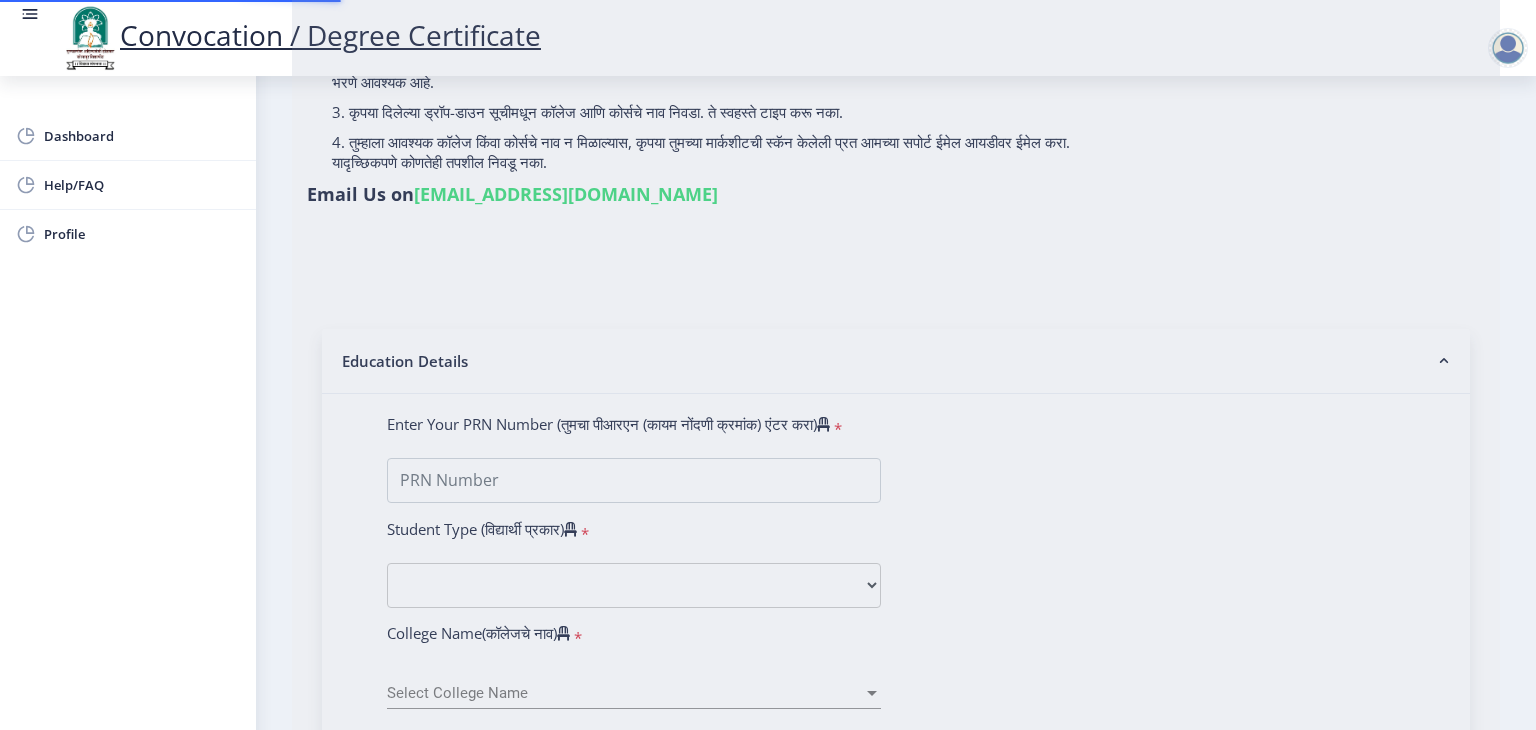 scroll, scrollTop: 0, scrollLeft: 0, axis: both 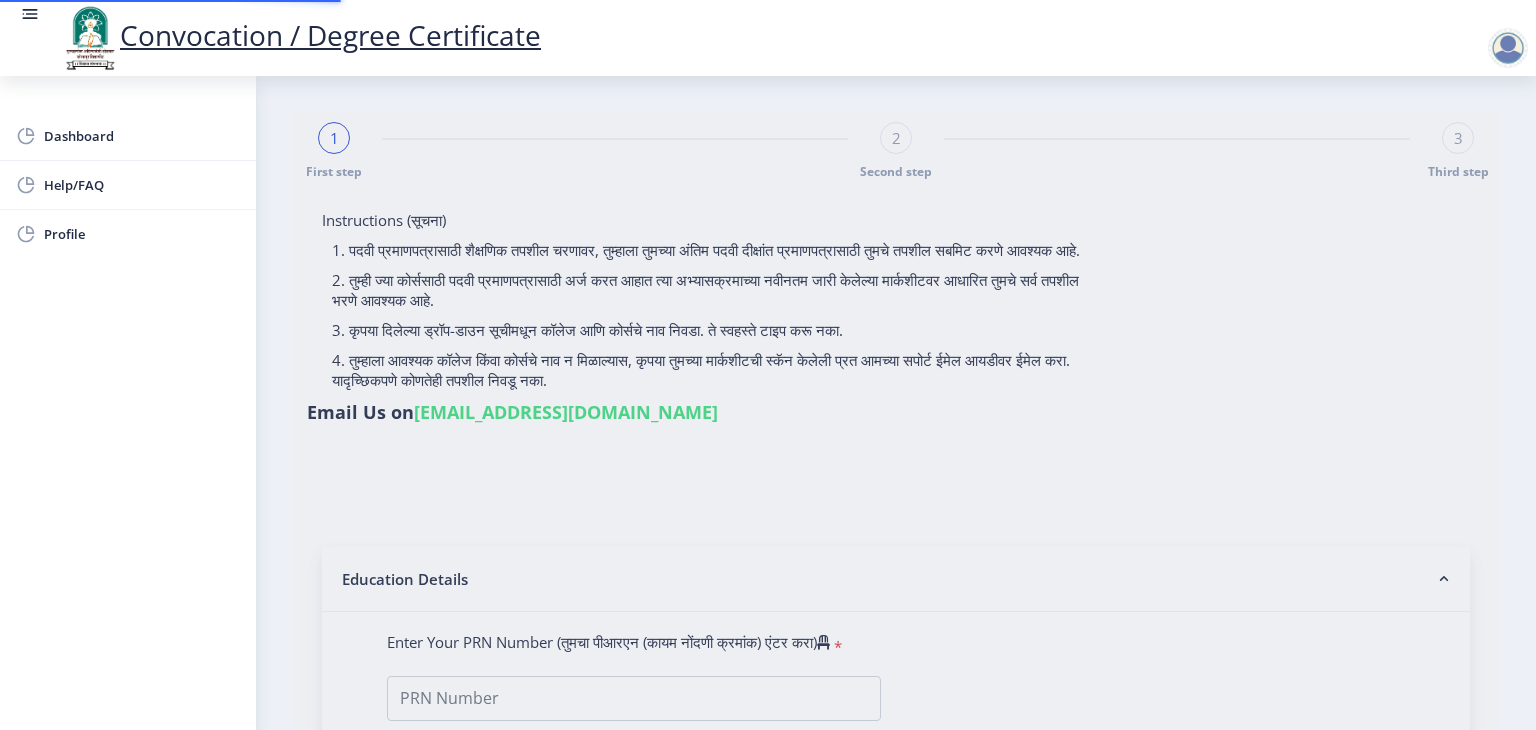 type on "202301096076158" 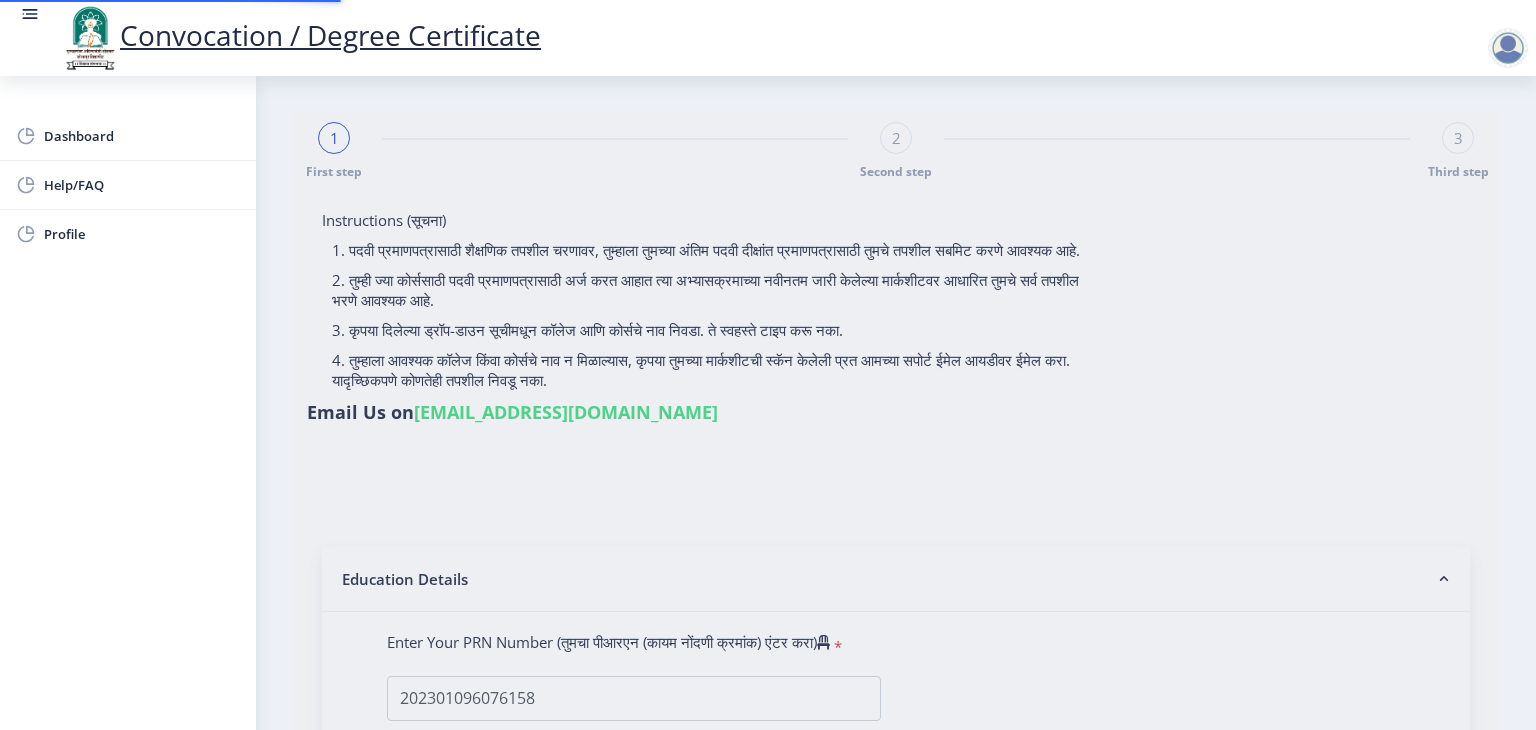 select on "April" 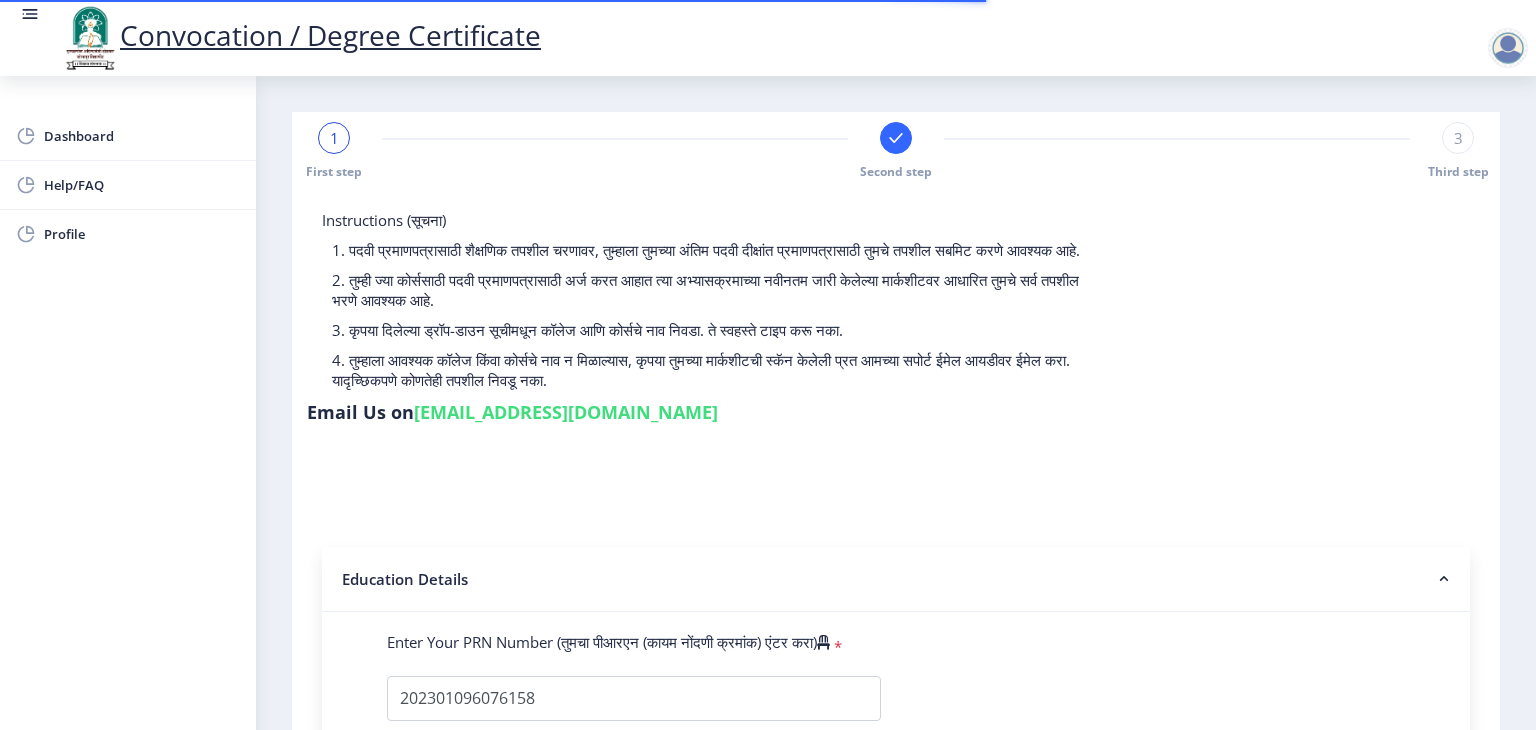 select 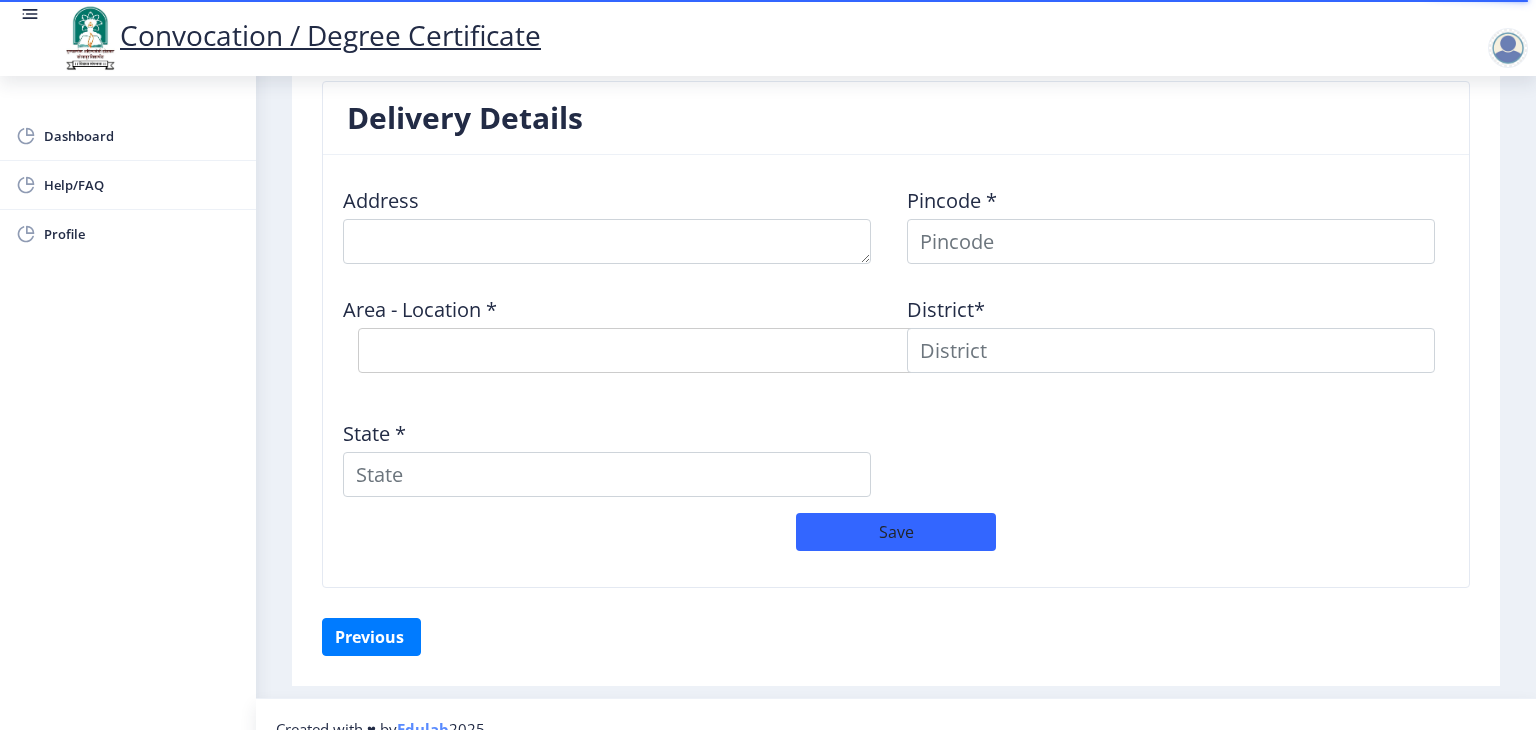 scroll, scrollTop: 1596, scrollLeft: 0, axis: vertical 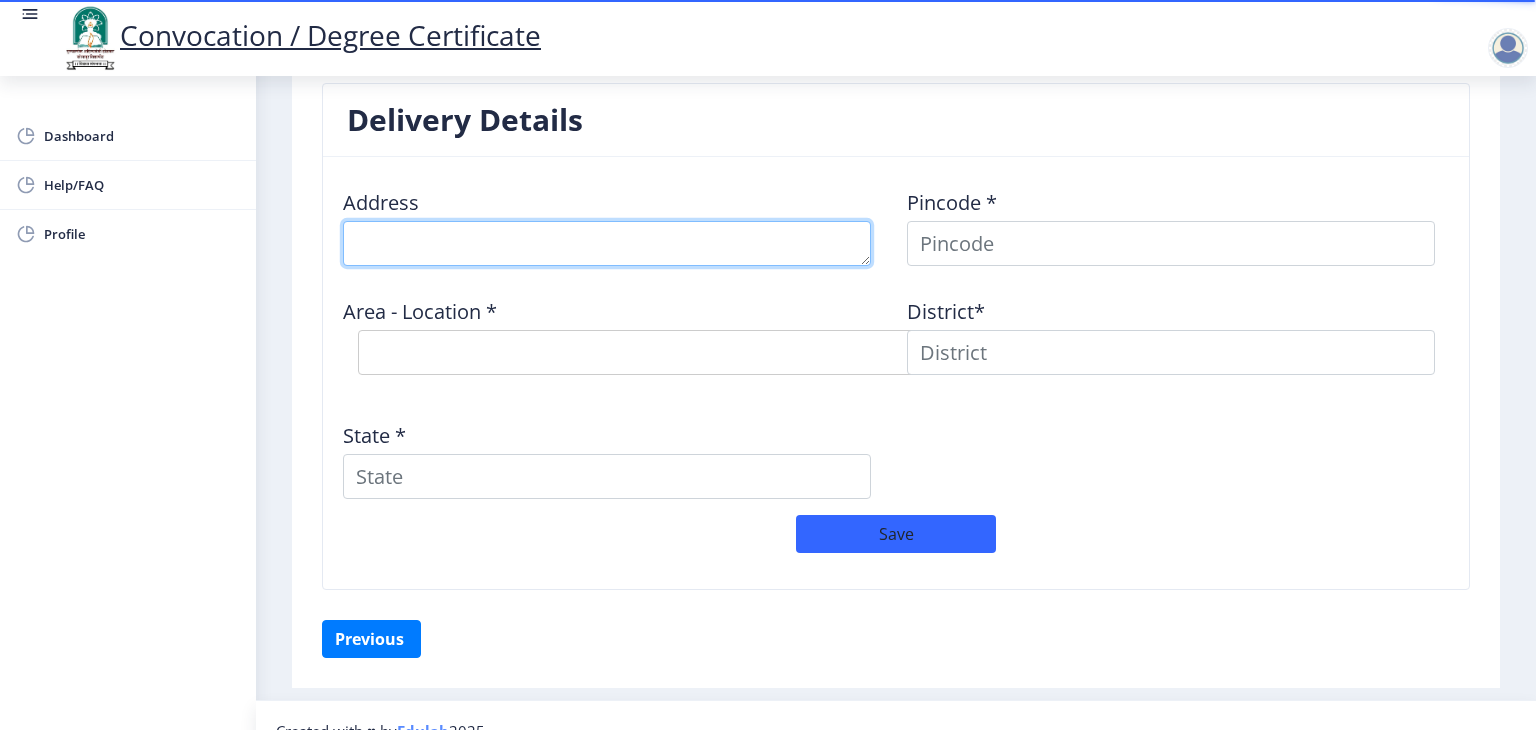 click at bounding box center (607, 243) 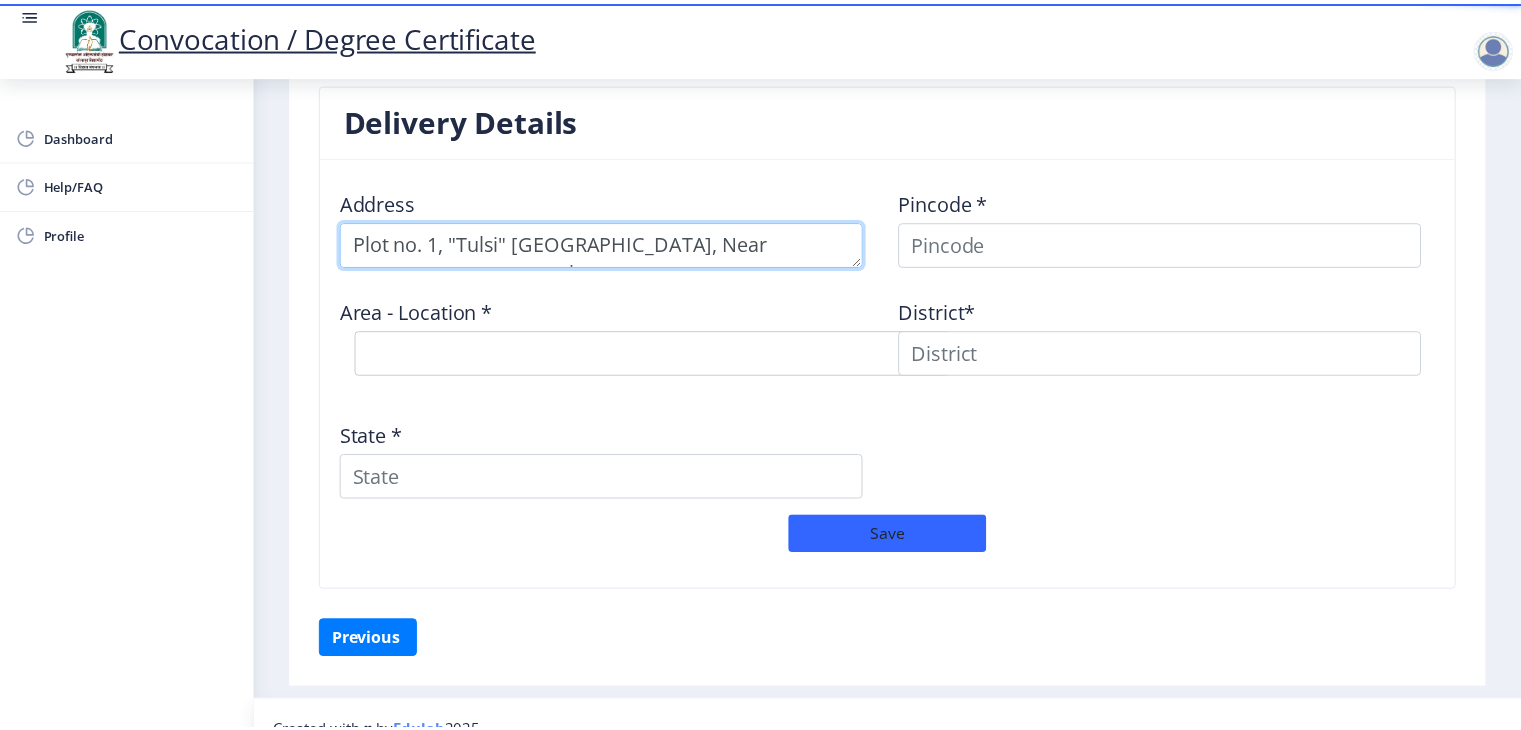 scroll, scrollTop: 20, scrollLeft: 0, axis: vertical 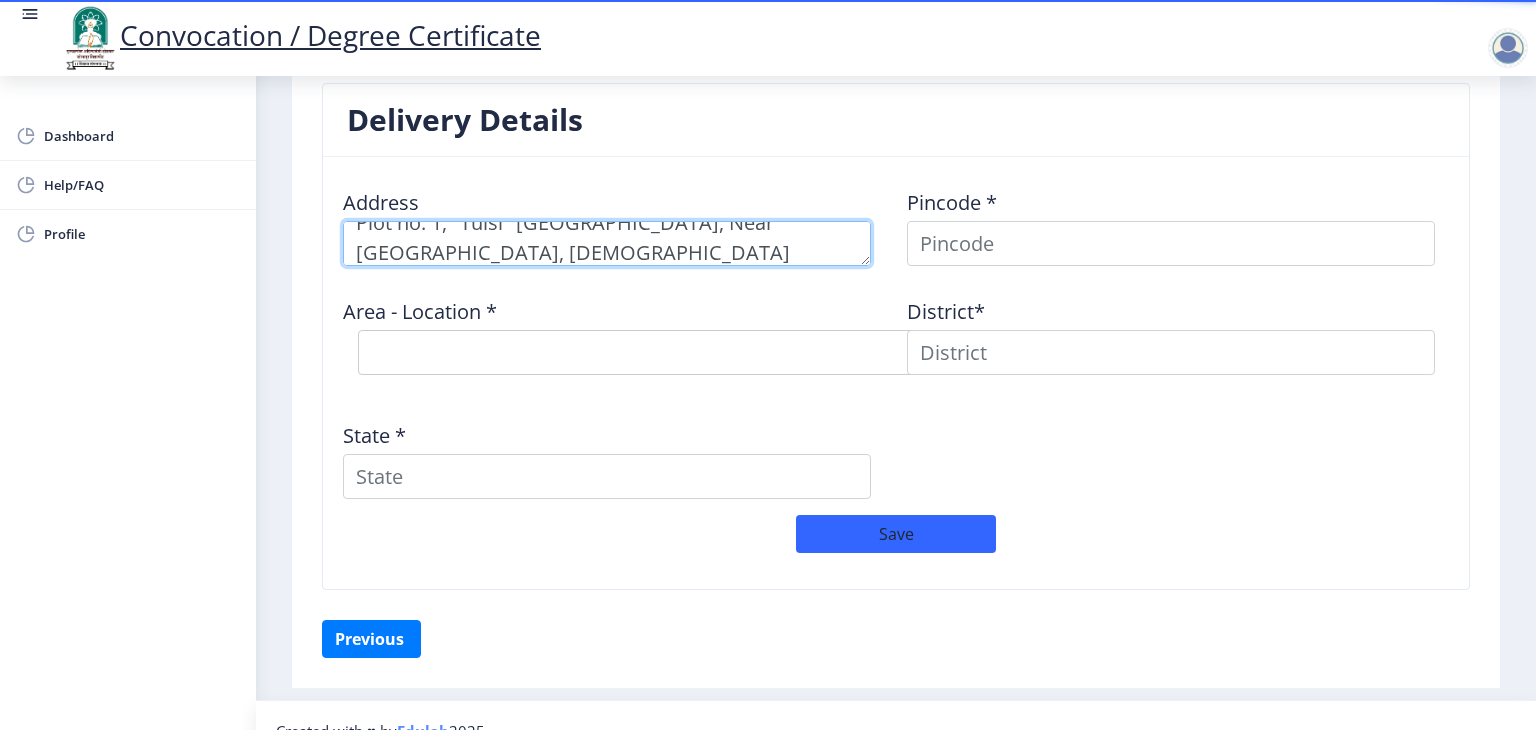 type on "Plot no. 1, "Tulsi" Sadan, Near Royal Enfield showroom, Vaishnav Nagar, Isbavi, Pandharpur" 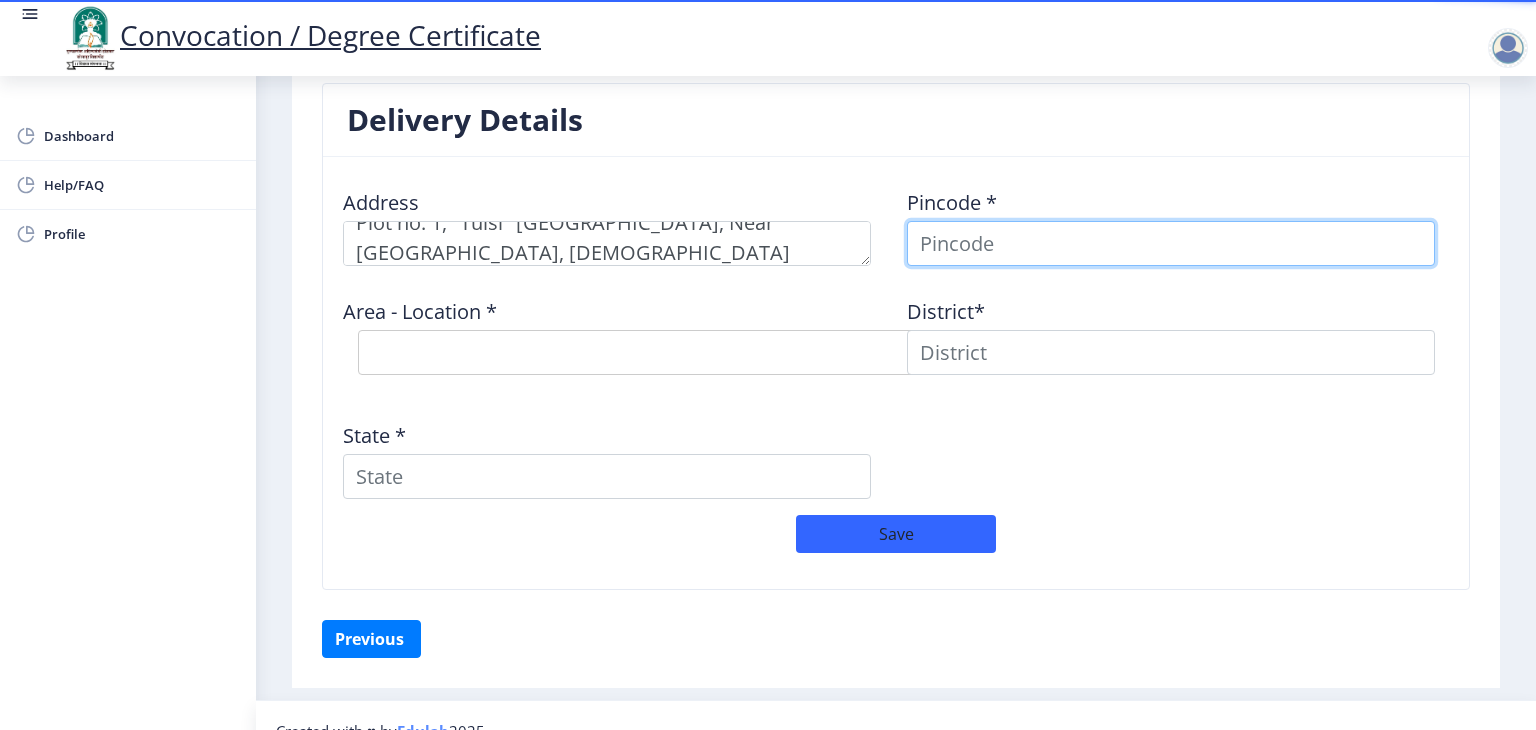 click at bounding box center (1171, 243) 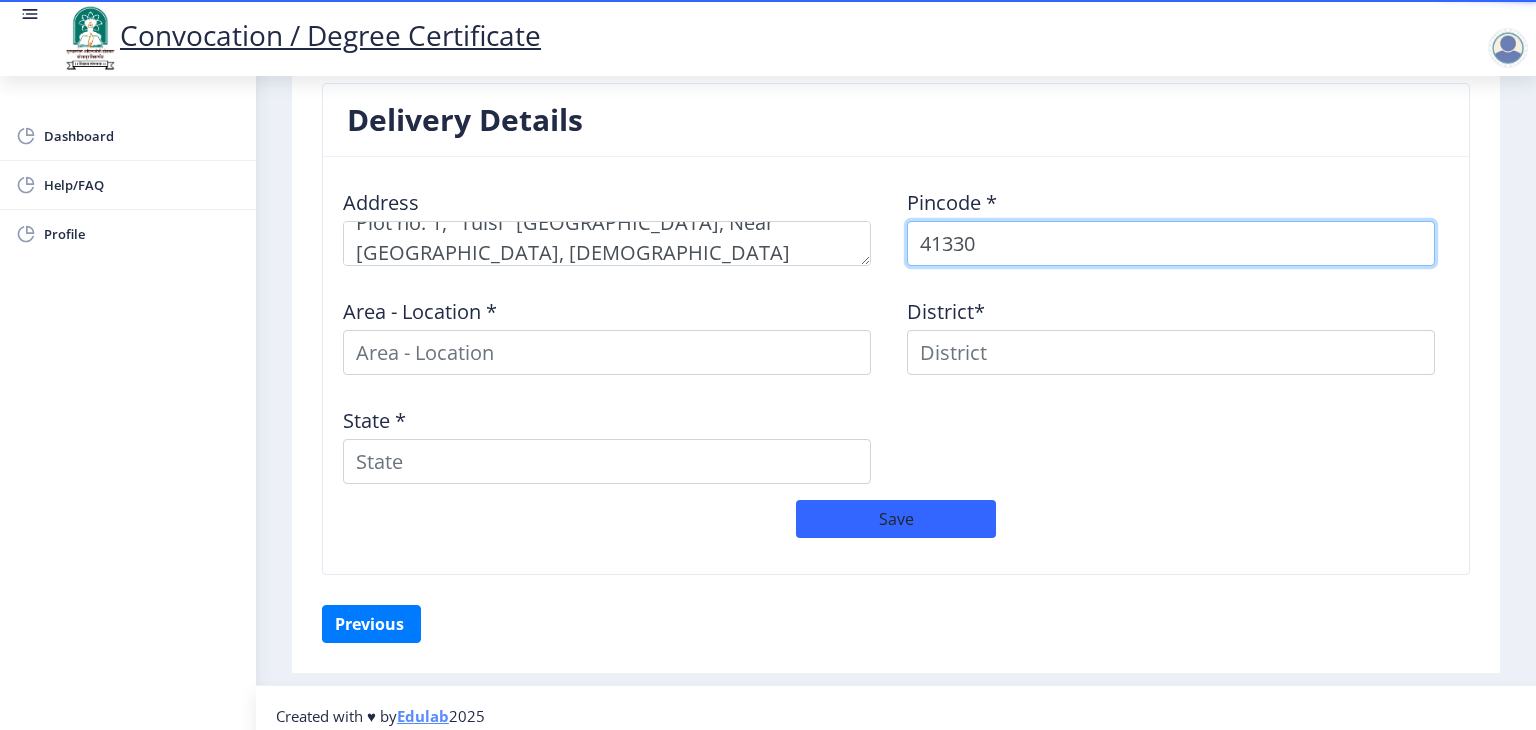 type on "413304" 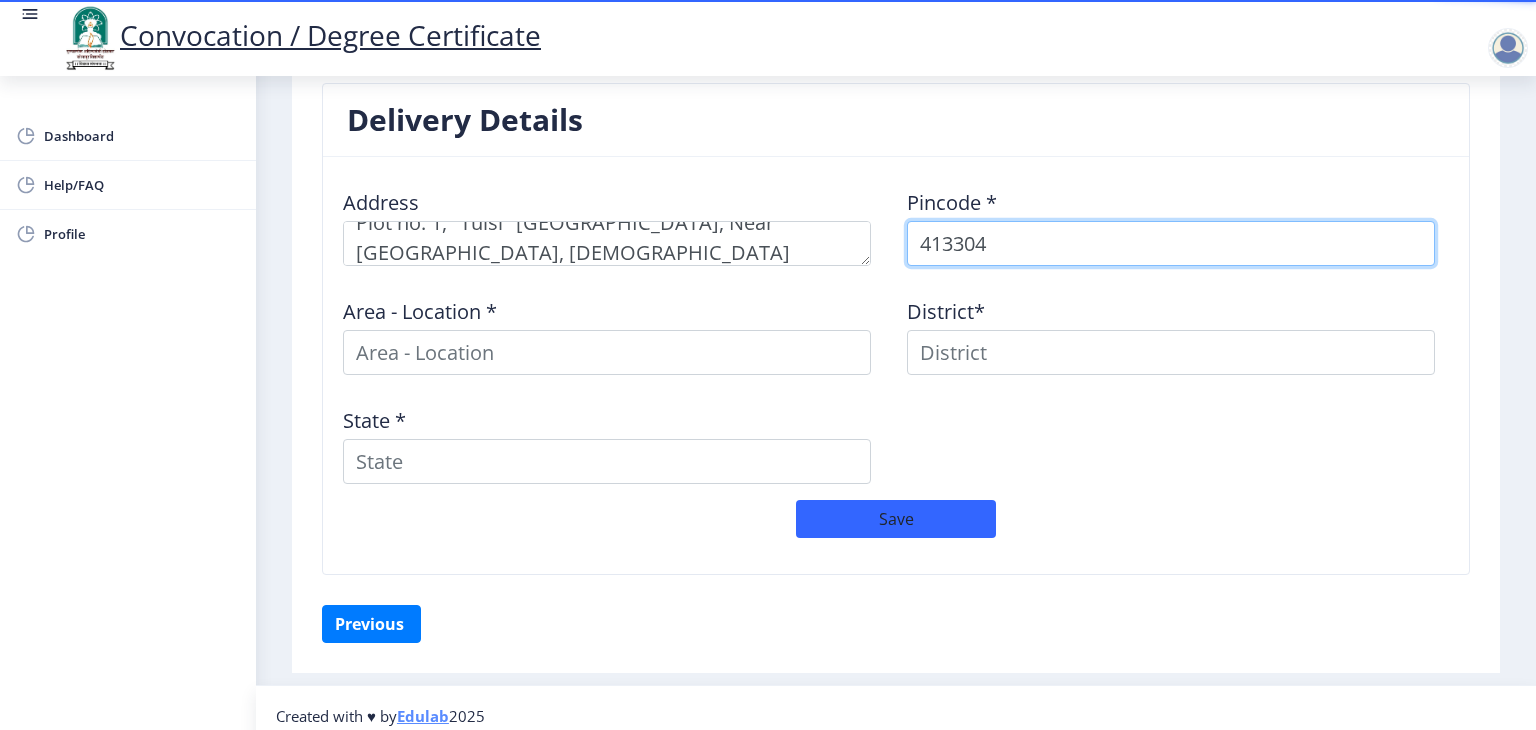 select 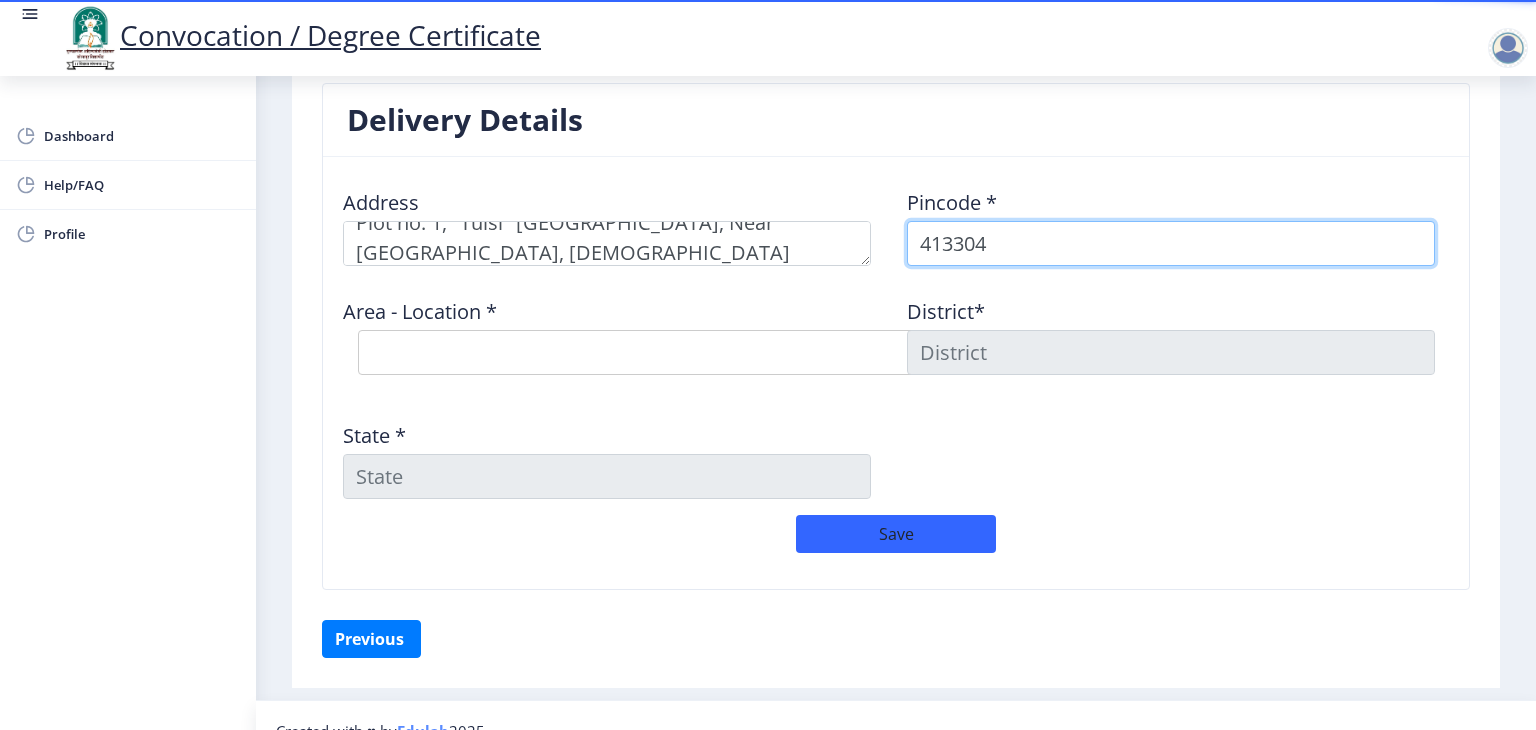 type on "413304" 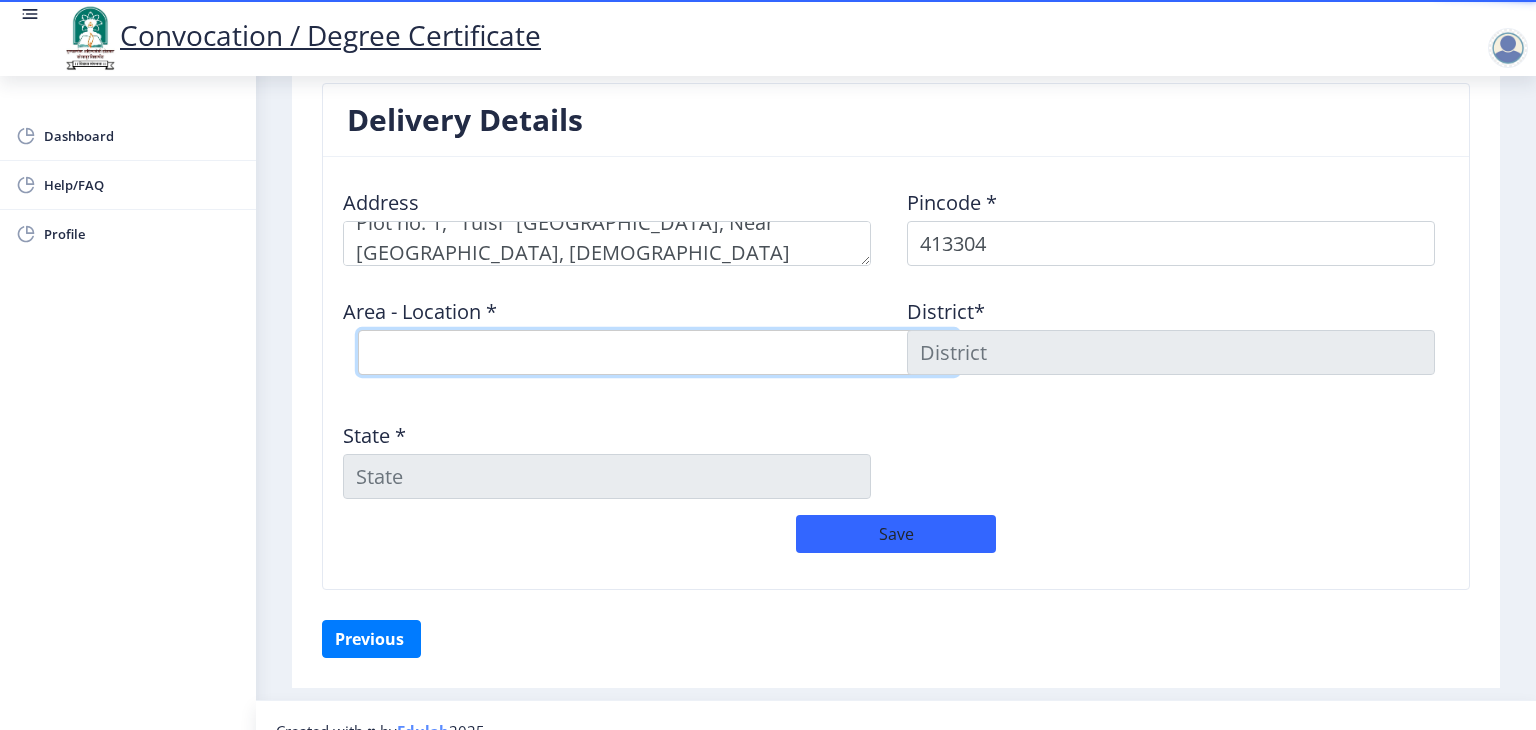 click on "Select Area Location Adhiv BO Ambe B.O Anawali B.O Babhulgaon B.O Bhandishegaon B.O Chale B.O Degaon (PPR) B.O Gadegaon B.O Gopalpur B.O Gursale B.O Kasegaon B.O Korti B.O Mahadawar( Pandharpur) S.O Manishanagar(Pandharpur) S.O Mendhapur B.O Mundhewadi B.O Navi Peth (Pandharpur) S.O Ozewadi B.O Pandharechiwadi B.O Pandharpur H.O Phulchincholi B.O Puluj B.O Ranjani B.O Rople BK B.O Sarkoli B.O Shelve B.O Siddhewadi B.O Sonka B.O Suste B.O Tarapur B.O Tawashi B.O Tungat B.O Wakhari B.O" at bounding box center [658, 352] 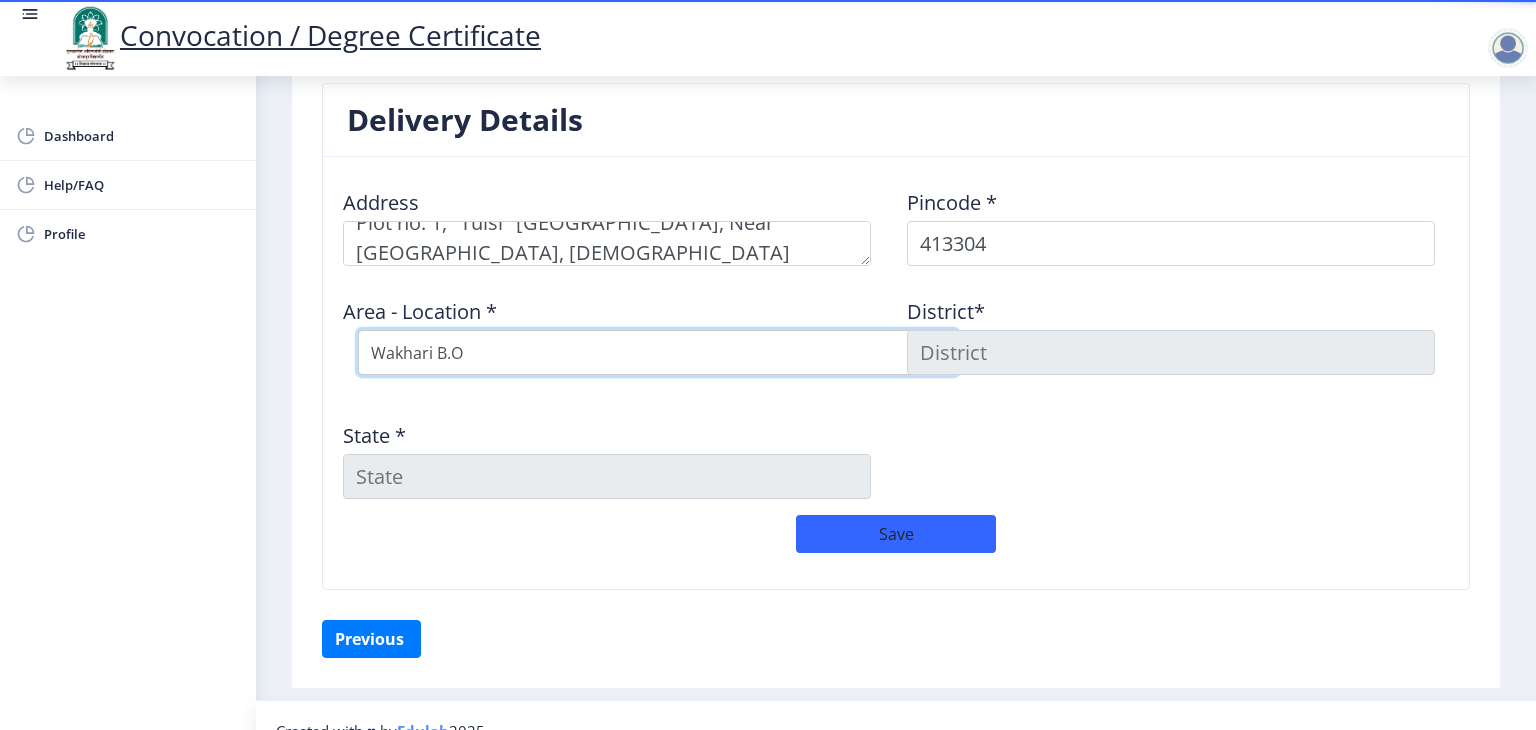 click on "Select Area Location Adhiv BO Ambe B.O Anawali B.O Babhulgaon B.O Bhandishegaon B.O Chale B.O Degaon (PPR) B.O Gadegaon B.O Gopalpur B.O Gursale B.O Kasegaon B.O Korti B.O Mahadawar( Pandharpur) S.O Manishanagar(Pandharpur) S.O Mendhapur B.O Mundhewadi B.O Navi Peth (Pandharpur) S.O Ozewadi B.O Pandharechiwadi B.O Pandharpur H.O Phulchincholi B.O Puluj B.O Ranjani B.O Rople BK B.O Sarkoli B.O Shelve B.O Siddhewadi B.O Sonka B.O Suste B.O Tarapur B.O Tawashi B.O Tungat B.O Wakhari B.O" at bounding box center [658, 352] 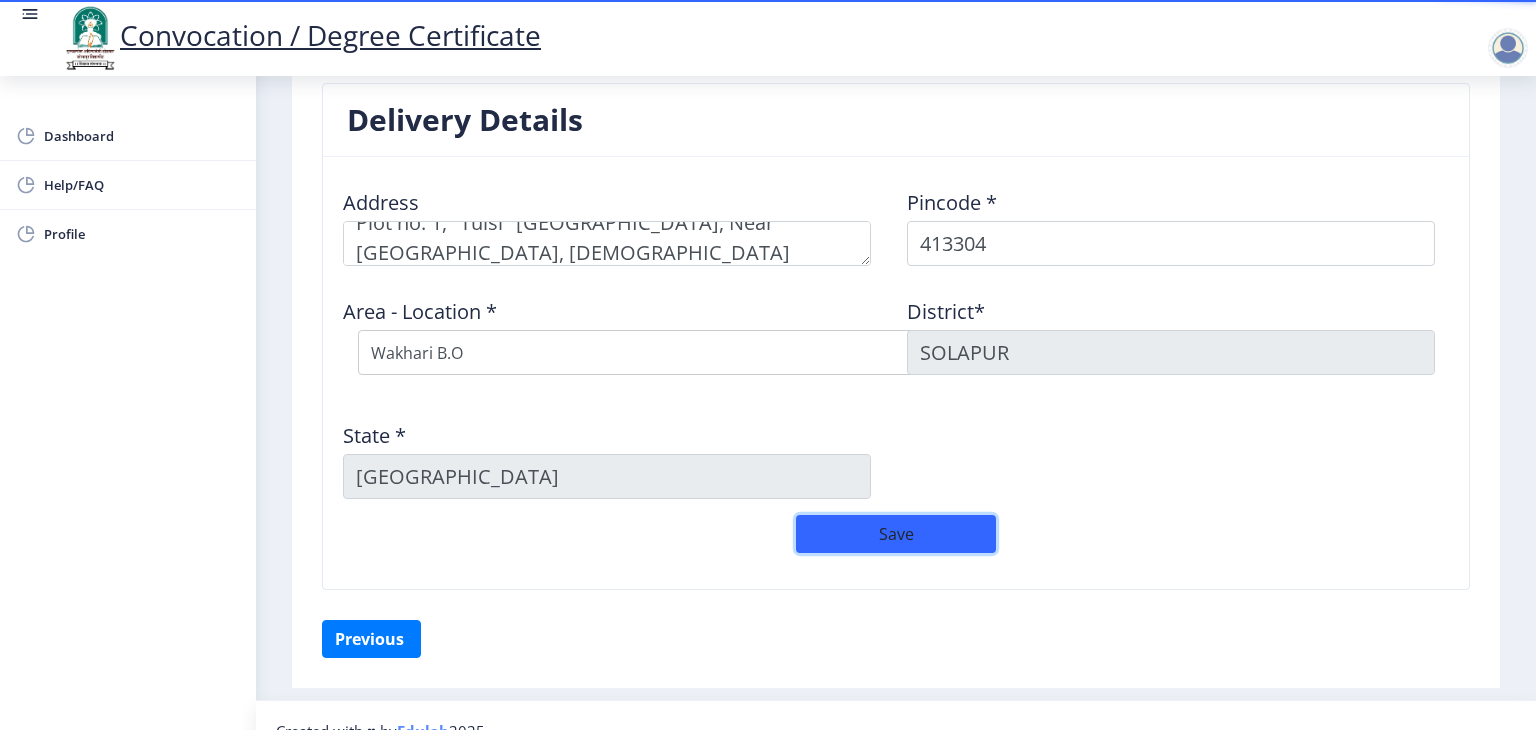 click on "Save" 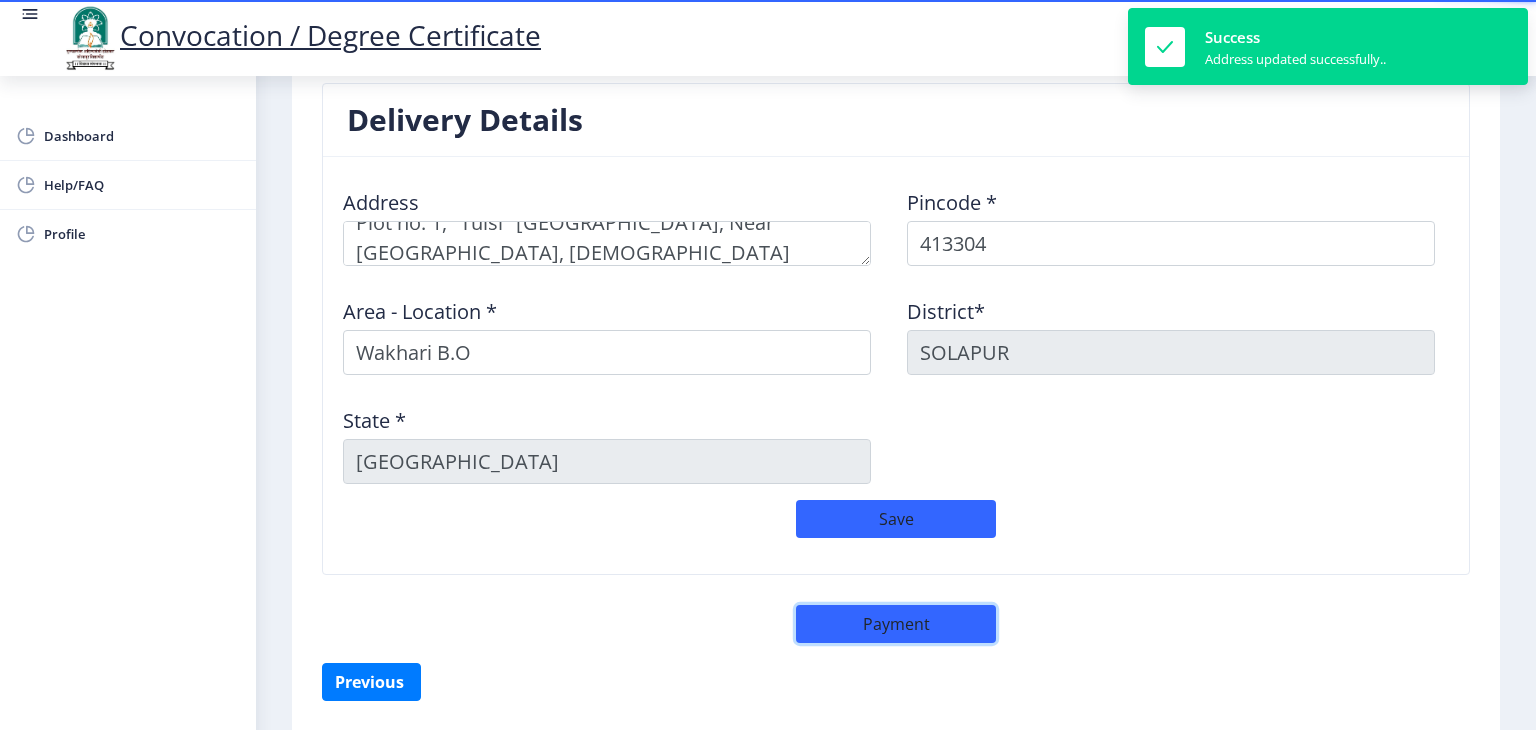 click on "Payment" 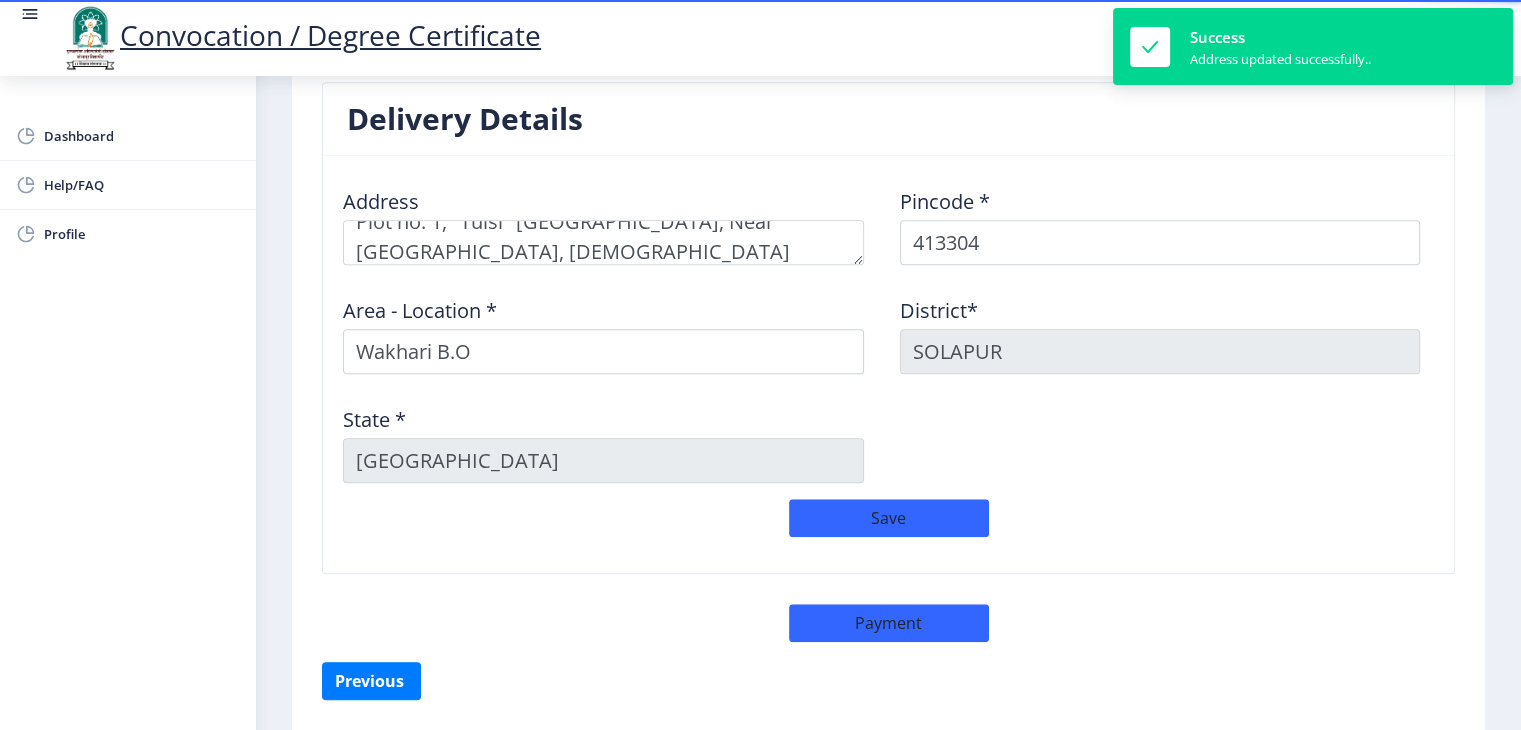 select on "sealed" 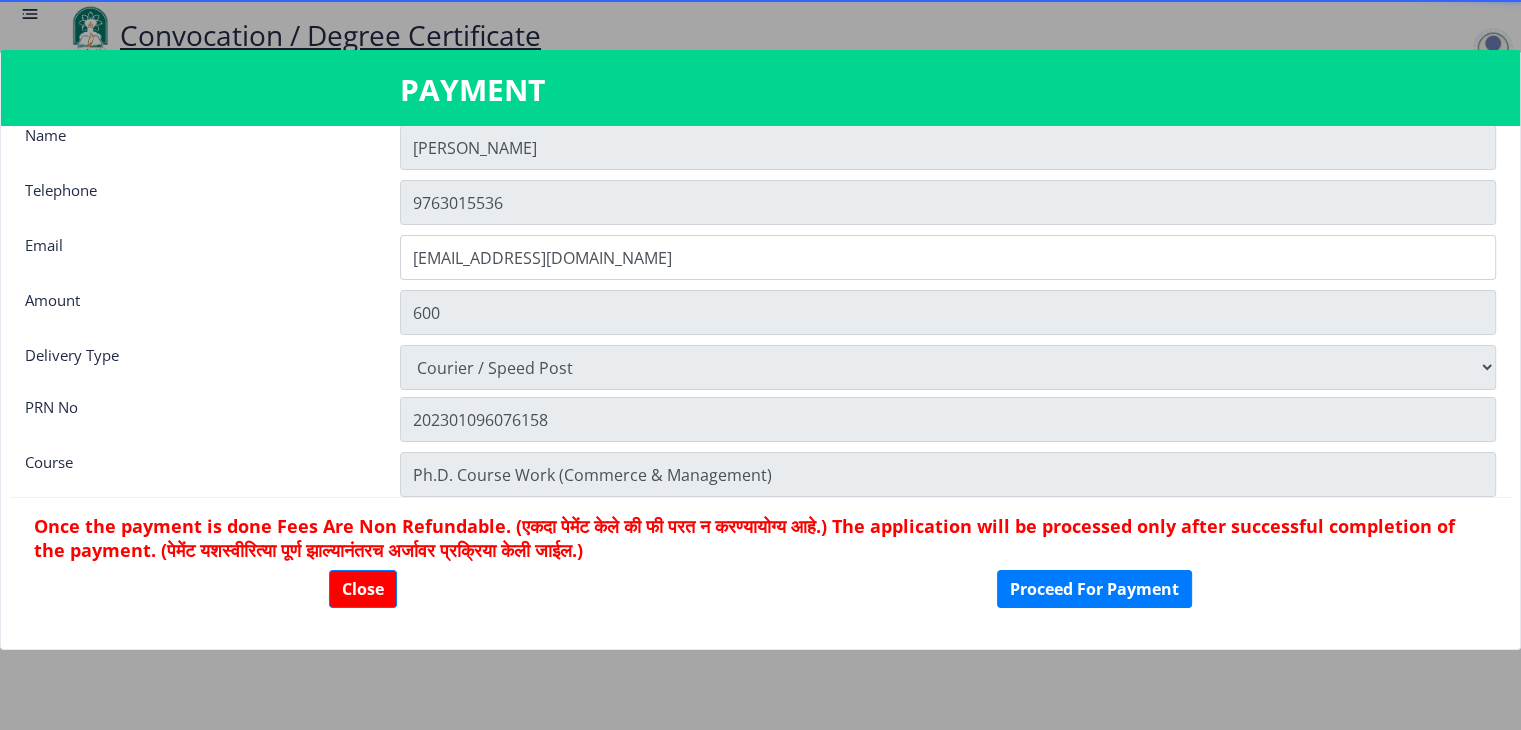 scroll, scrollTop: 0, scrollLeft: 0, axis: both 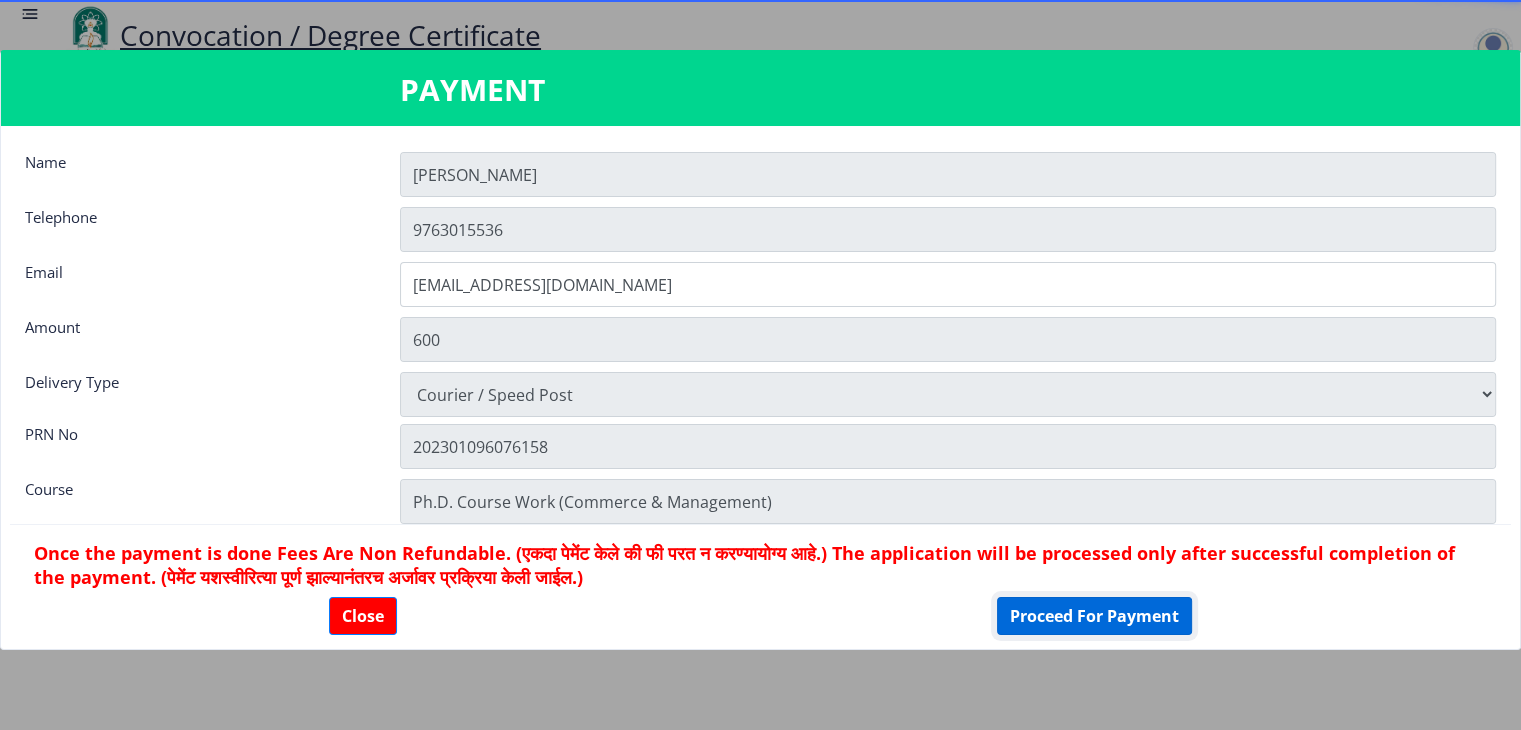click on "Proceed For Payment" 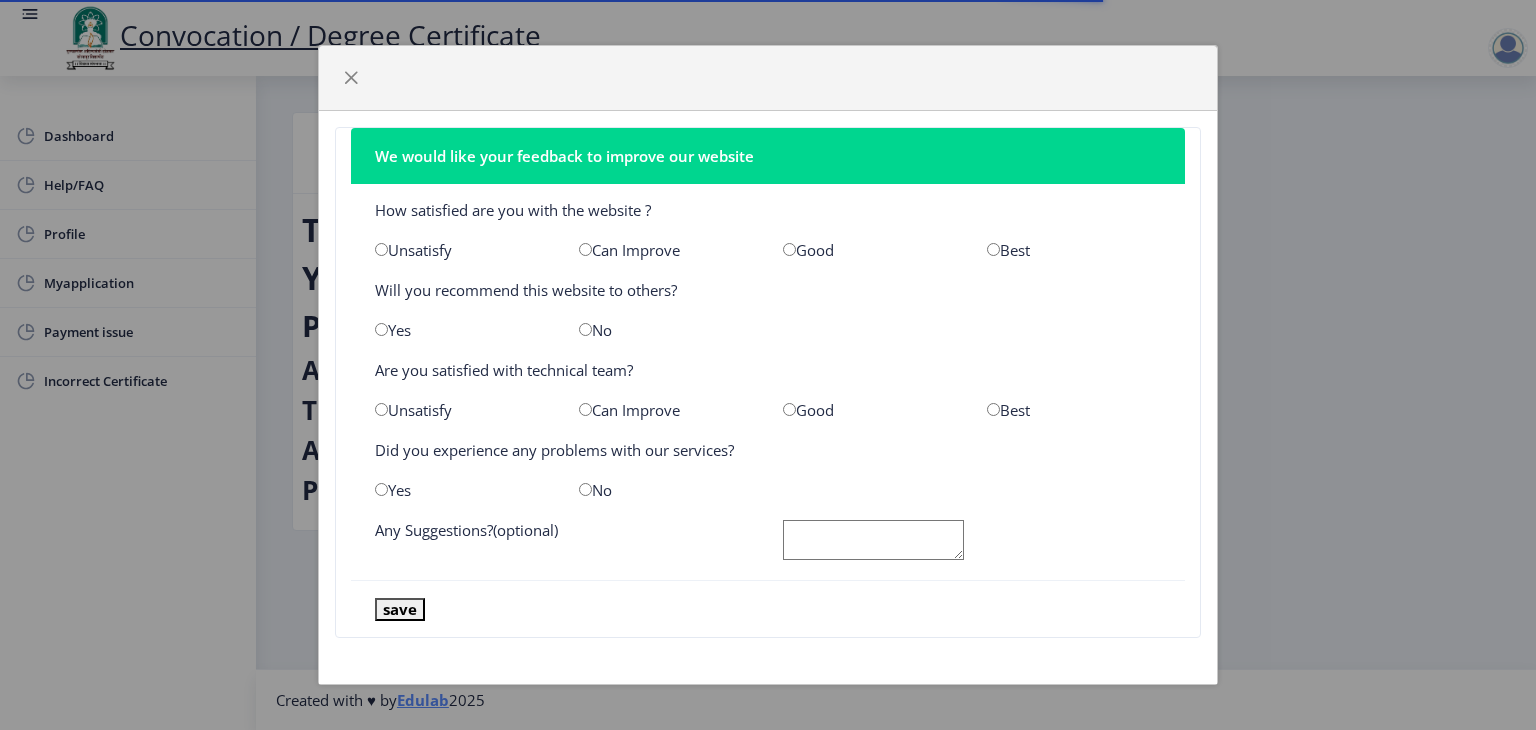scroll, scrollTop: 0, scrollLeft: 0, axis: both 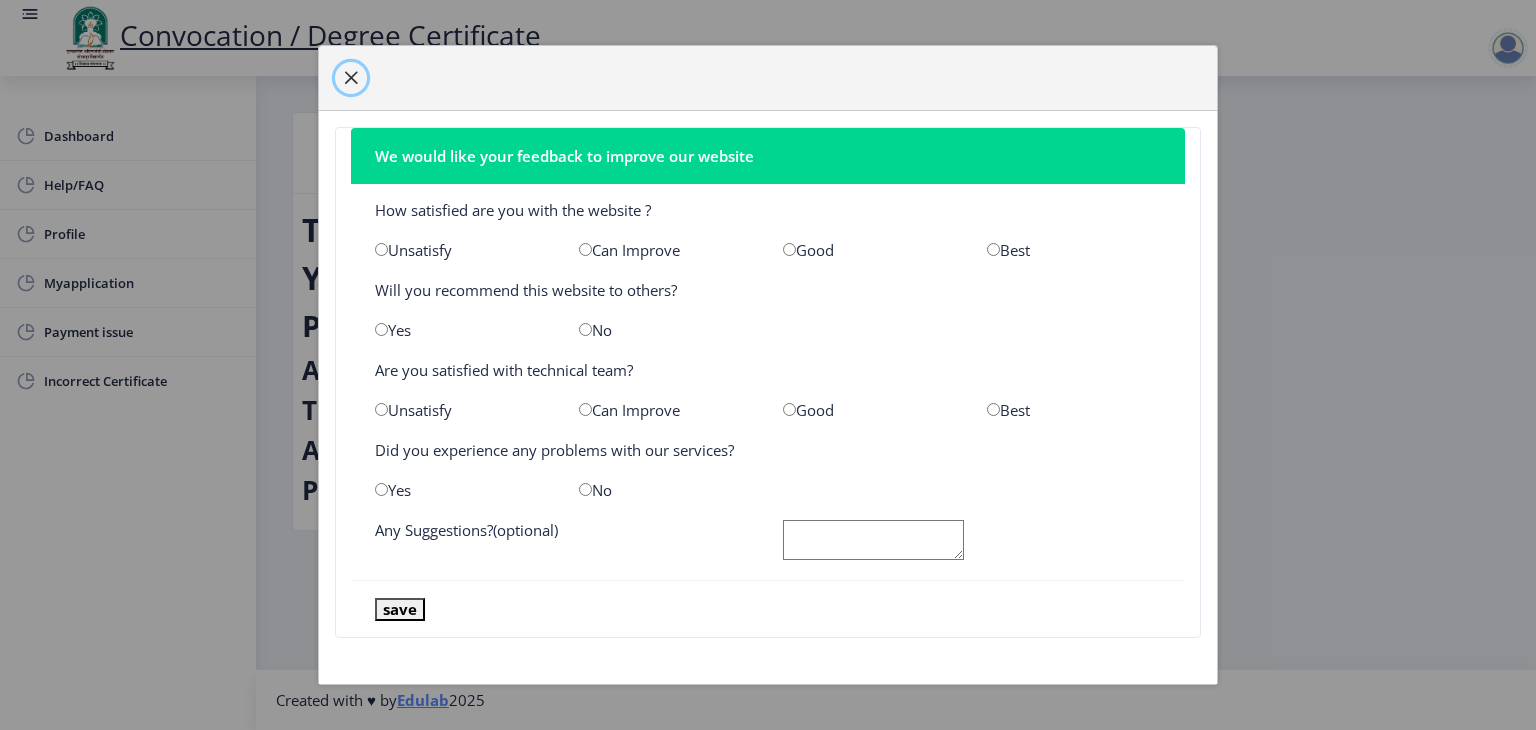 click 